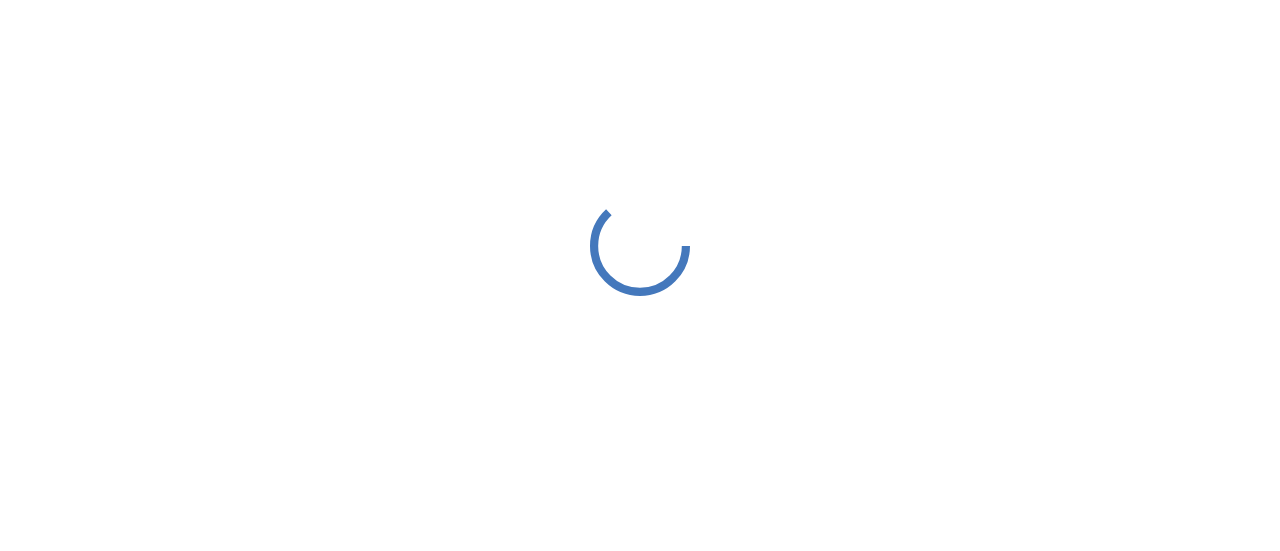 scroll, scrollTop: 0, scrollLeft: 0, axis: both 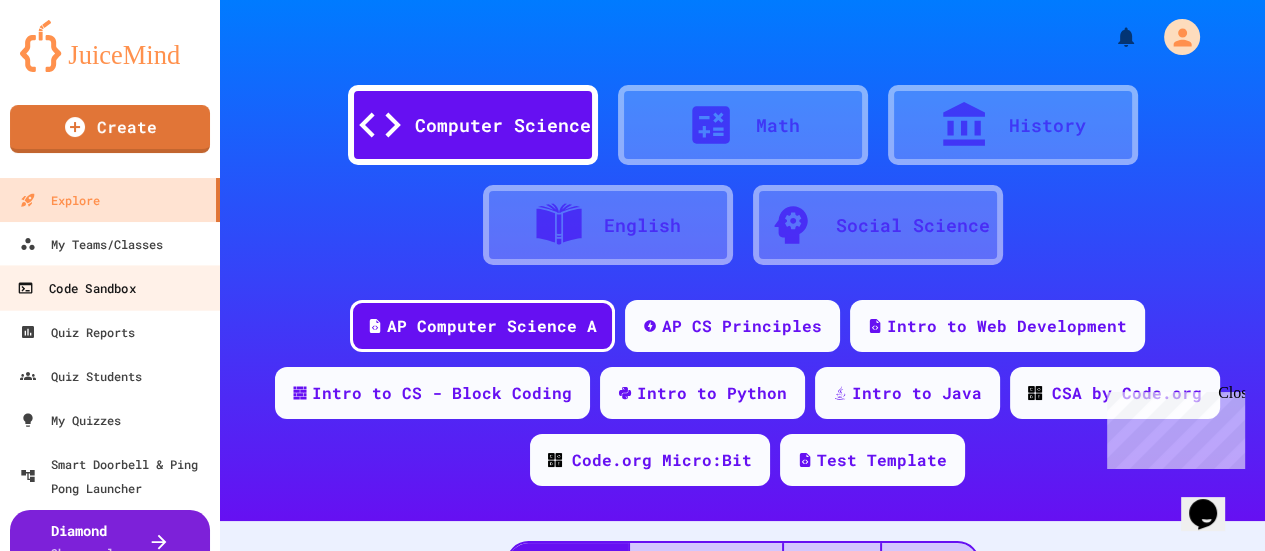 click on "Code Sandbox" at bounding box center (76, 288) 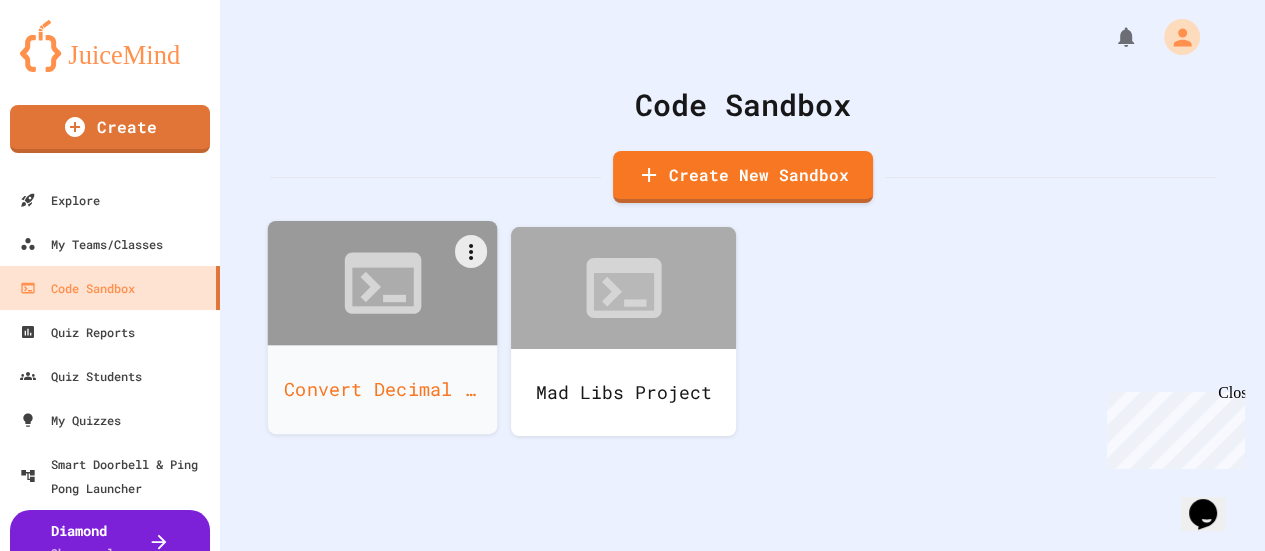 click on "Convert Decimal and Binary" at bounding box center (383, 389) 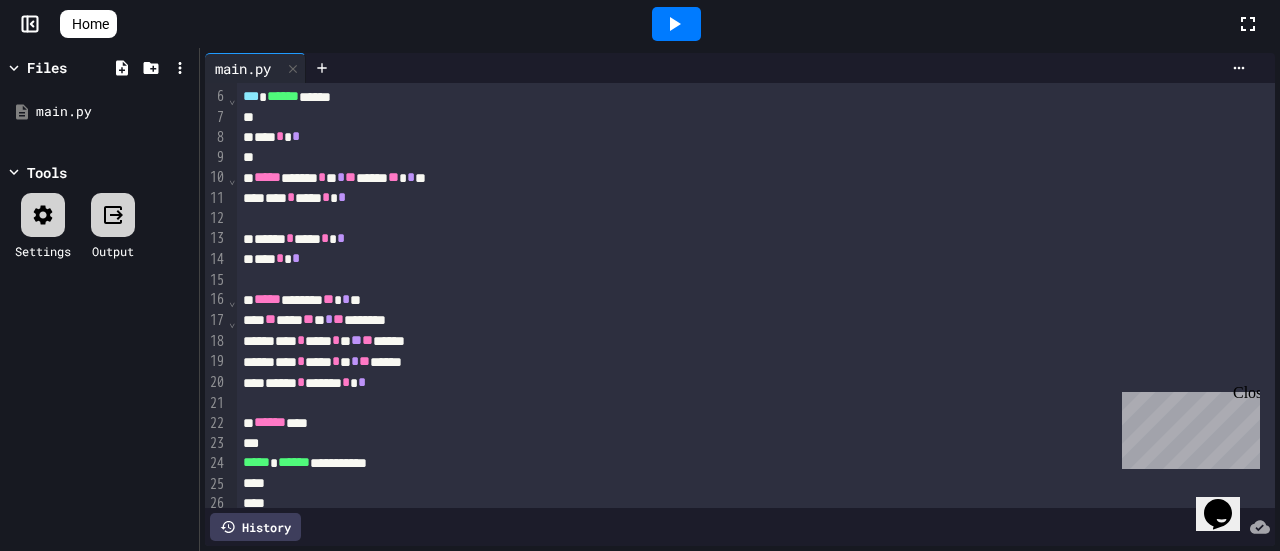 scroll, scrollTop: 0, scrollLeft: 0, axis: both 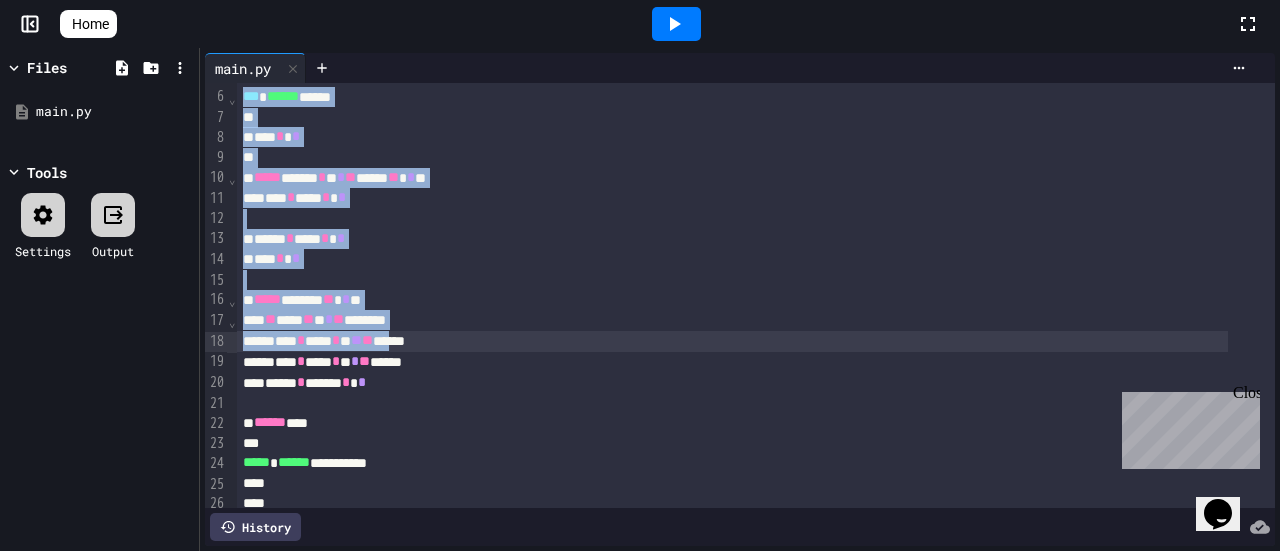 drag, startPoint x: 239, startPoint y: 199, endPoint x: 442, endPoint y: 447, distance: 320.48868 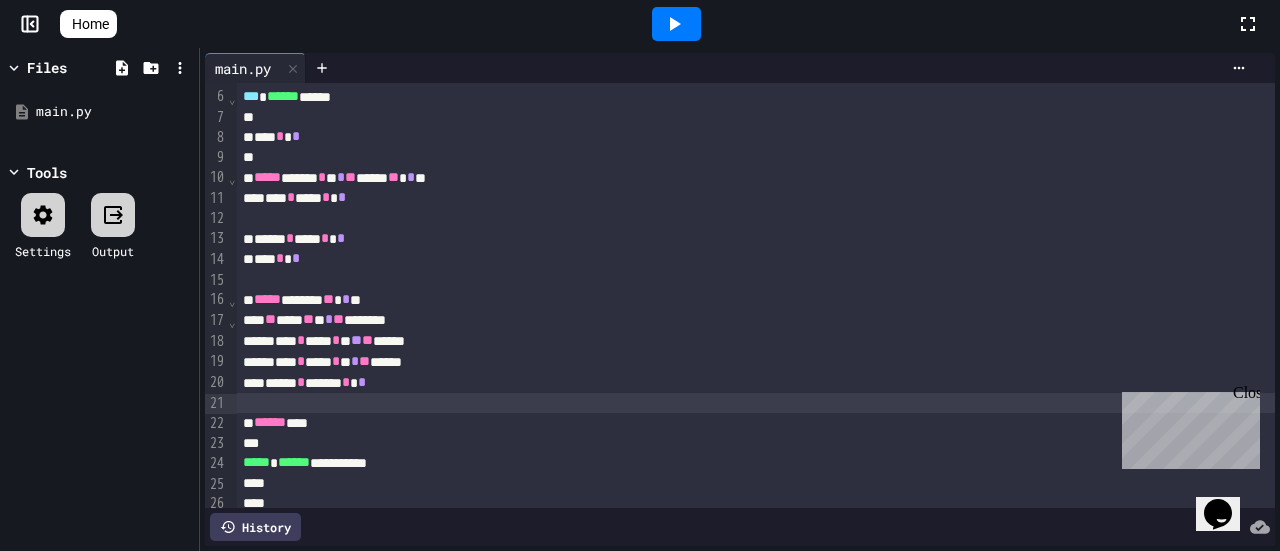 click at bounding box center (756, 403) 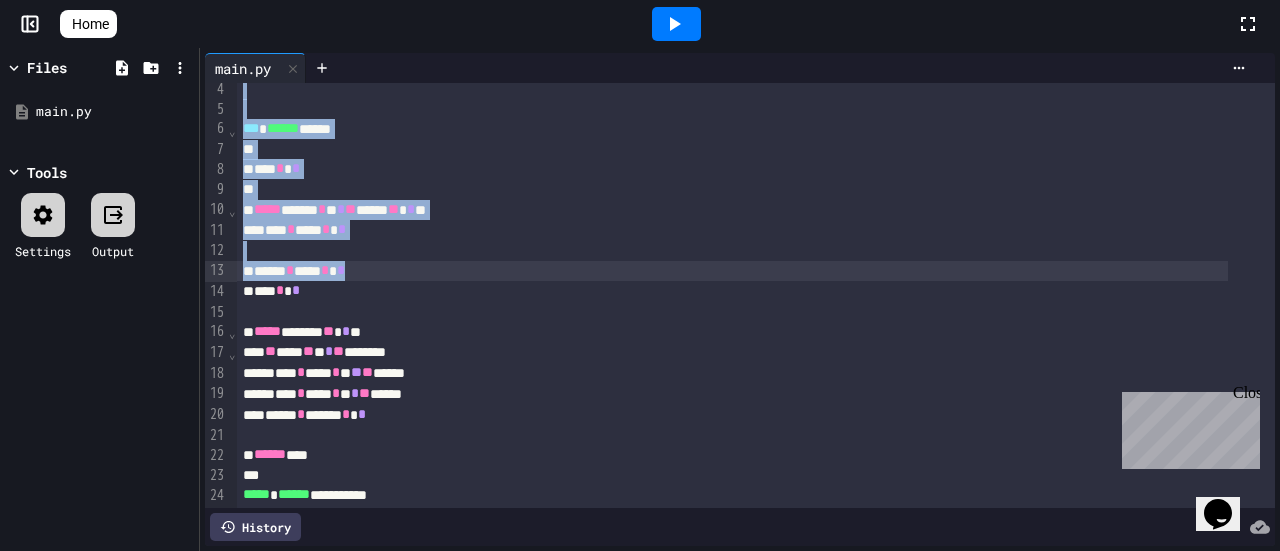 scroll, scrollTop: 100, scrollLeft: 0, axis: vertical 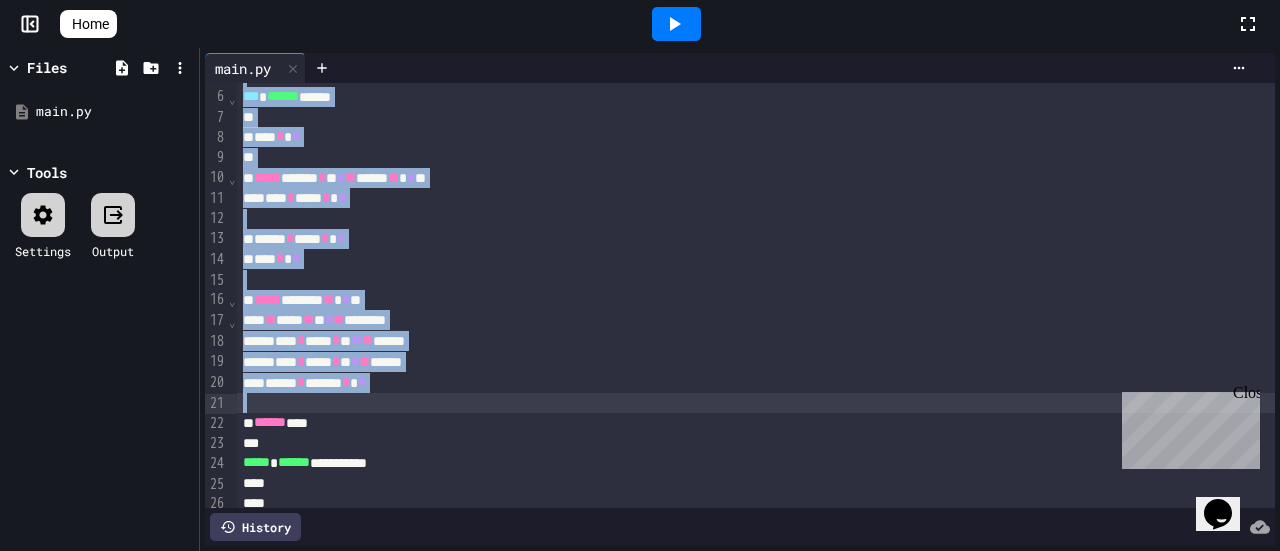 drag, startPoint x: 244, startPoint y: 134, endPoint x: 475, endPoint y: 364, distance: 325.977 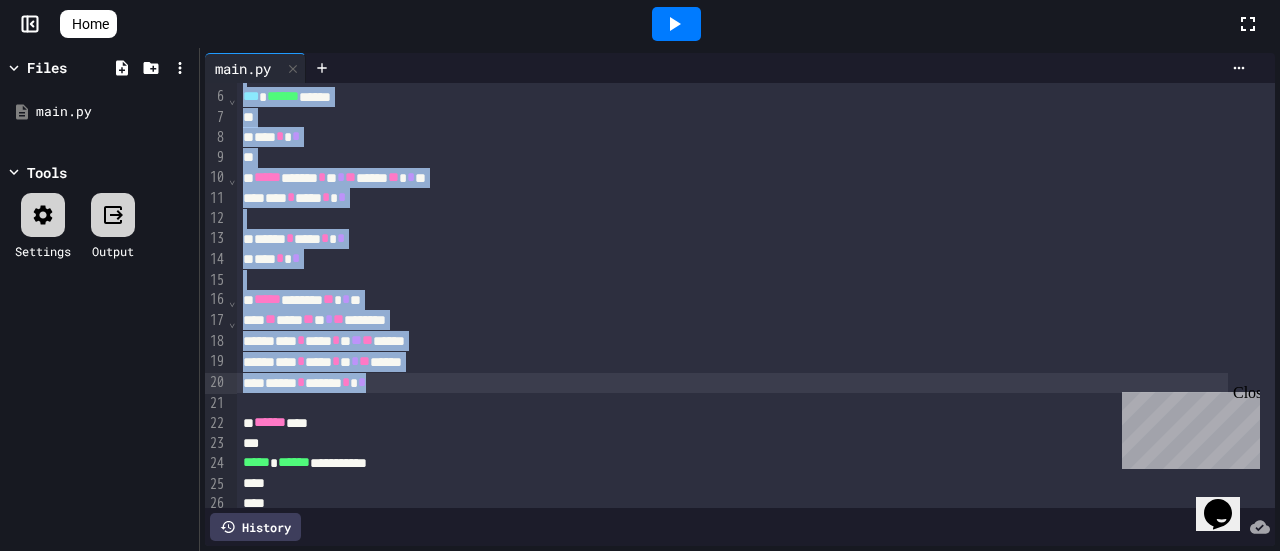 click on "*** *   *" at bounding box center (732, 259) 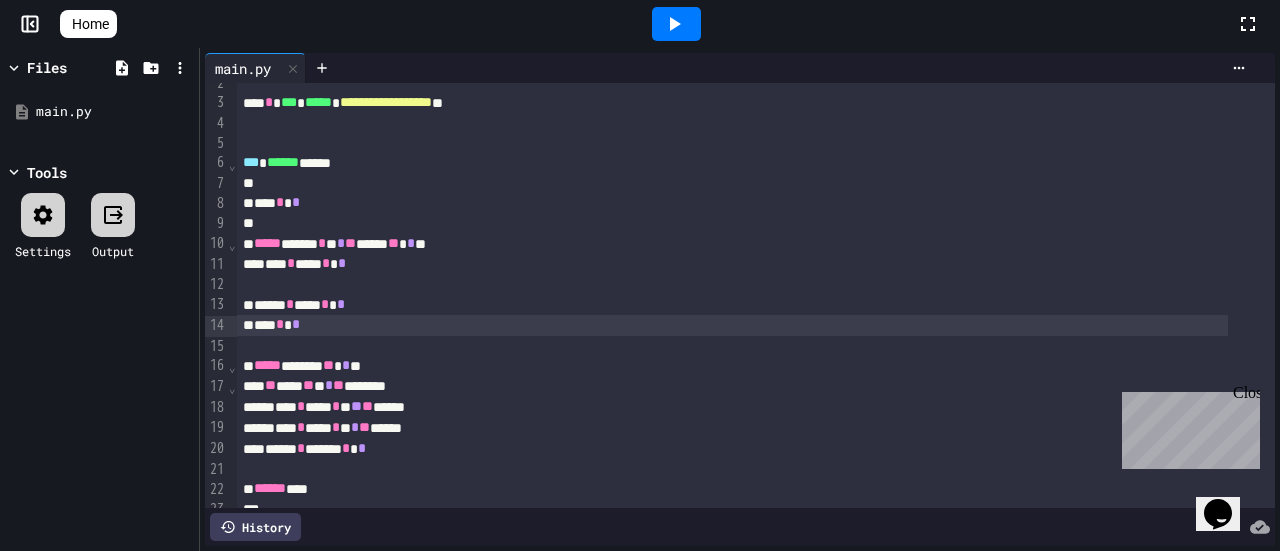 scroll, scrollTop: 0, scrollLeft: 0, axis: both 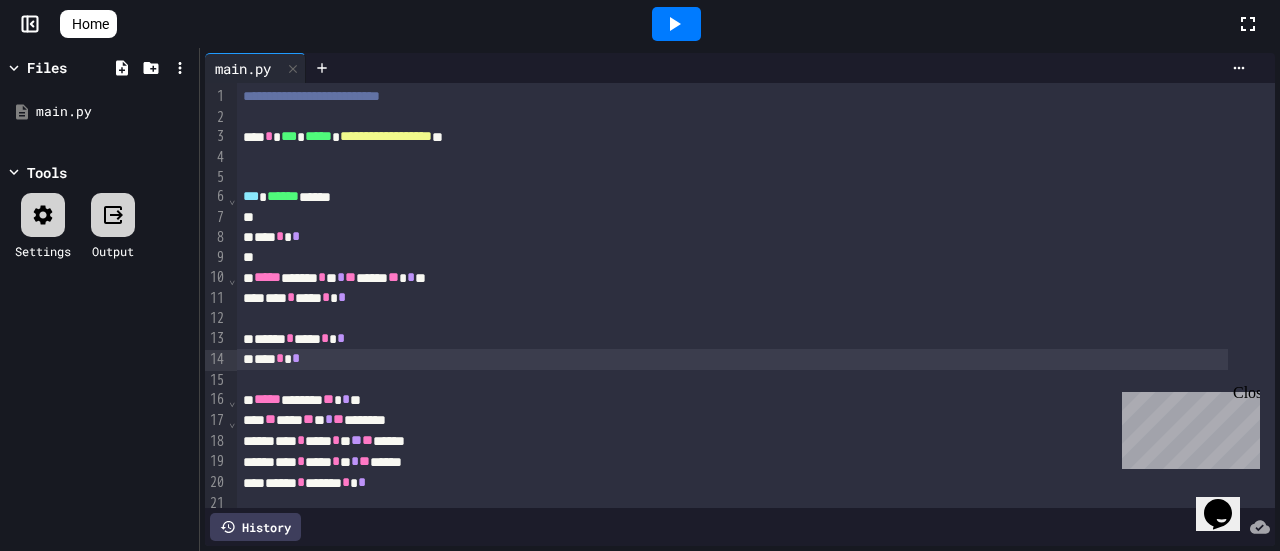 click at bounding box center [756, 117] 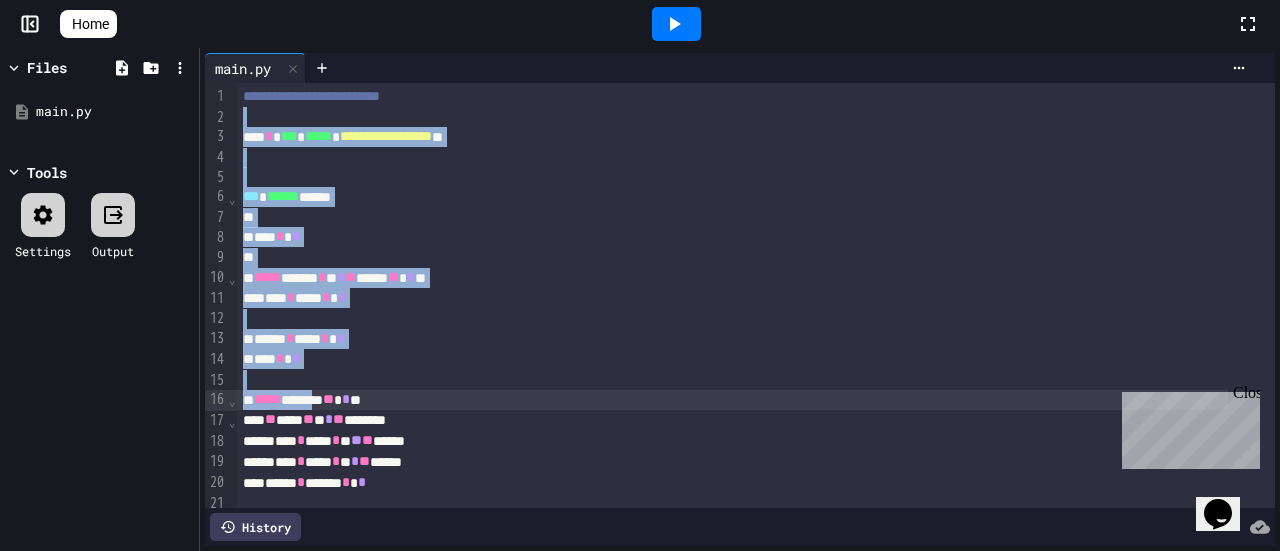 scroll, scrollTop: 200, scrollLeft: 0, axis: vertical 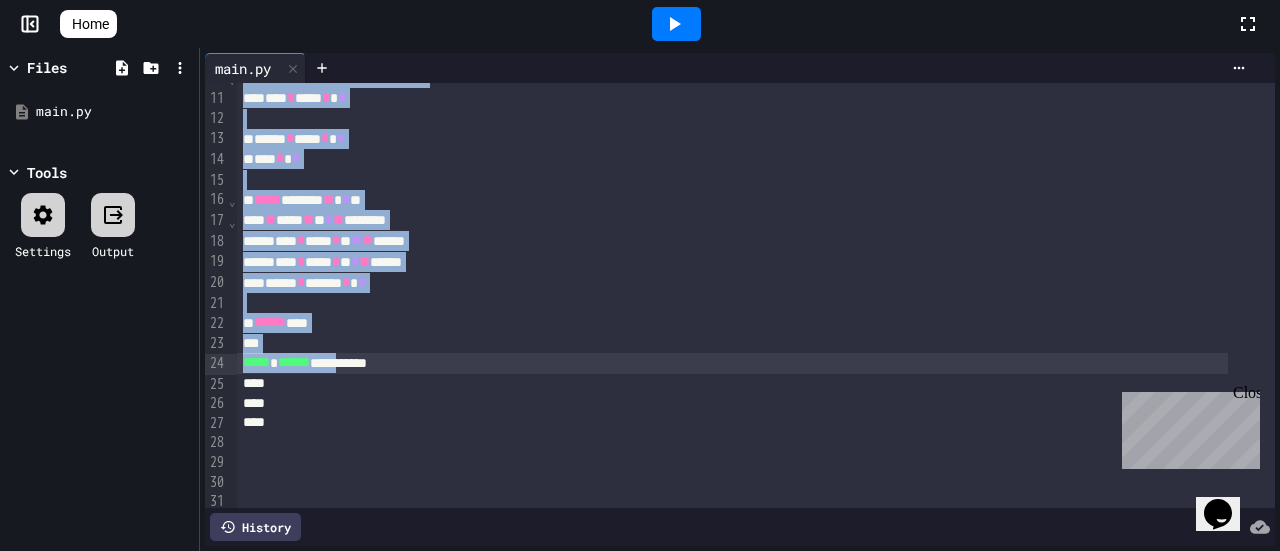 drag, startPoint x: 243, startPoint y: 115, endPoint x: 379, endPoint y: 371, distance: 289.88272 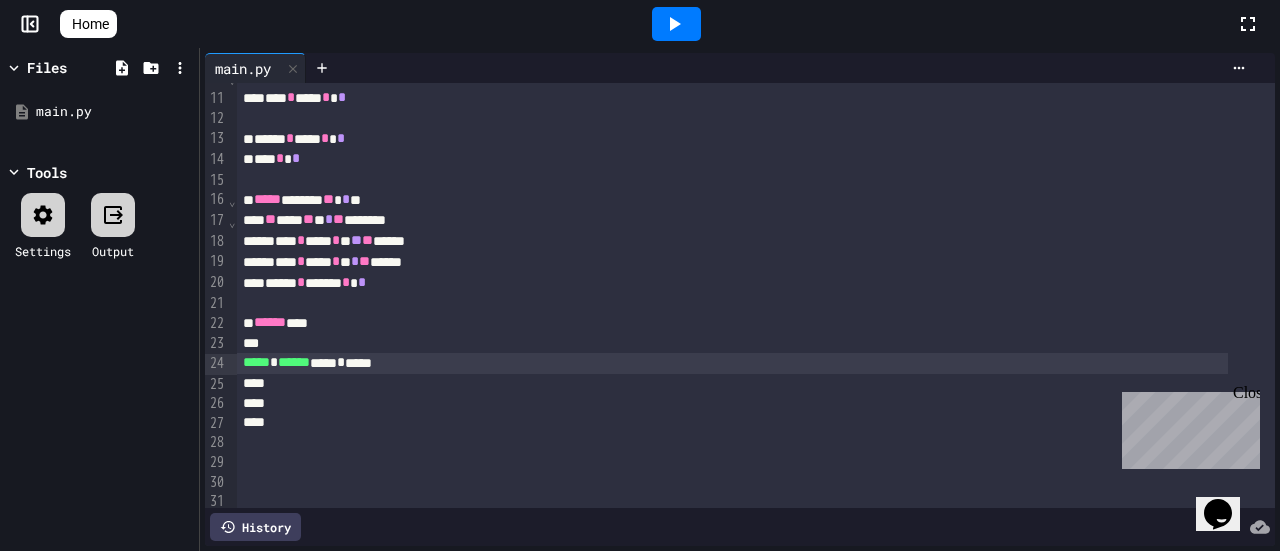 click on "Copy" at bounding box center [38, 737] 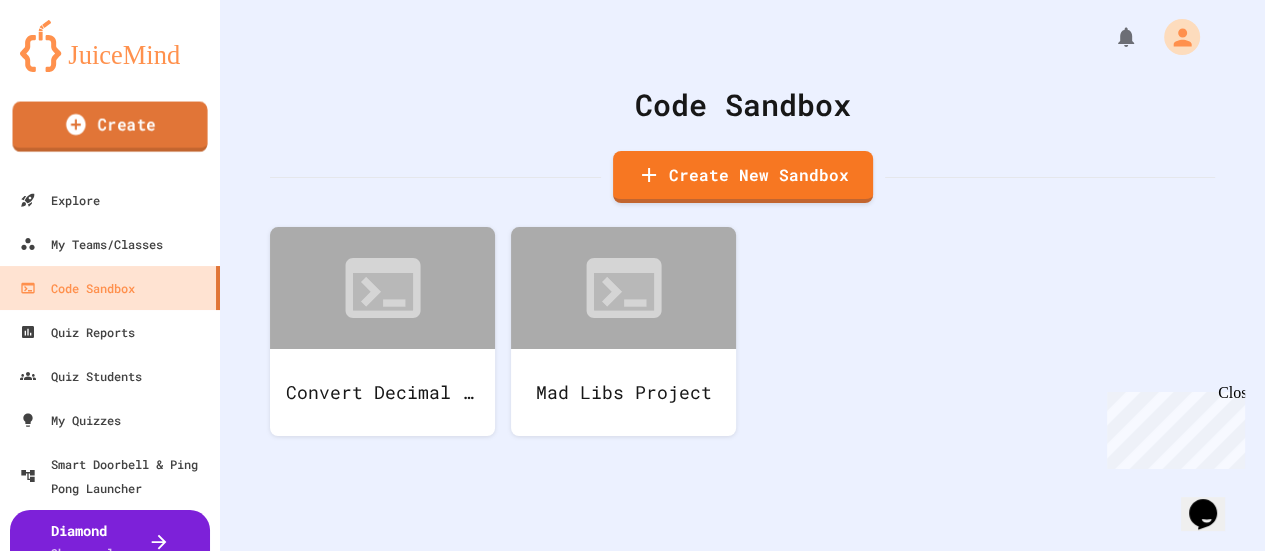 click on "Create" at bounding box center [110, 127] 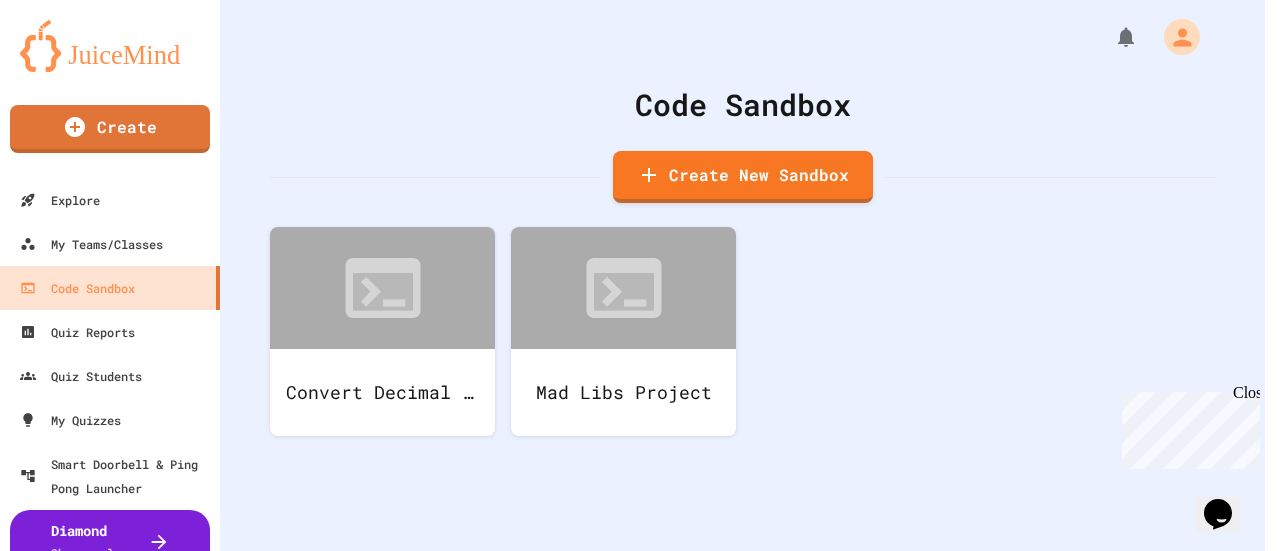 click on "Code Sandbox" at bounding box center (308, 701) 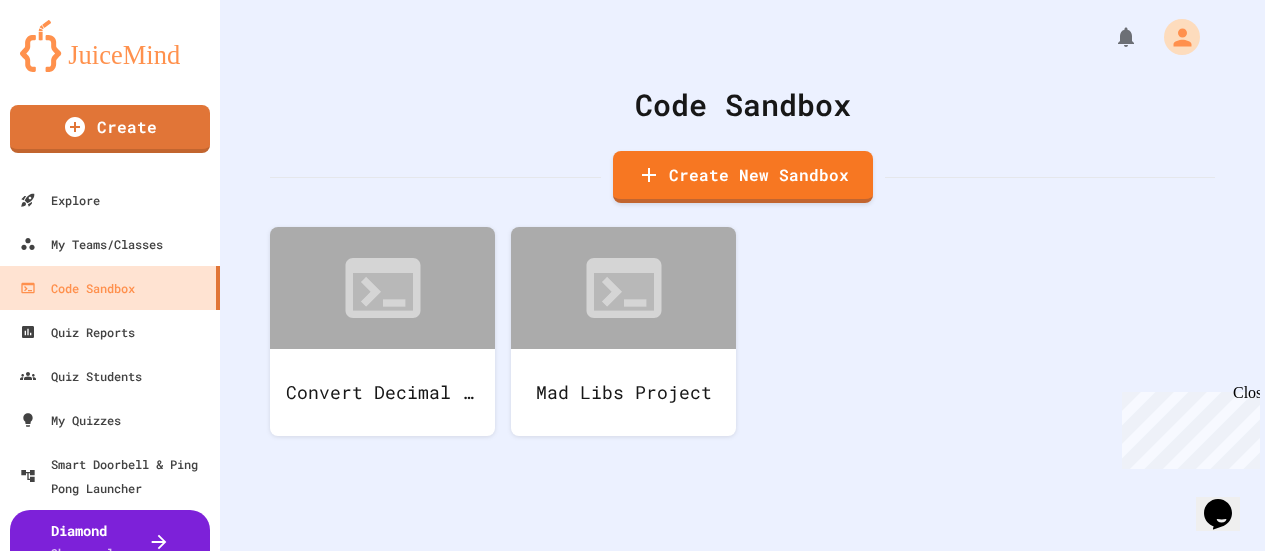 type on "**********" 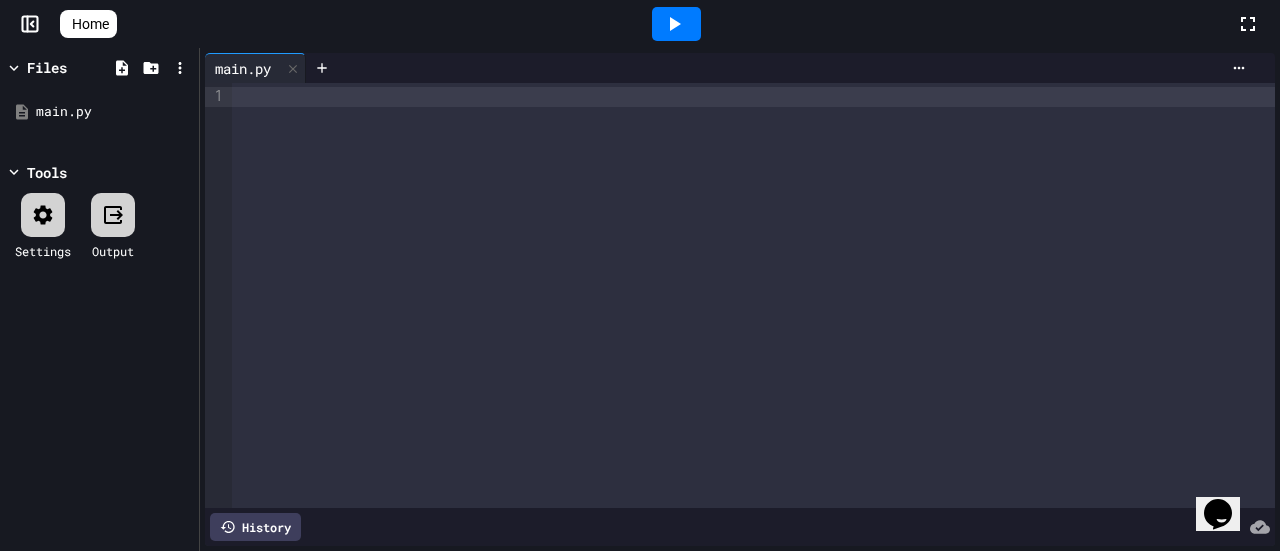 click at bounding box center [753, 97] 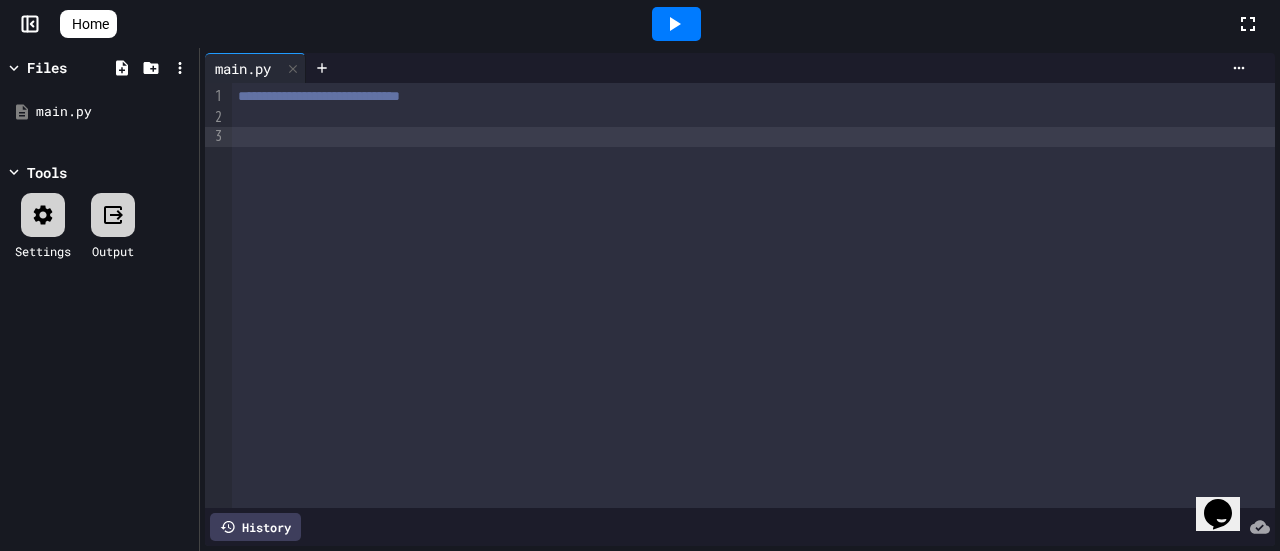 click at bounding box center [640, 553] 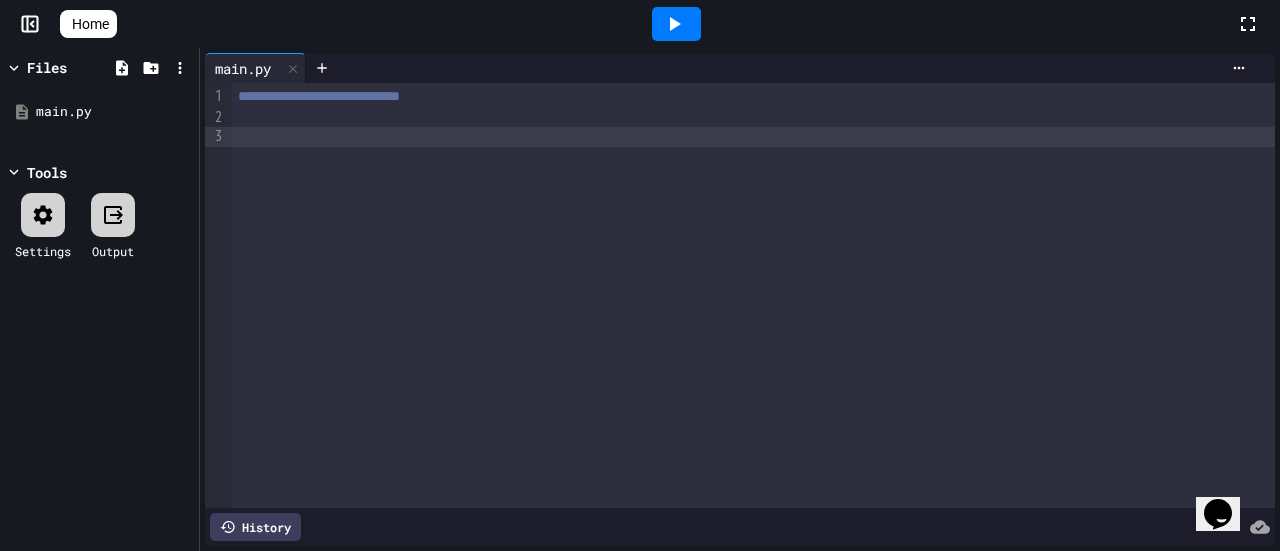 click at bounding box center (753, 137) 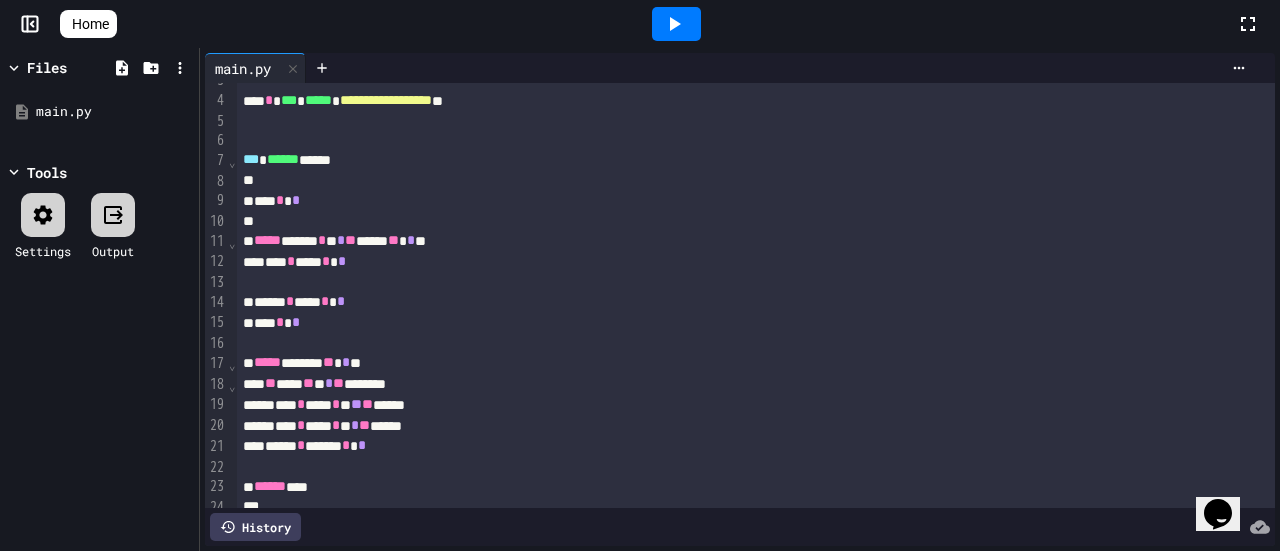 scroll, scrollTop: 0, scrollLeft: 0, axis: both 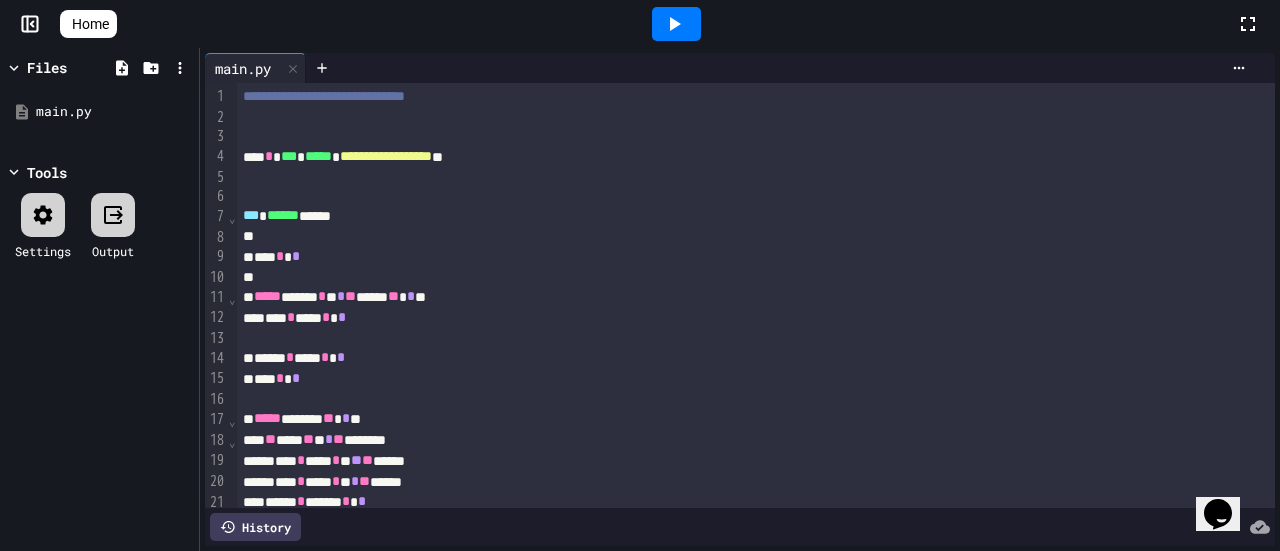 click on "***   ****** ******" at bounding box center [732, 216] 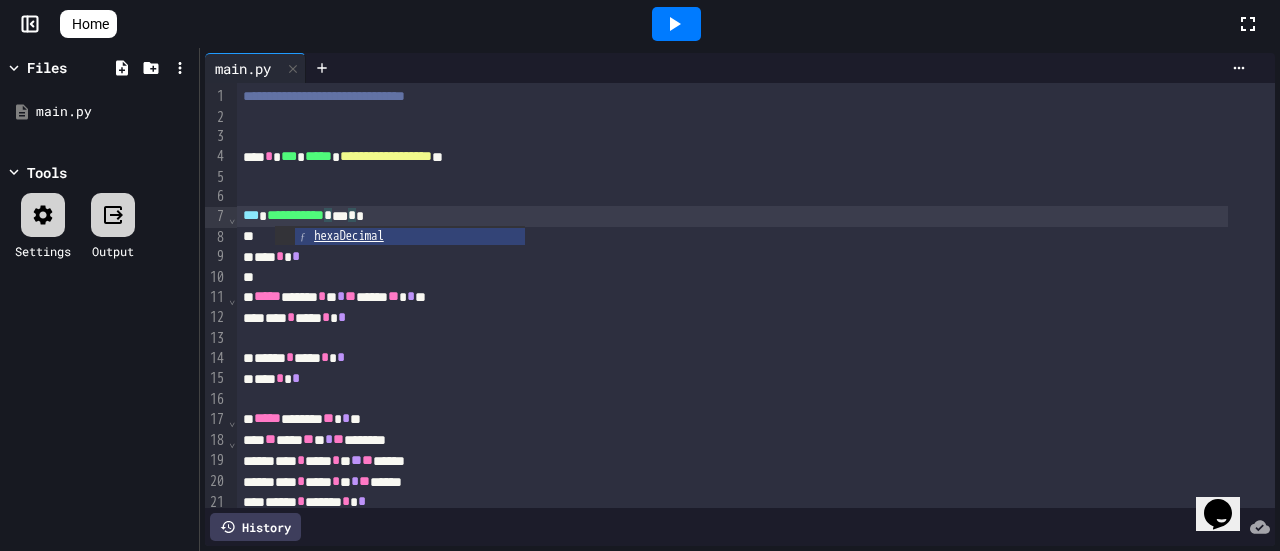 click on "**" at bounding box center [350, 296] 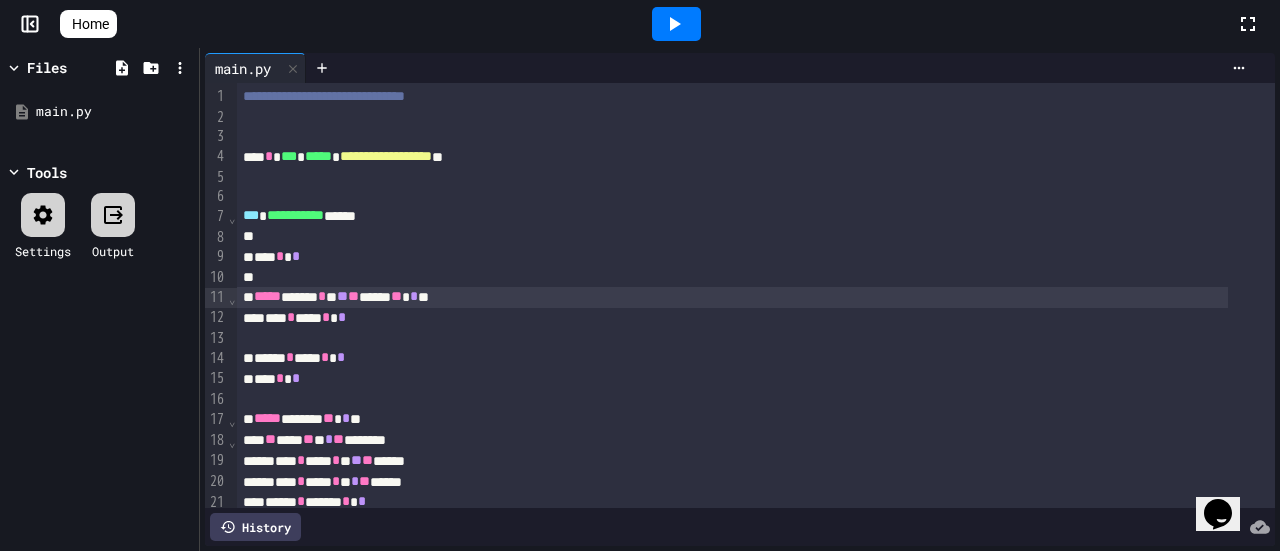 click on "*** *   *" at bounding box center (732, 379) 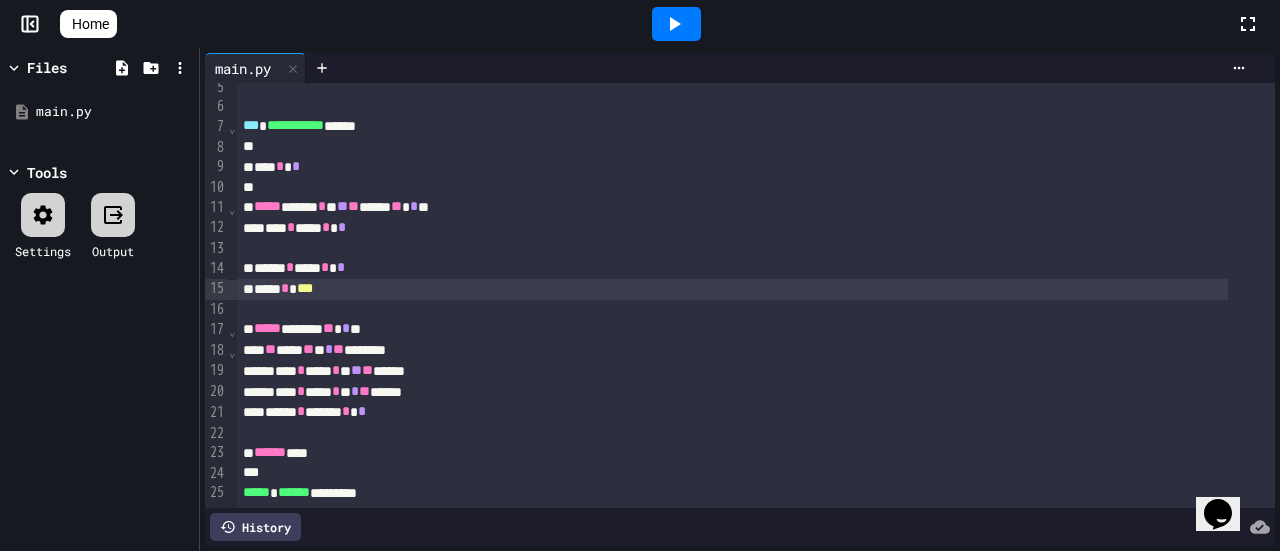scroll, scrollTop: 120, scrollLeft: 0, axis: vertical 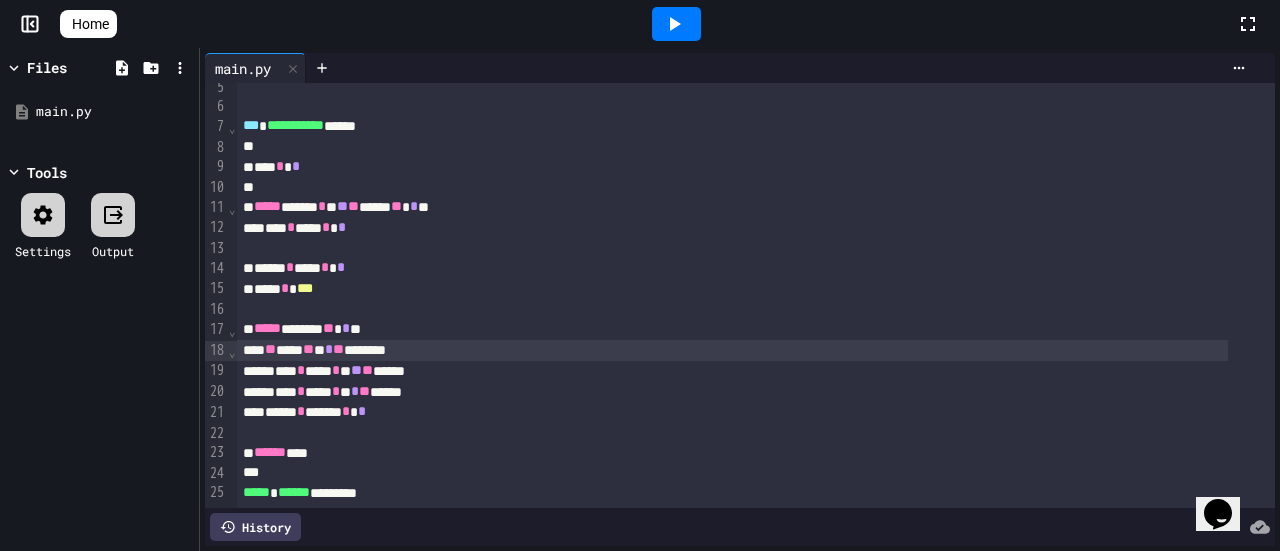 click on "**" at bounding box center (338, 349) 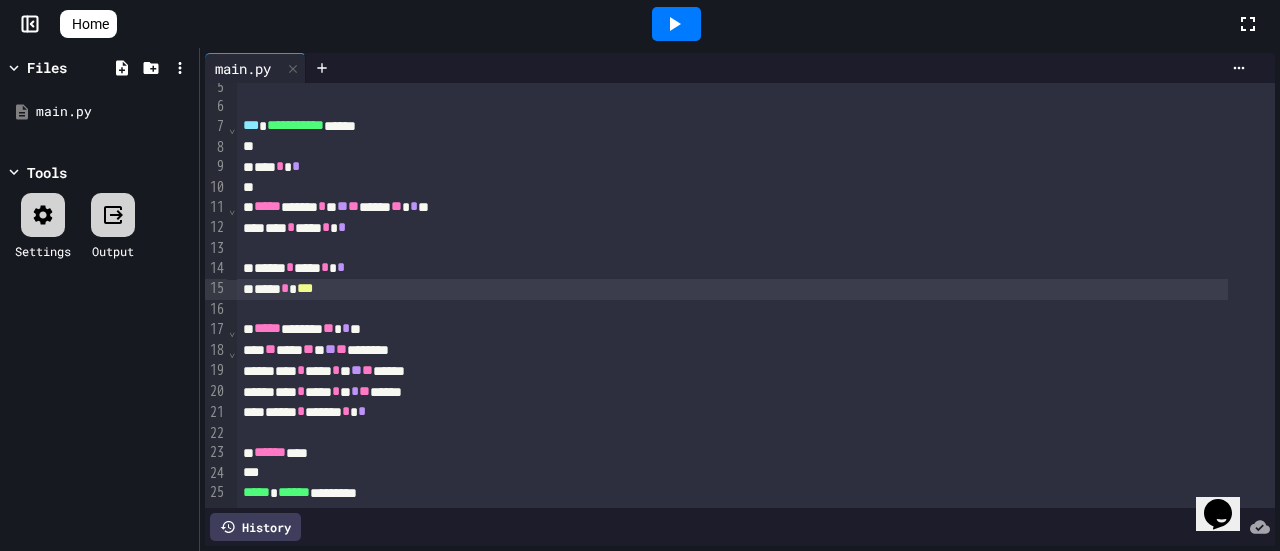 click on "**** *   ***" at bounding box center [732, 289] 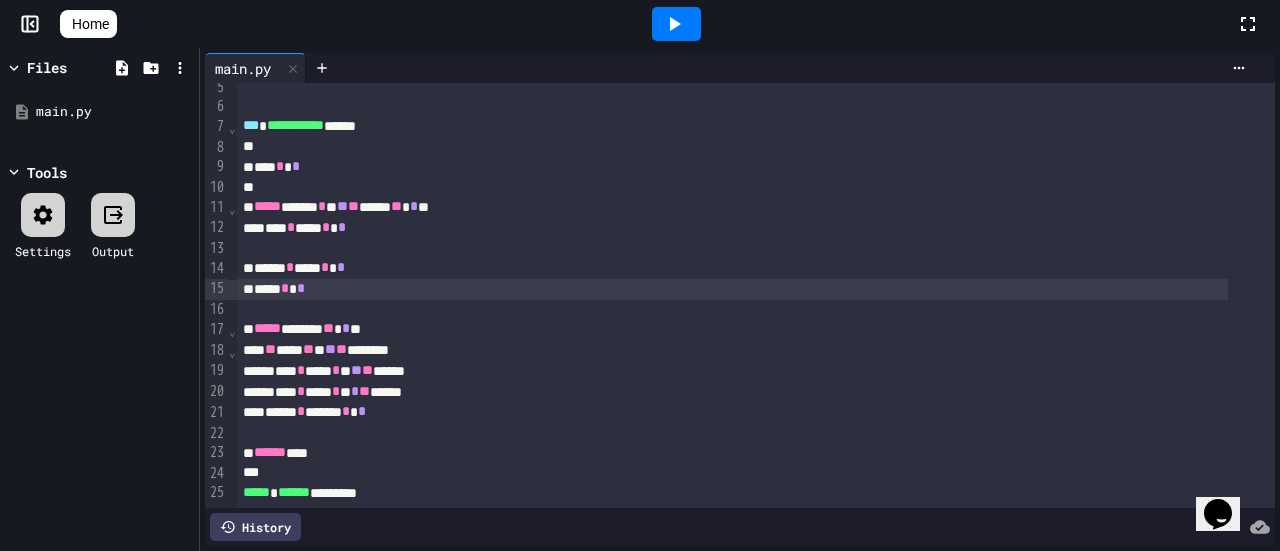 click on "*** * *** * * ** ** ******" at bounding box center (732, 371) 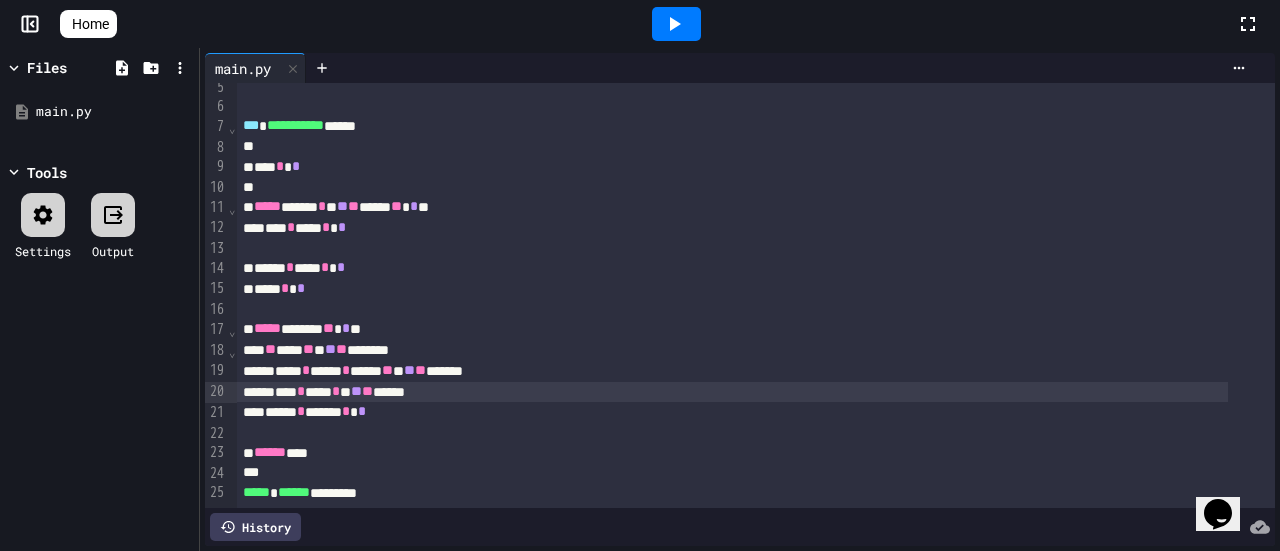 click on "****** ***" at bounding box center [732, 453] 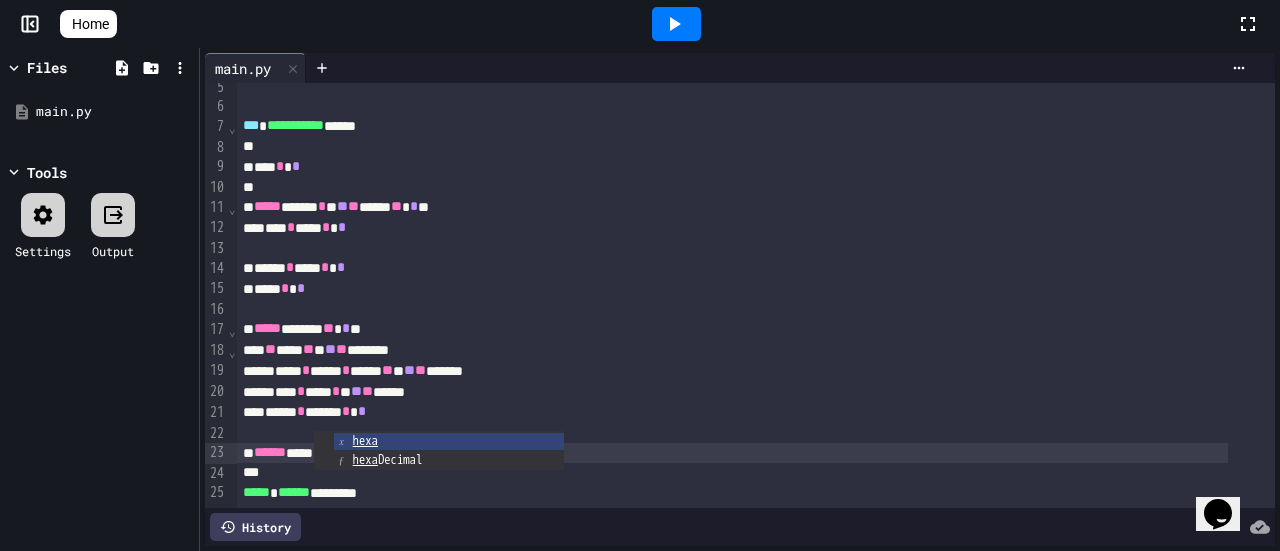 click on "***** * ****** ******" at bounding box center [732, 493] 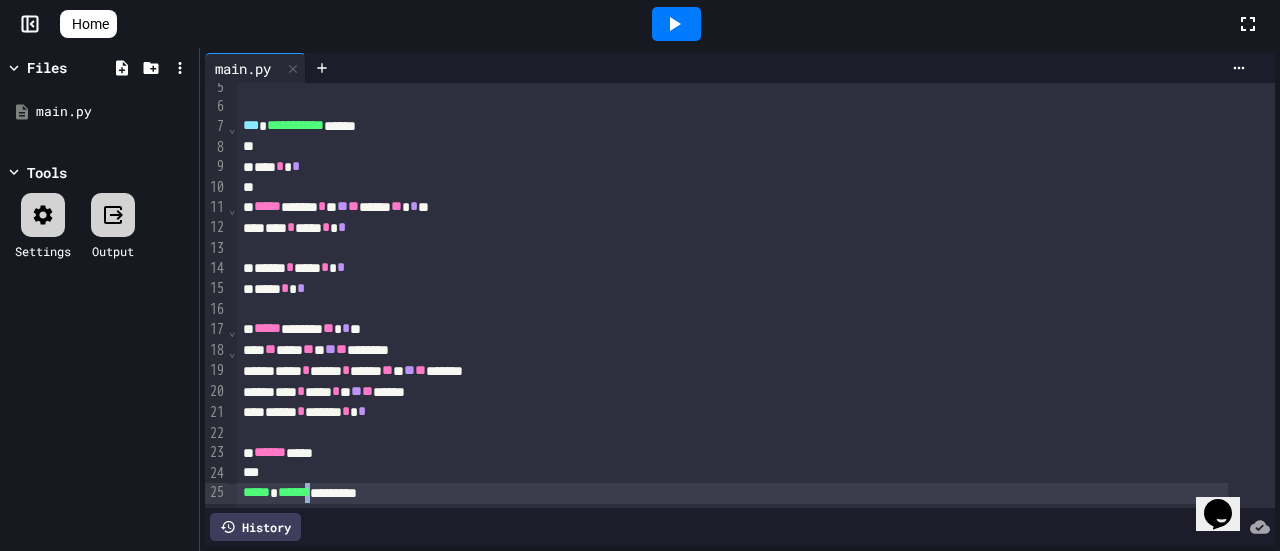 click on "******" at bounding box center (294, 492) 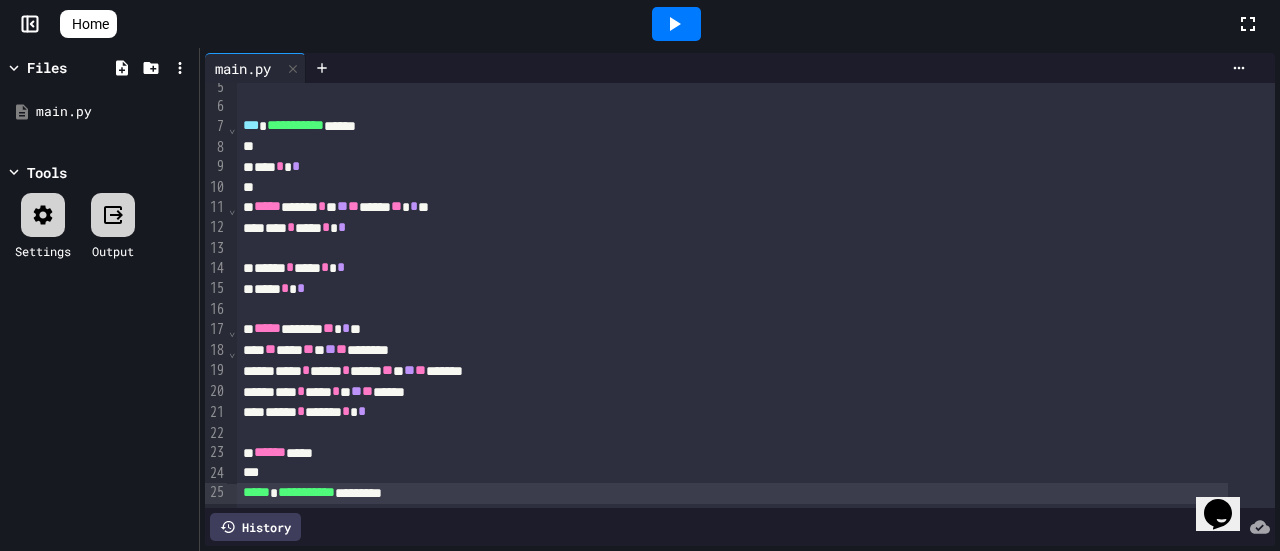 click 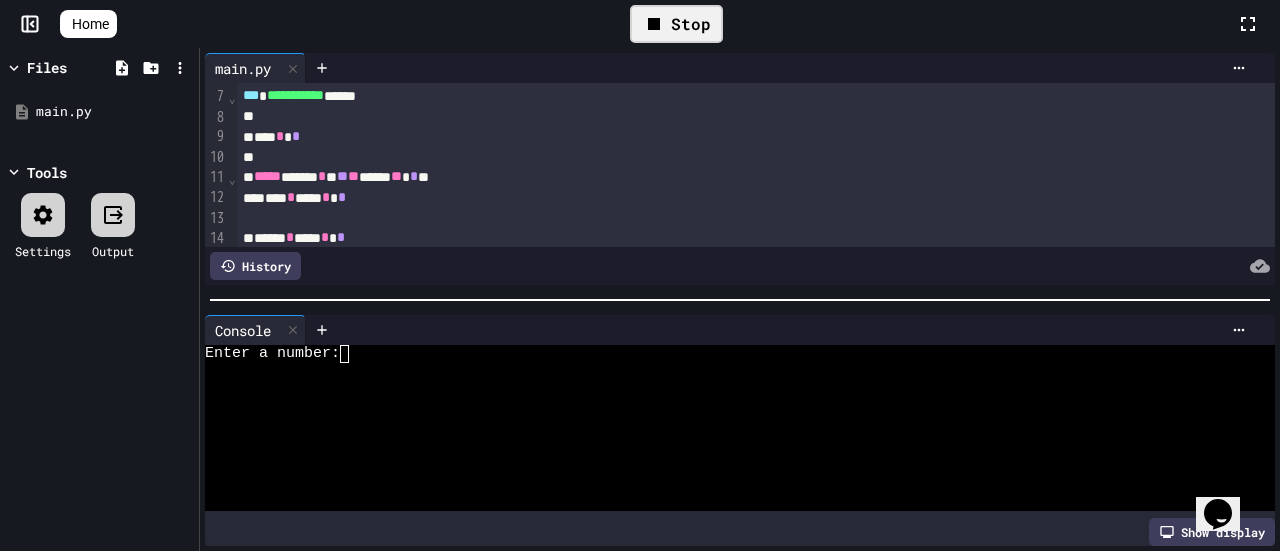click at bounding box center [353, 354] 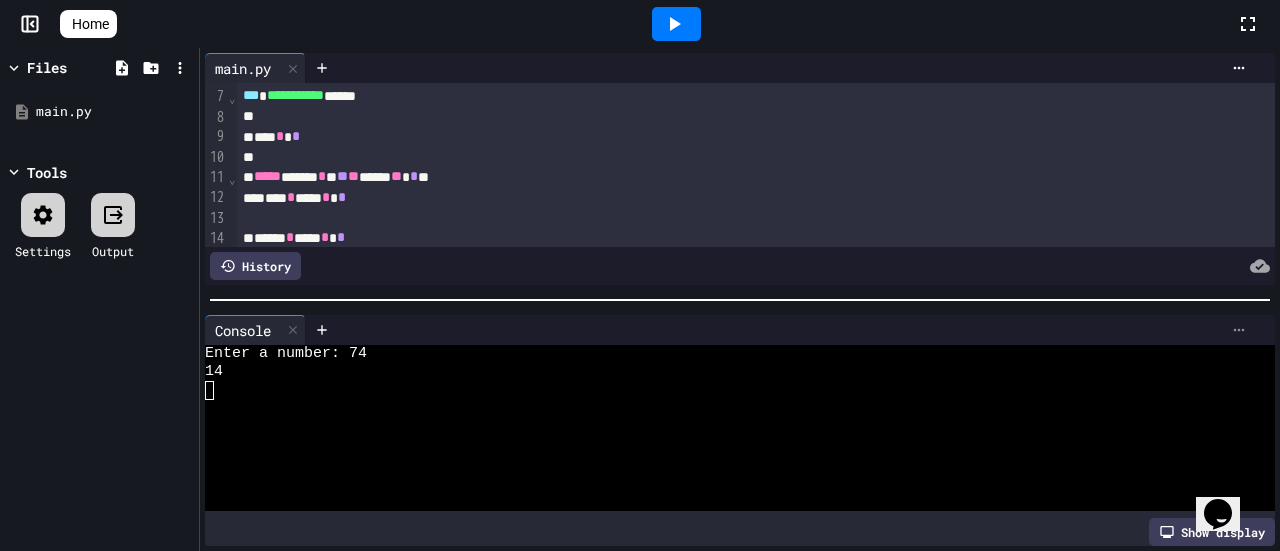click 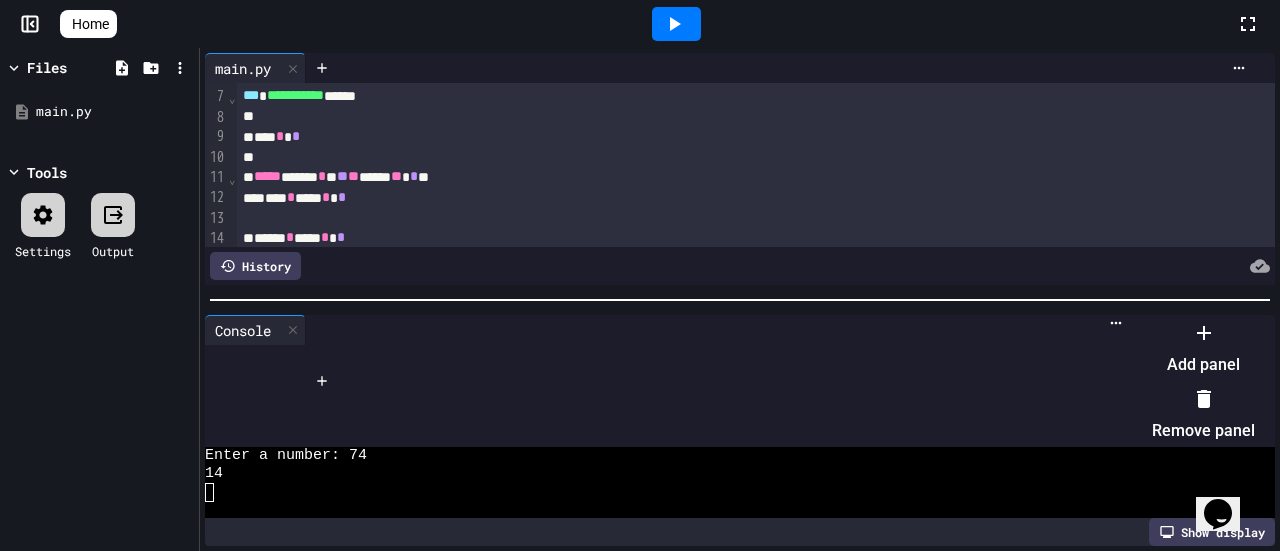 click on "Remove panel" at bounding box center [1203, 415] 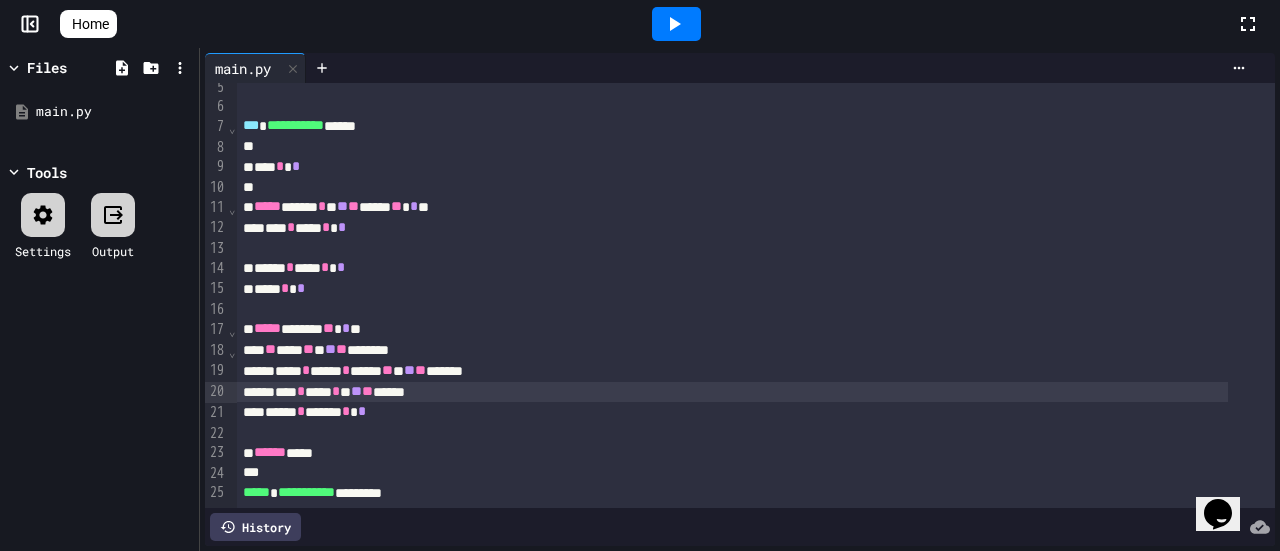 click on "*** * *** * * ** ** ******" at bounding box center (732, 392) 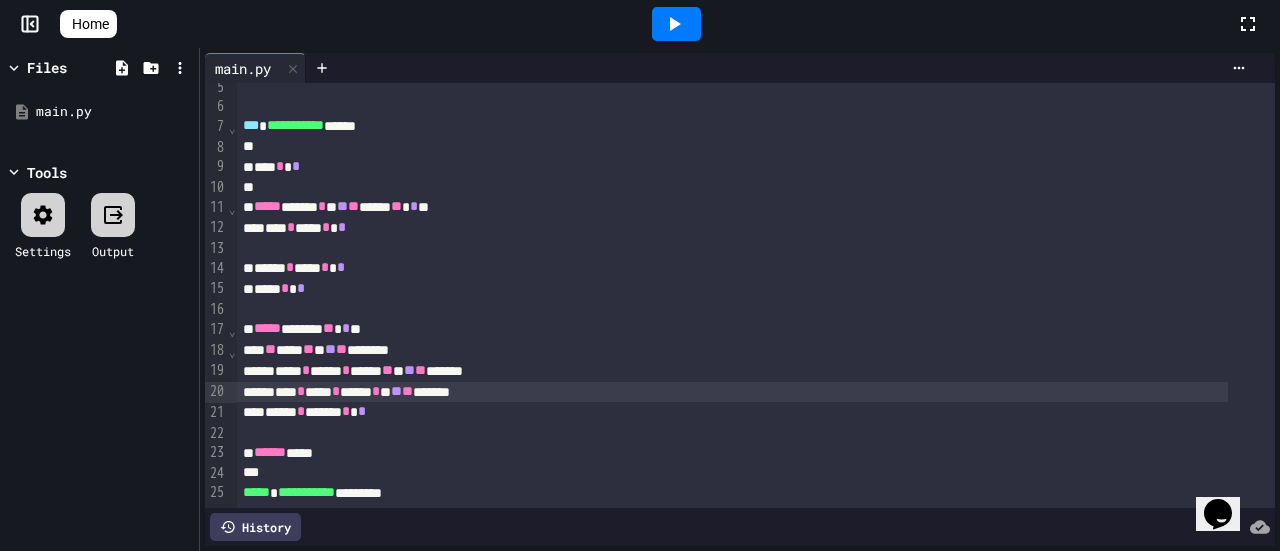 click on "*" at bounding box center (376, 391) 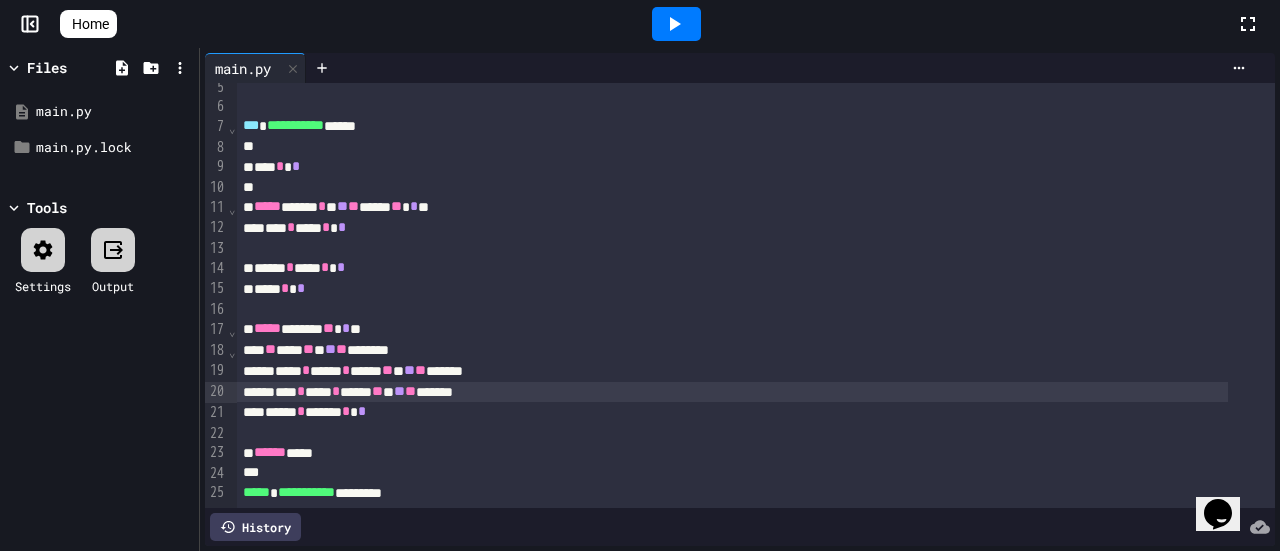 click on "*** * *** * **** ** * ** ** *******" at bounding box center [732, 392] 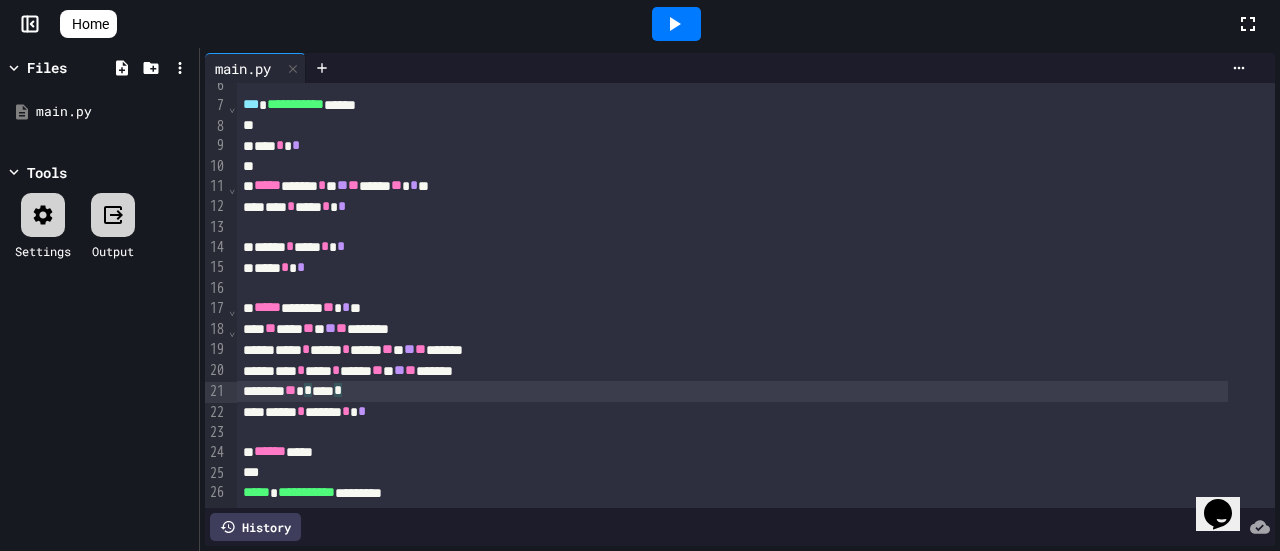 click on "*** * *** * **** ** * ** ** *******" at bounding box center [732, 371] 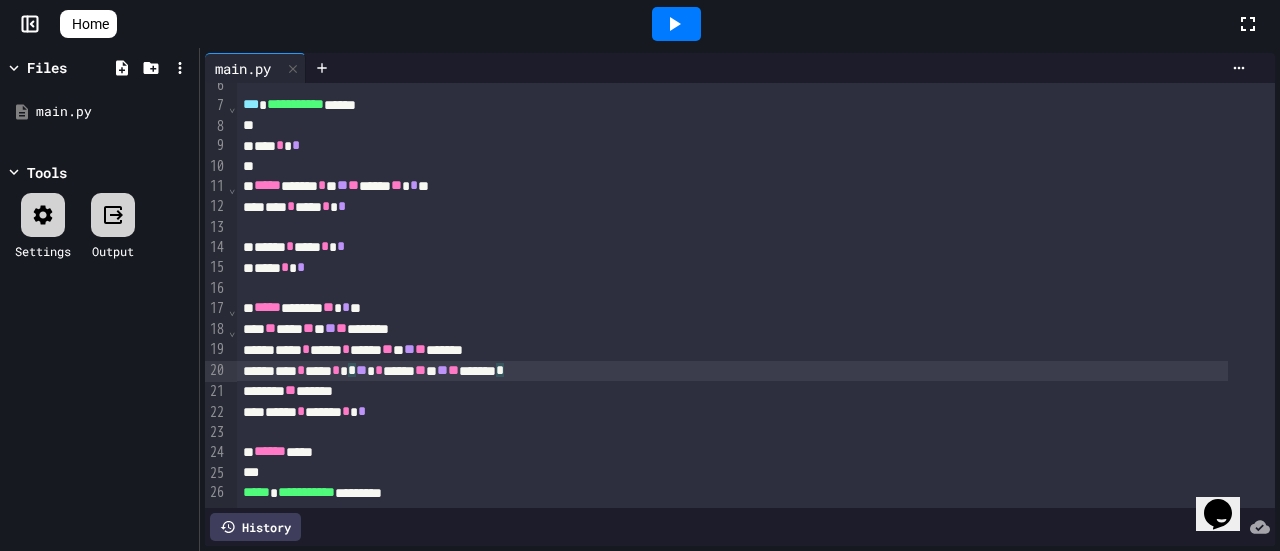 click on "** ******" at bounding box center [732, 391] 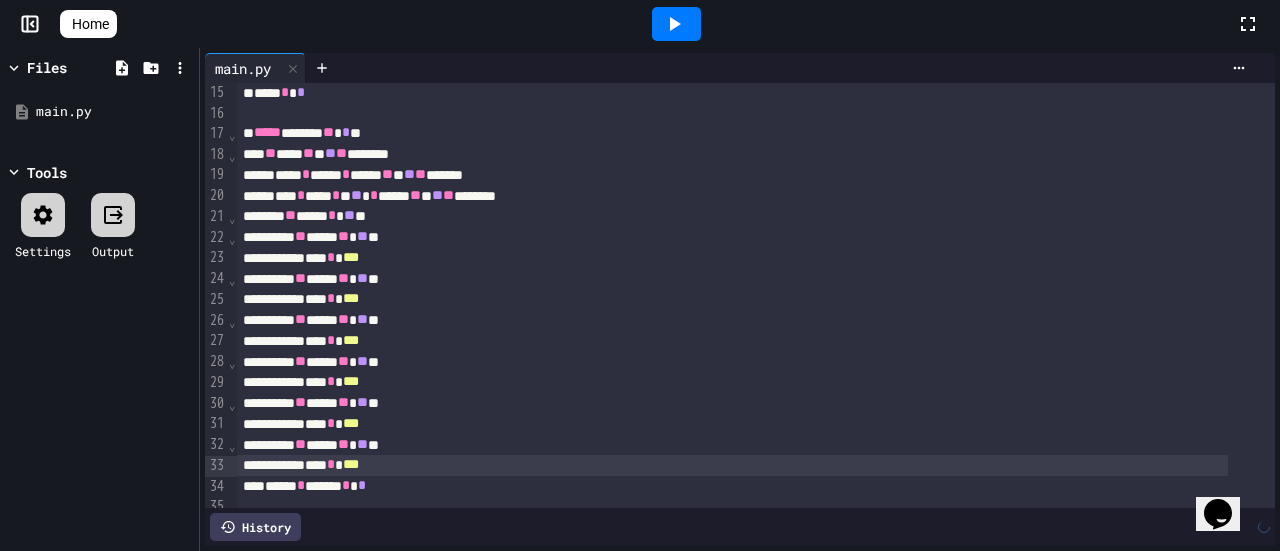 scroll, scrollTop: 308, scrollLeft: 0, axis: vertical 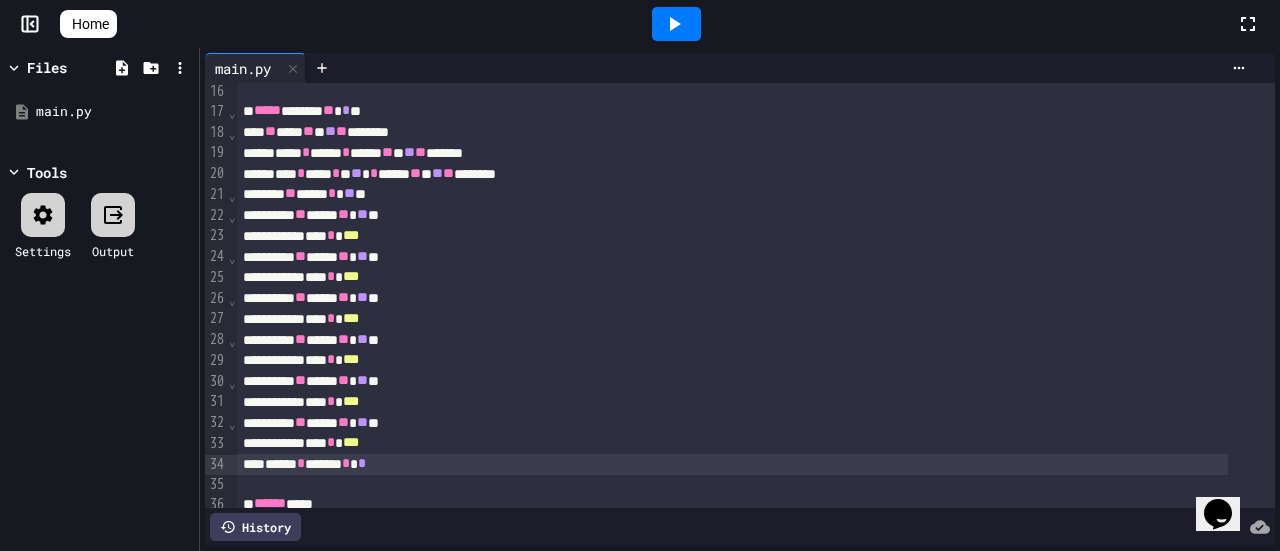 click 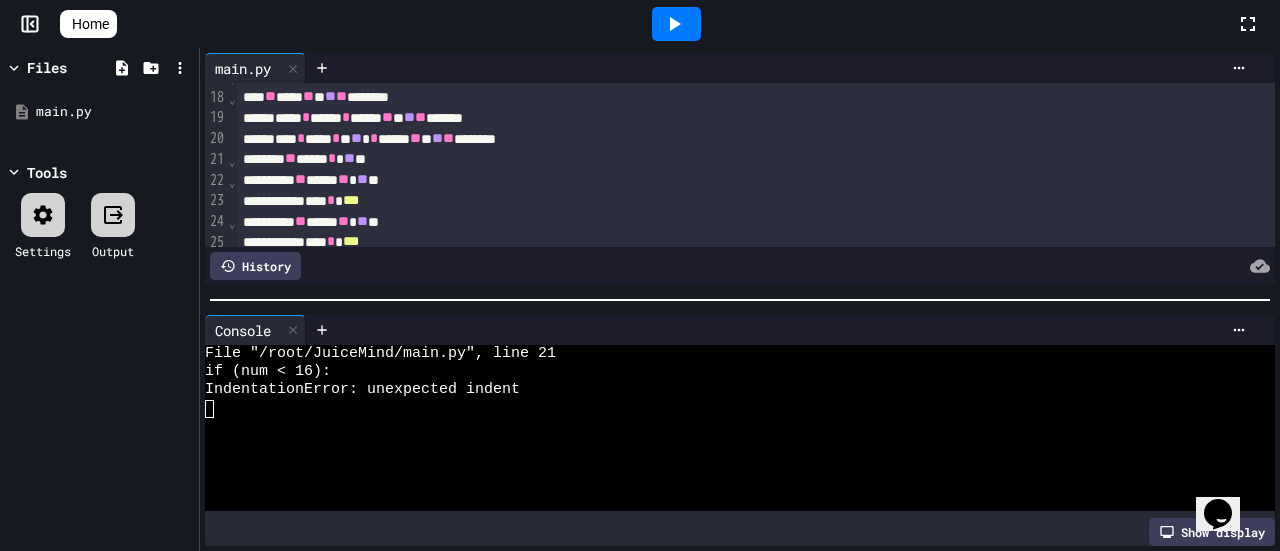 scroll, scrollTop: 308, scrollLeft: 0, axis: vertical 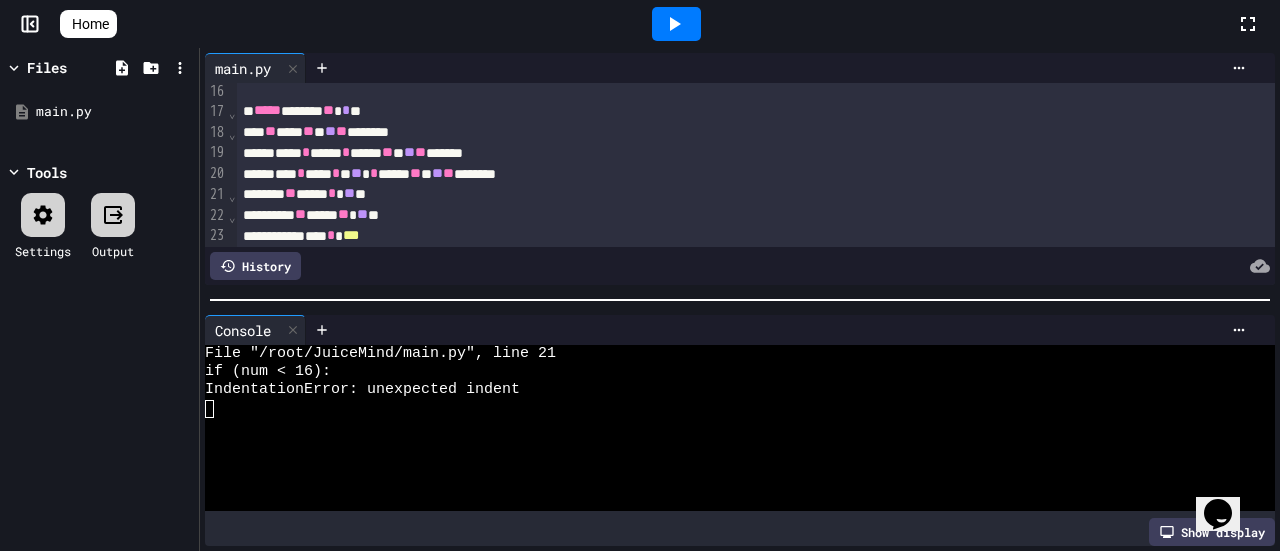 click on "** **** *   ** **" at bounding box center (732, 194) 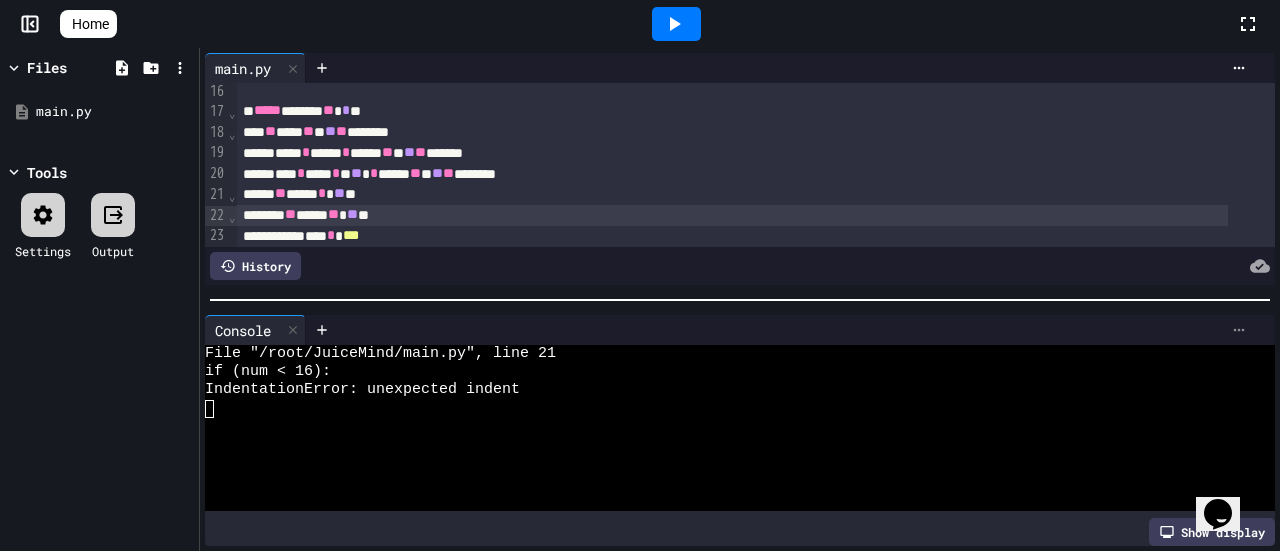 click at bounding box center [1239, 330] 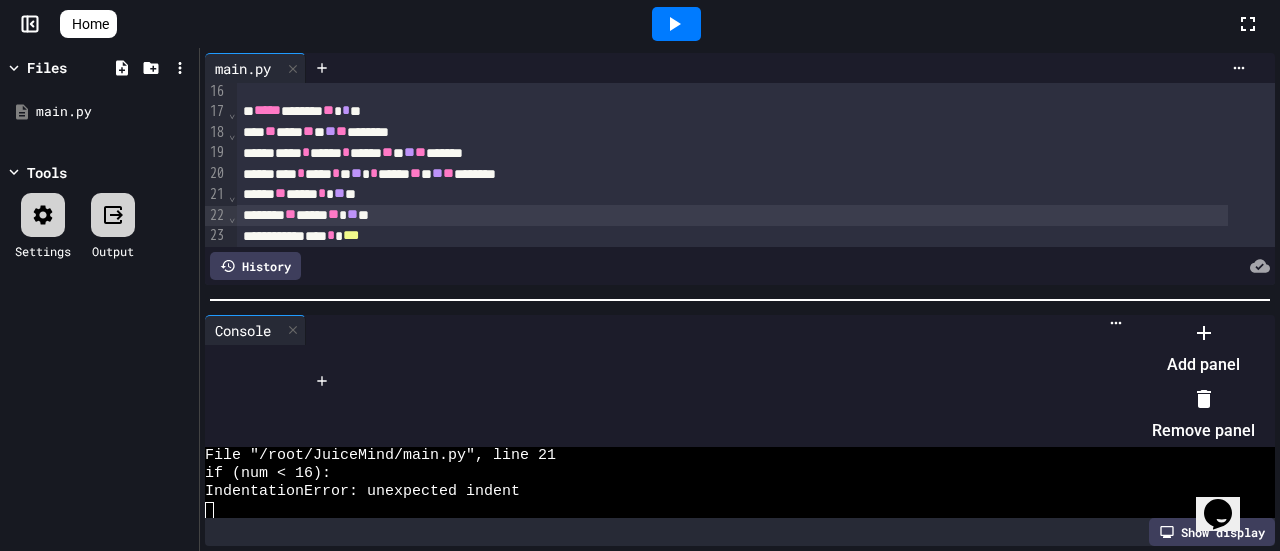 click on "Remove panel" at bounding box center (1203, 415) 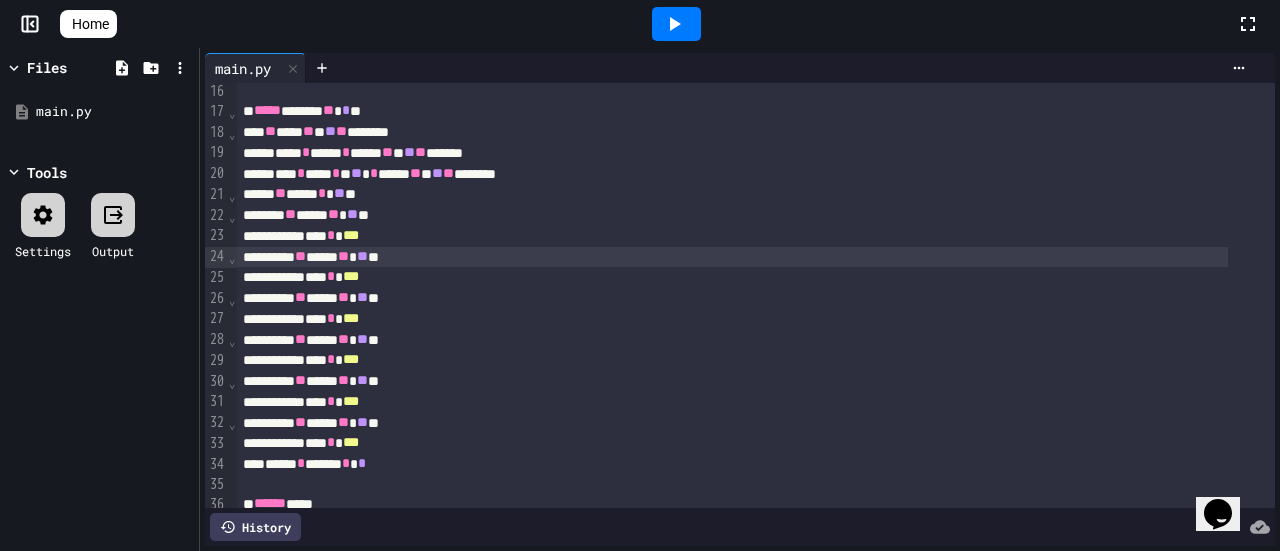 click on "** **** **   ** **" at bounding box center (732, 257) 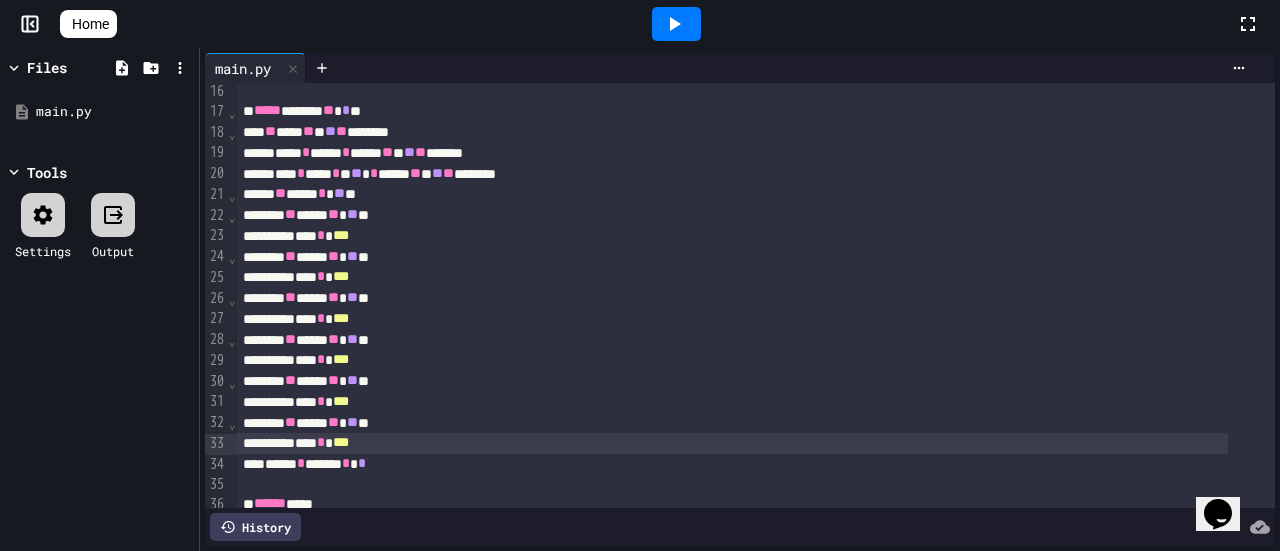 click at bounding box center (676, 24) 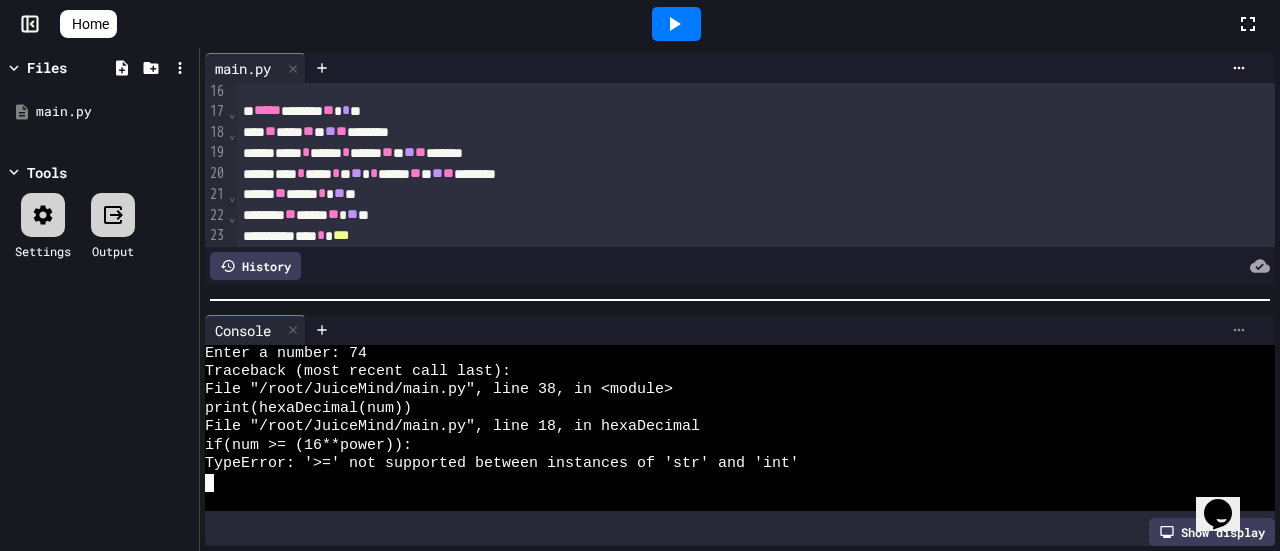 click 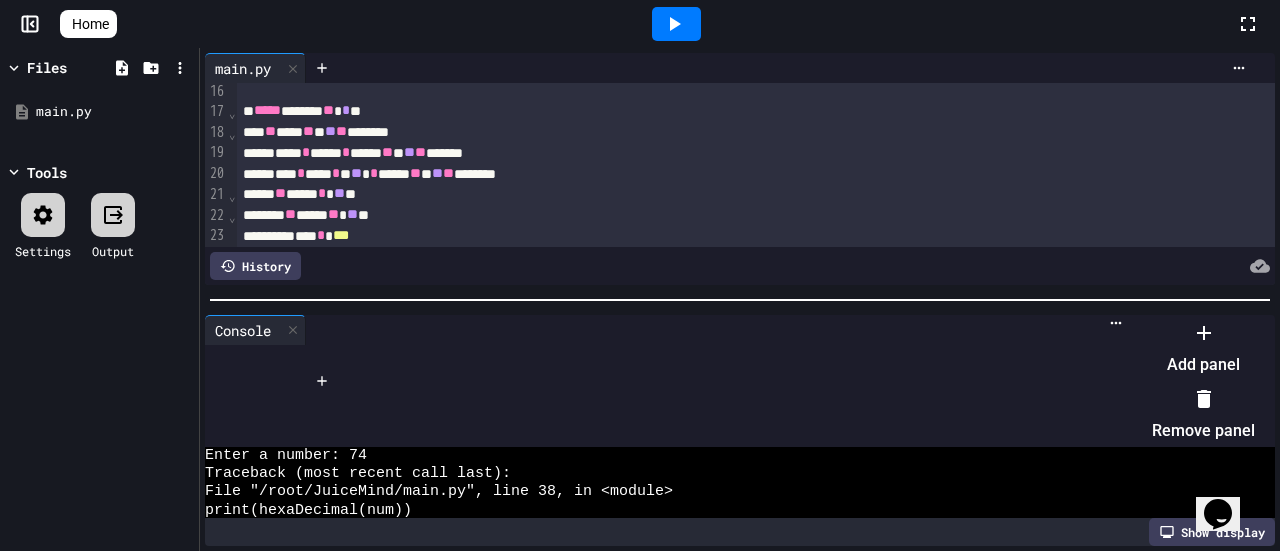 click on "Remove panel" at bounding box center (1203, 415) 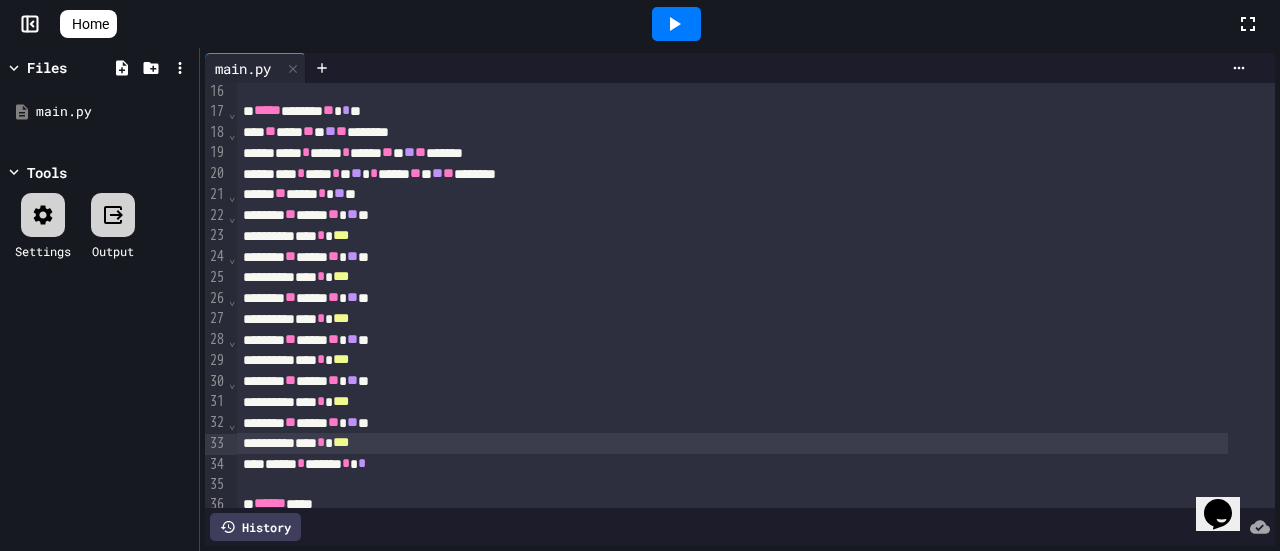 click on "*** *   ***" at bounding box center [732, 236] 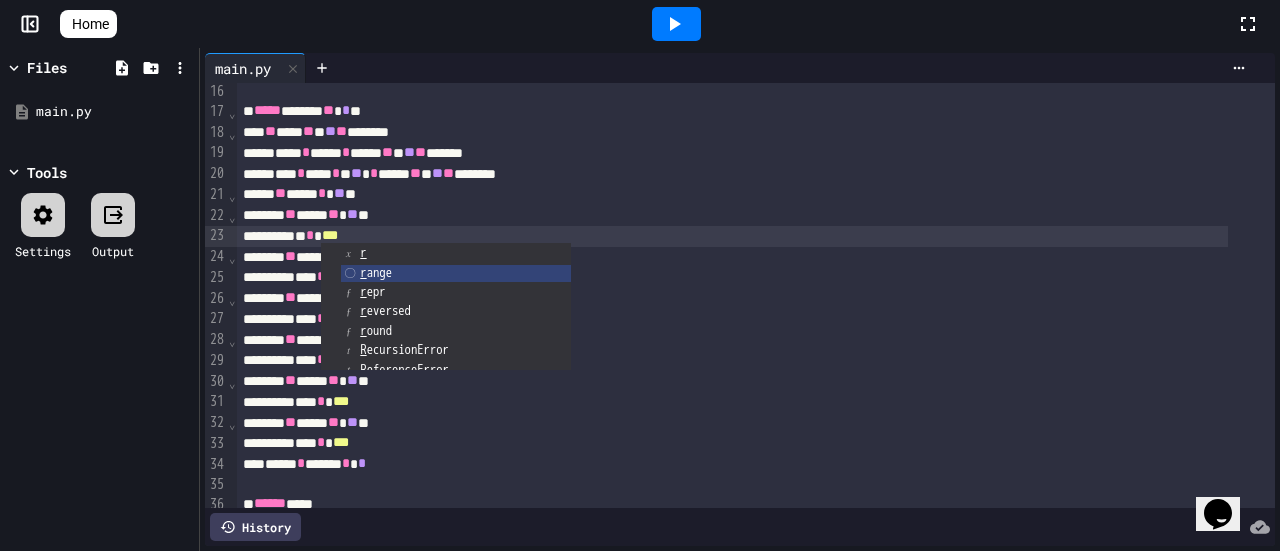 click on "* *   ***" at bounding box center [732, 236] 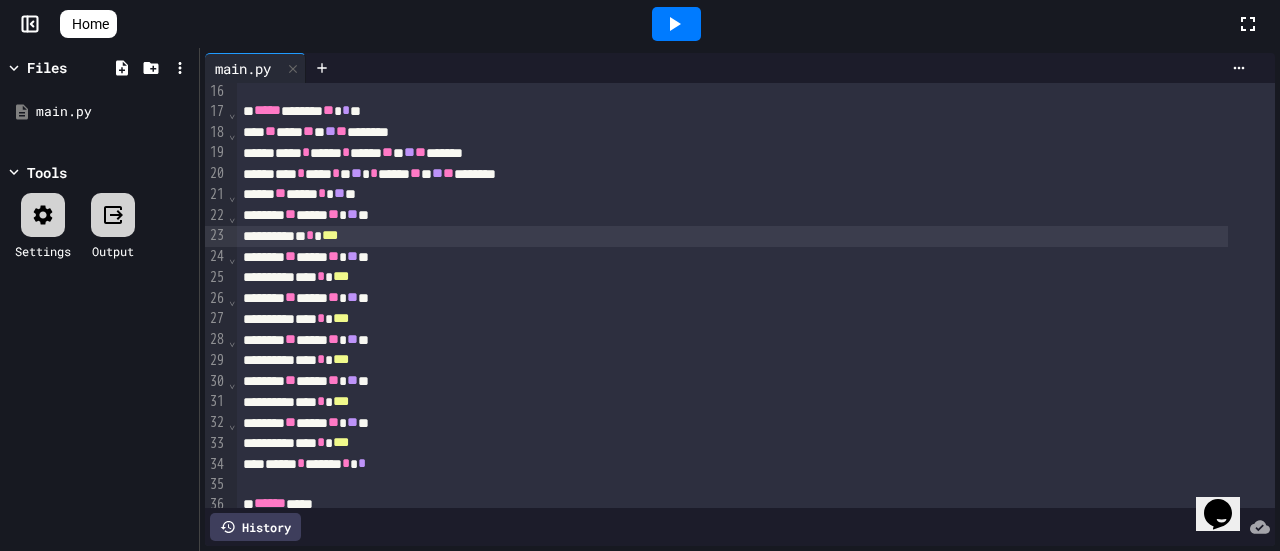 click on "*** *   ***" at bounding box center (732, 277) 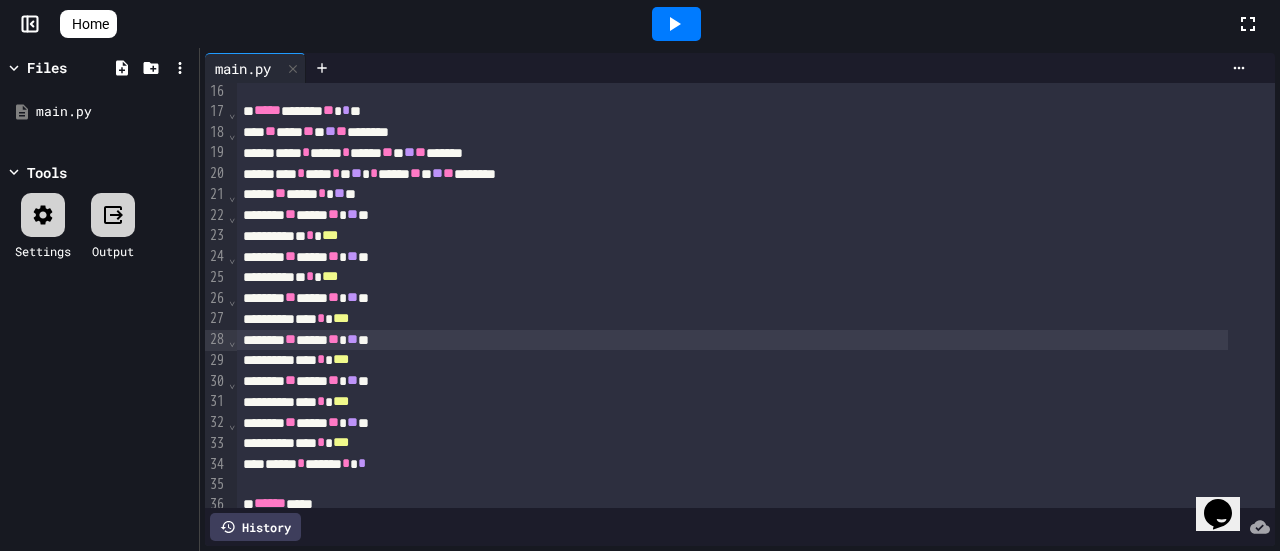 click on "** **** **   ** **" at bounding box center [732, 340] 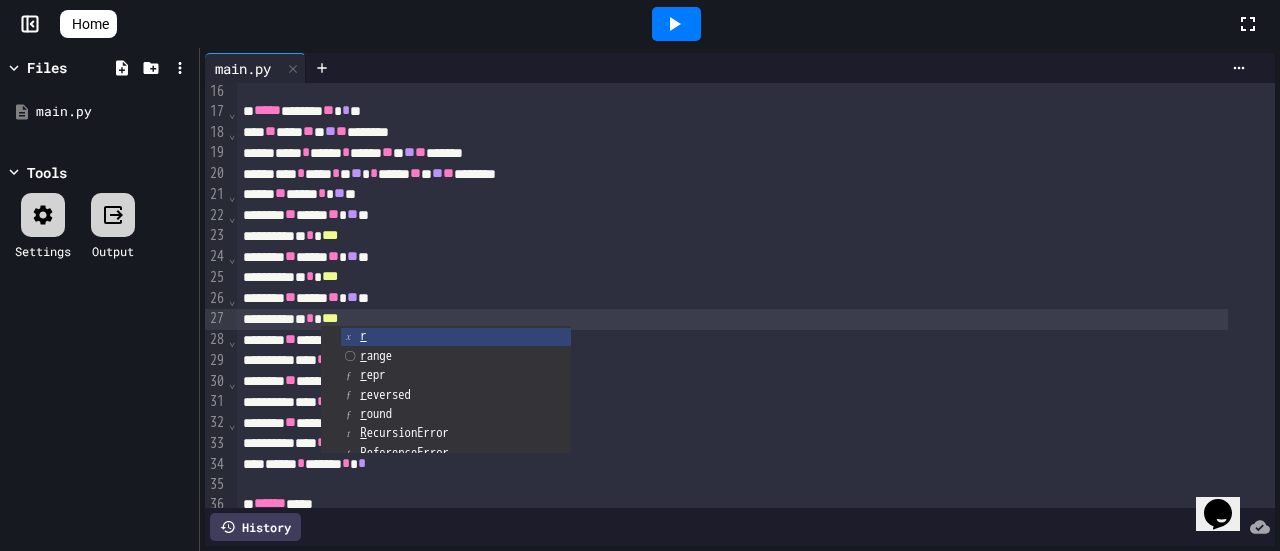 click on "* *   ***" at bounding box center (732, 319) 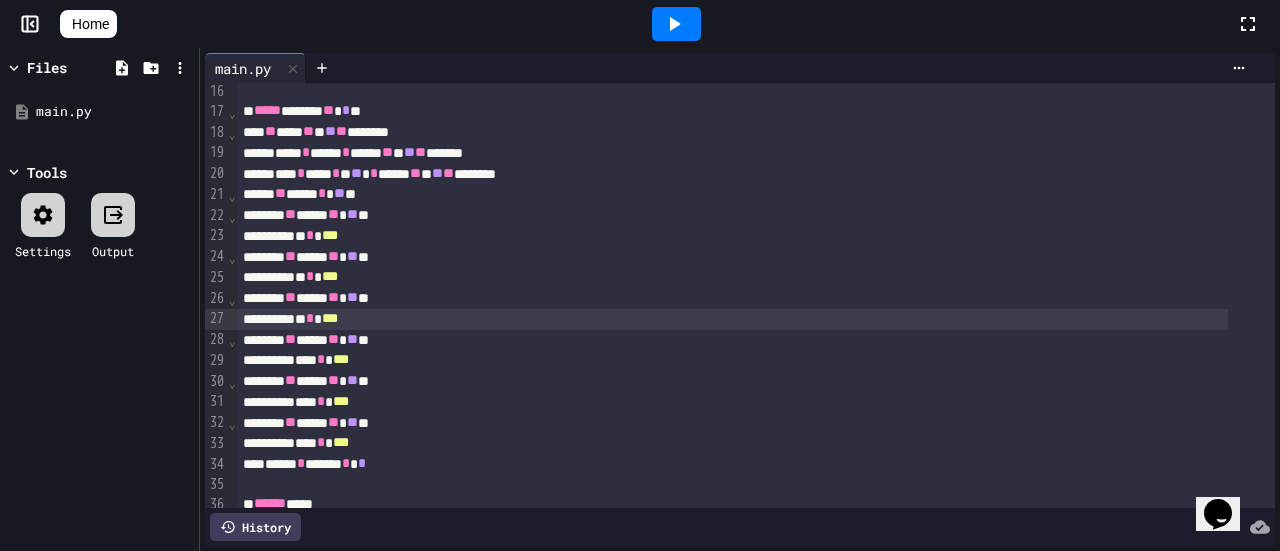 click on "*** *   ***" at bounding box center [732, 360] 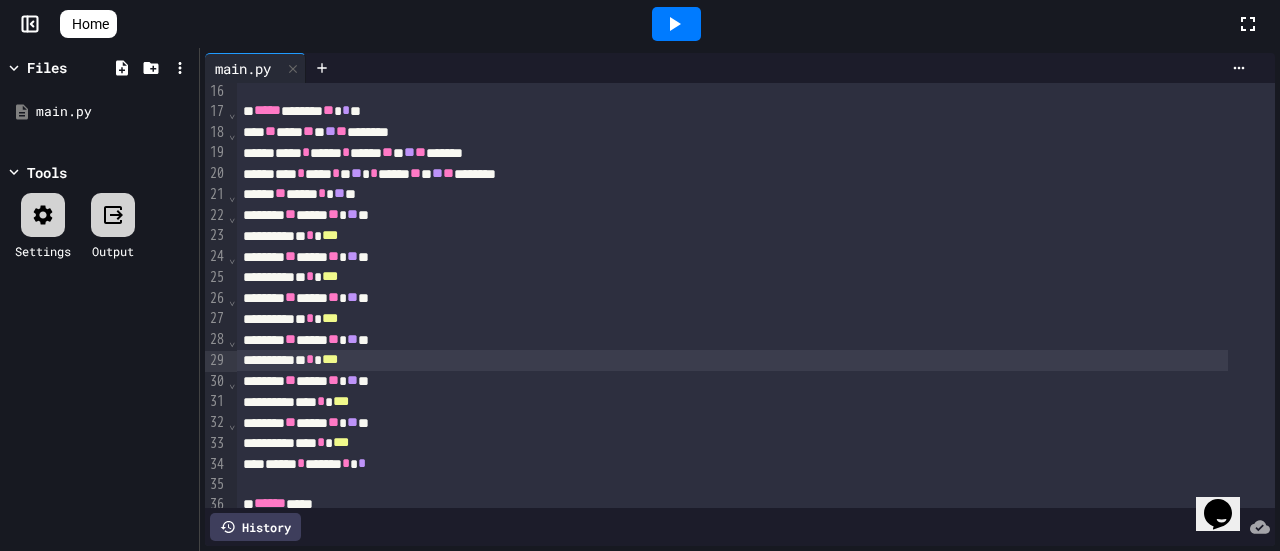 click on "* *   ***" at bounding box center [732, 360] 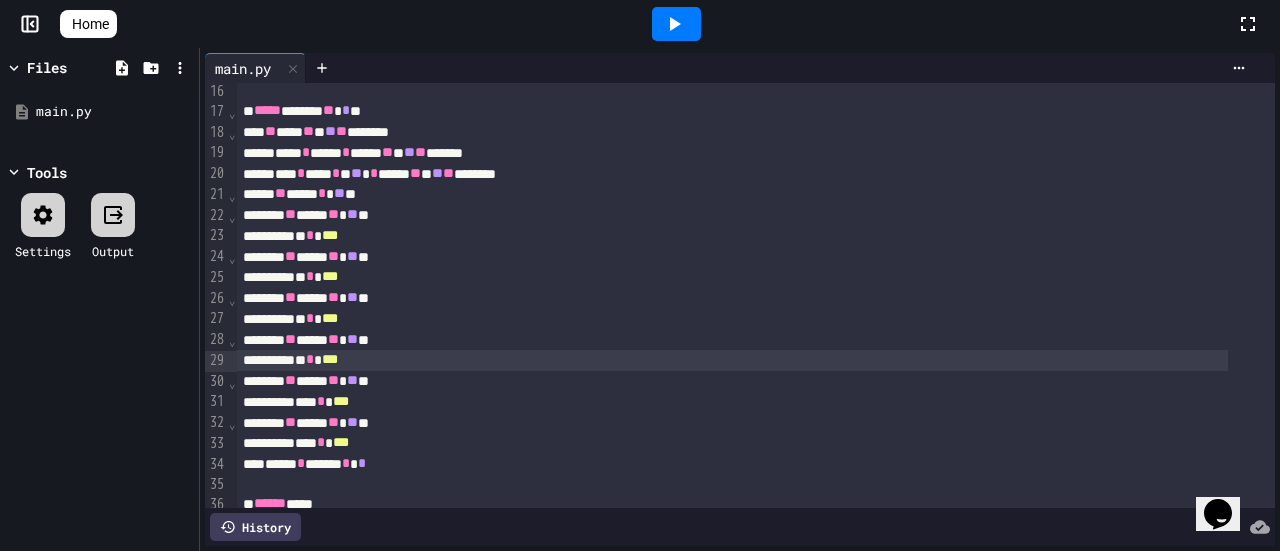 drag, startPoint x: 345, startPoint y: 403, endPoint x: 418, endPoint y: 413, distance: 73.68175 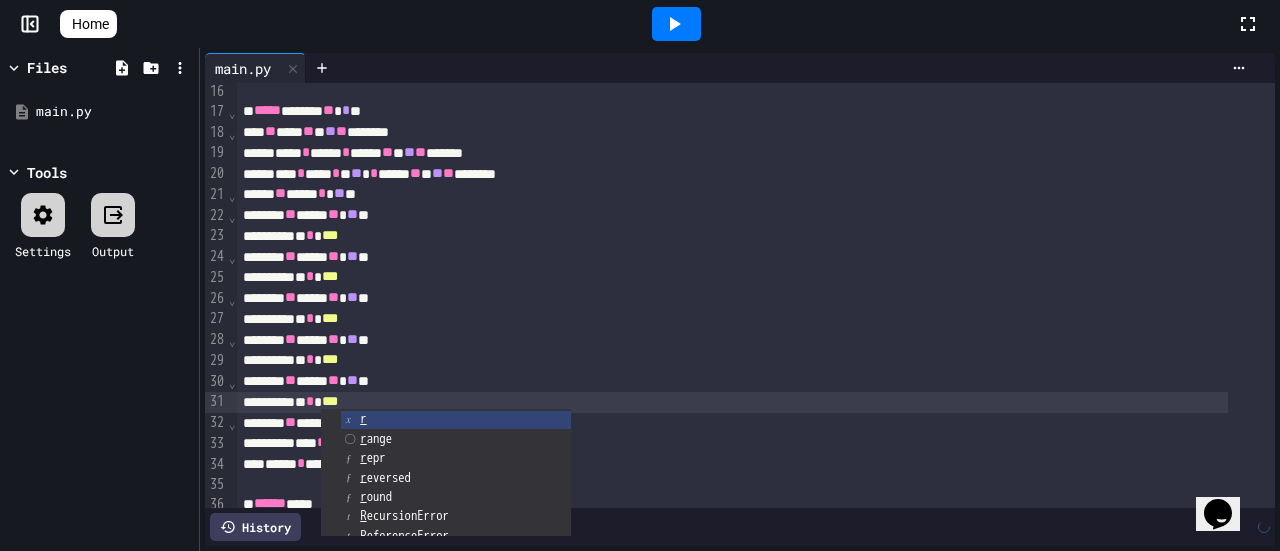click on "* *   ***" at bounding box center (732, 402) 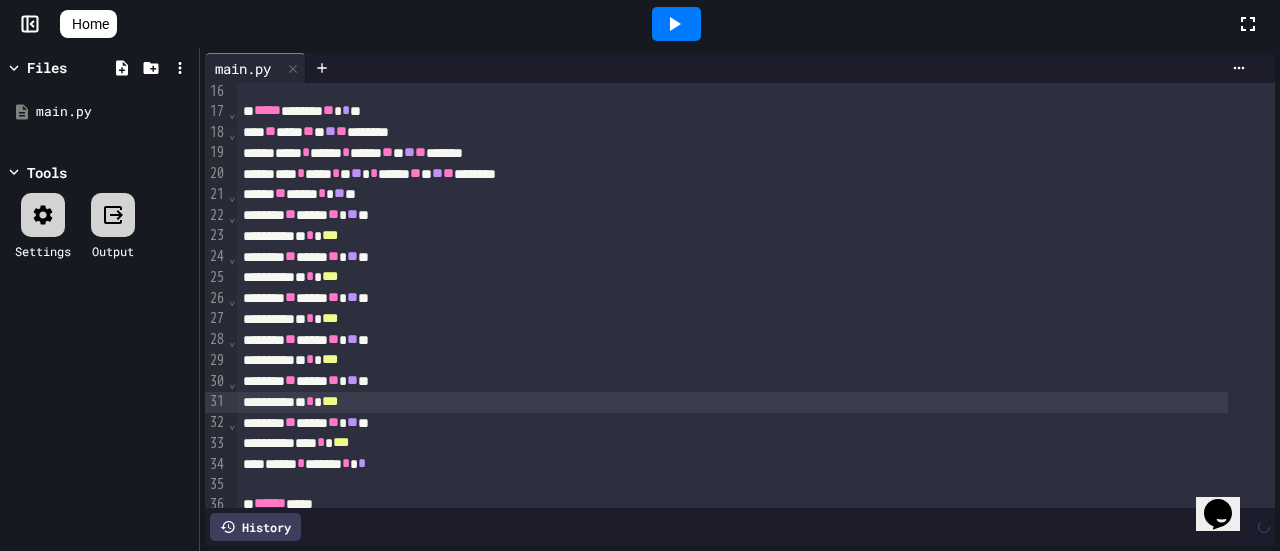 click on "*** *   ***" at bounding box center (732, 443) 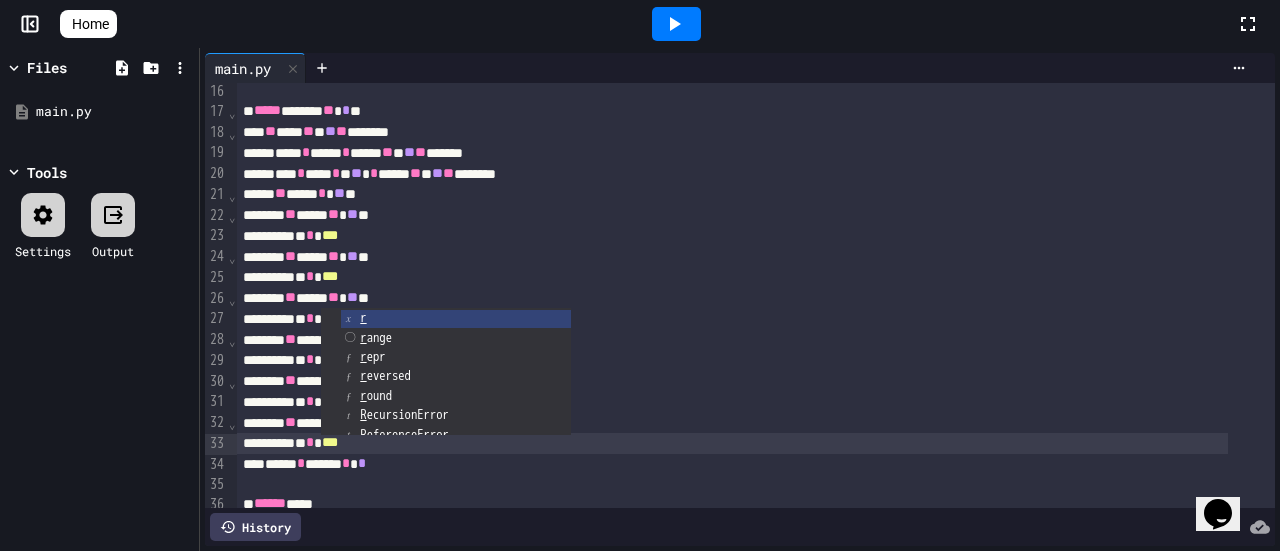 click on "** **** **   ** **" at bounding box center [732, 257] 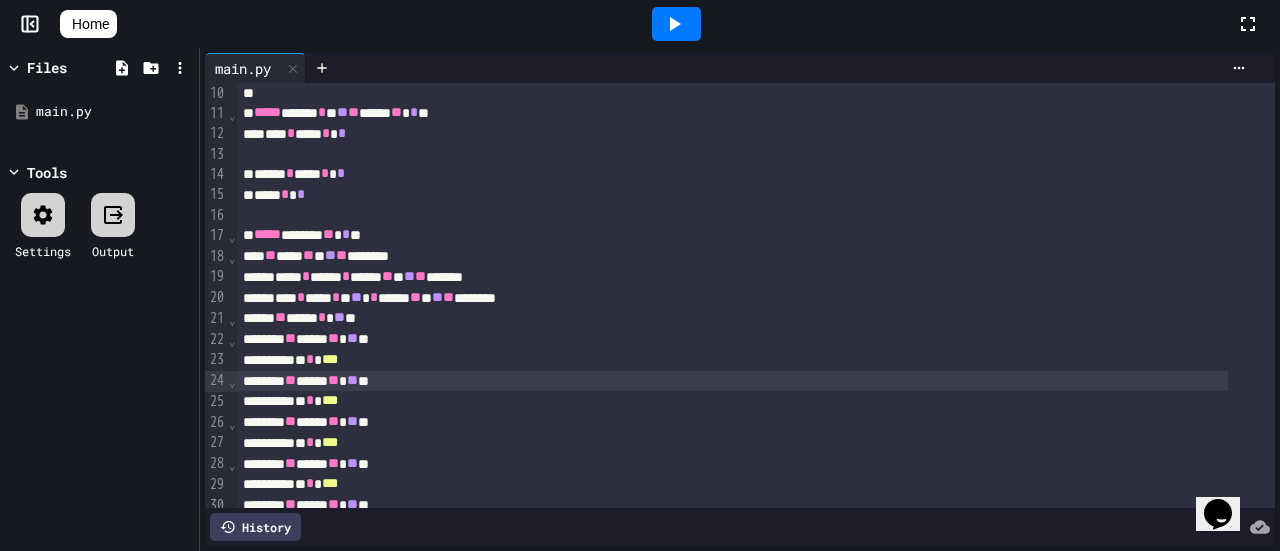 scroll, scrollTop: 108, scrollLeft: 0, axis: vertical 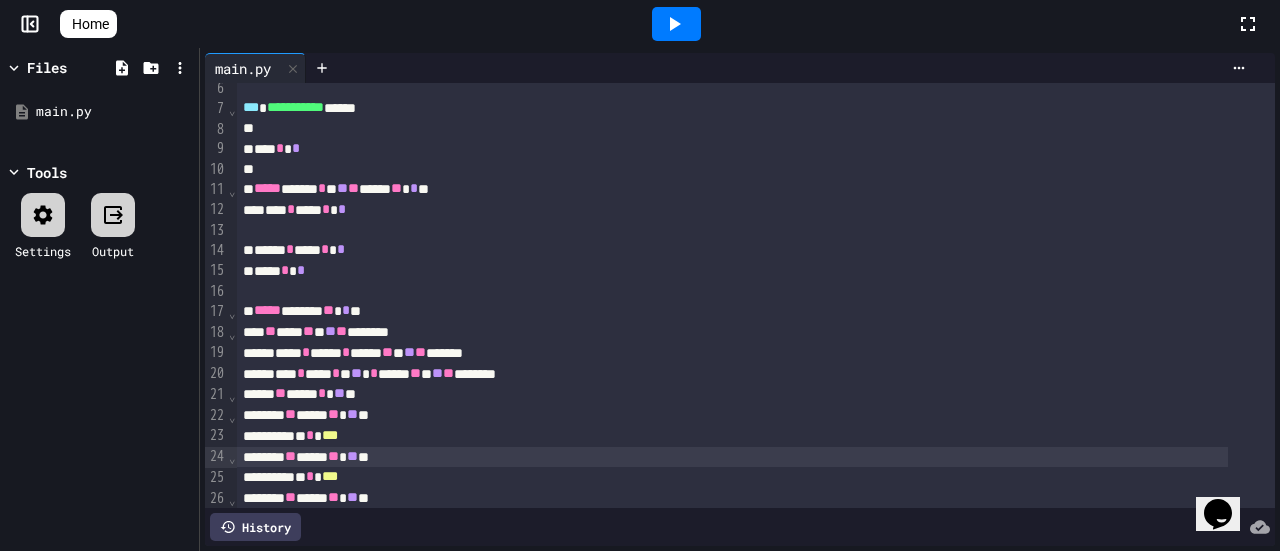 click on "**** *   *" at bounding box center (732, 271) 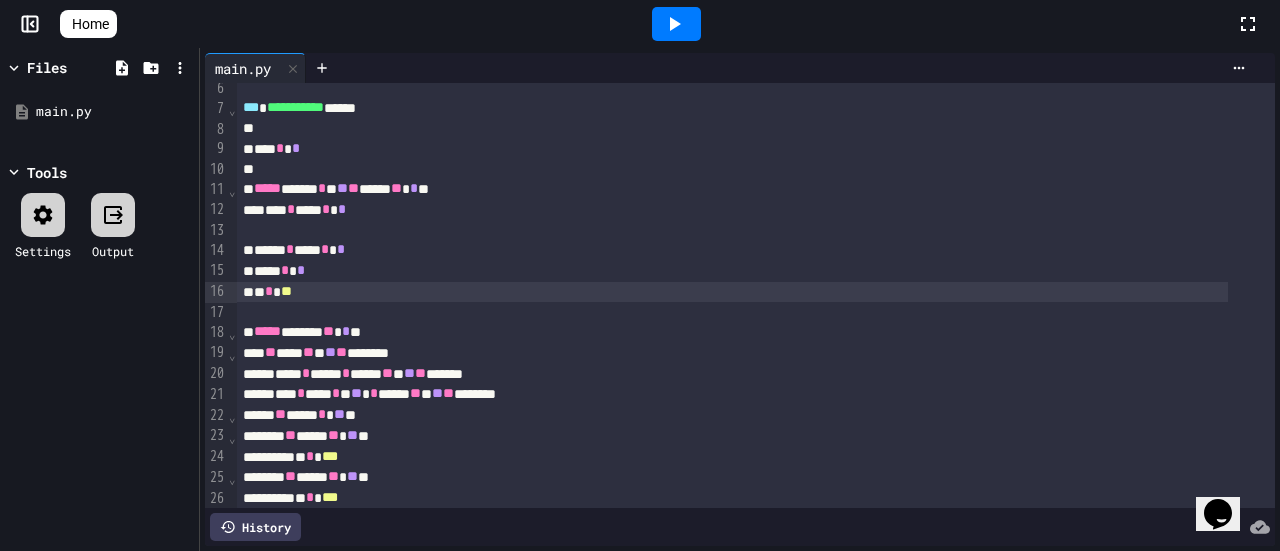 click on "* *   **" at bounding box center [732, 292] 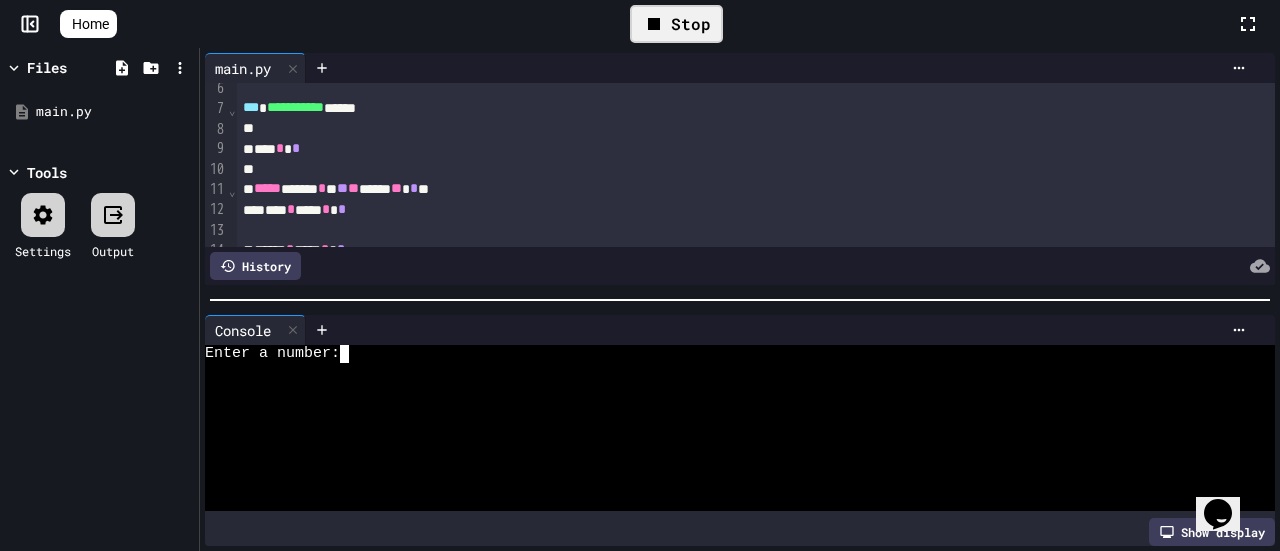 click on "Enter a number:" at bounding box center [722, 354] 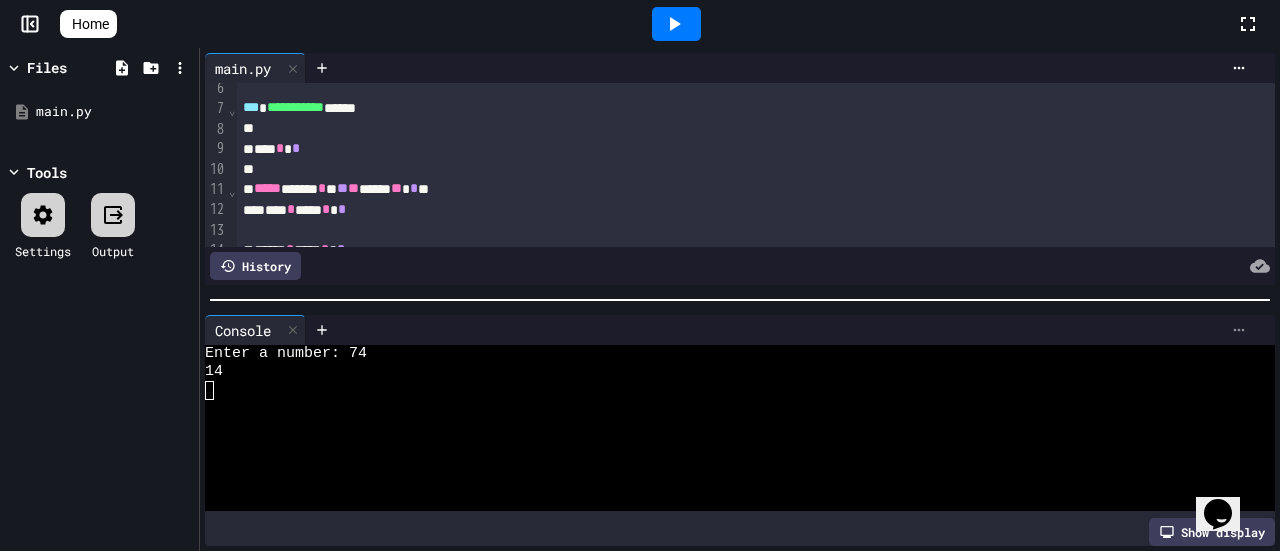 click 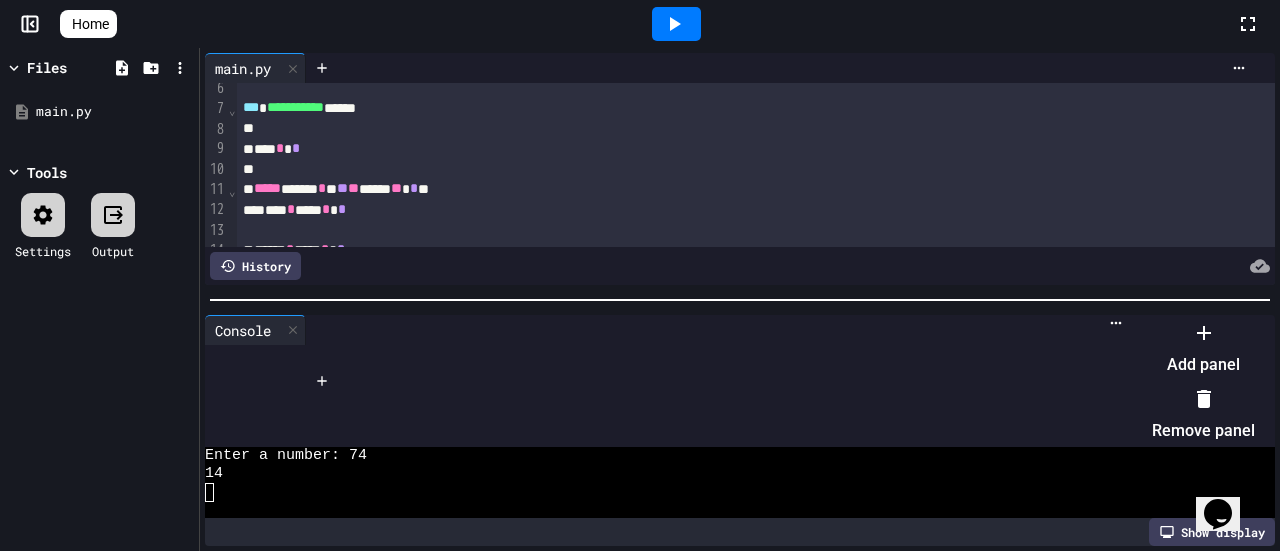 click on "Remove panel" at bounding box center [1203, 415] 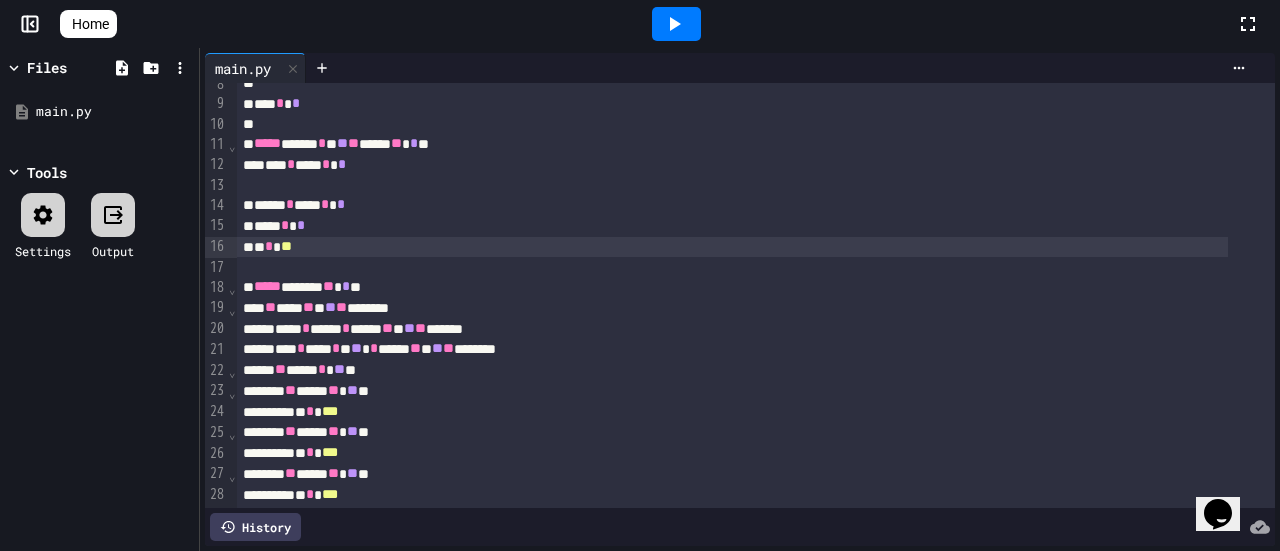 scroll, scrollTop: 108, scrollLeft: 0, axis: vertical 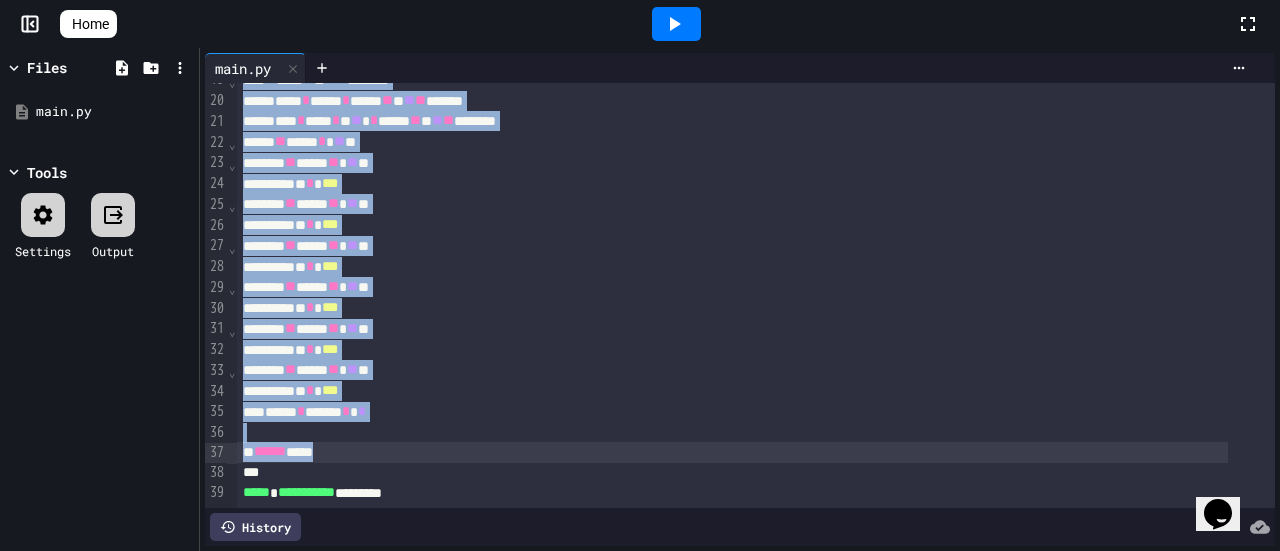 drag, startPoint x: 260, startPoint y: 250, endPoint x: 413, endPoint y: 428, distance: 234.71898 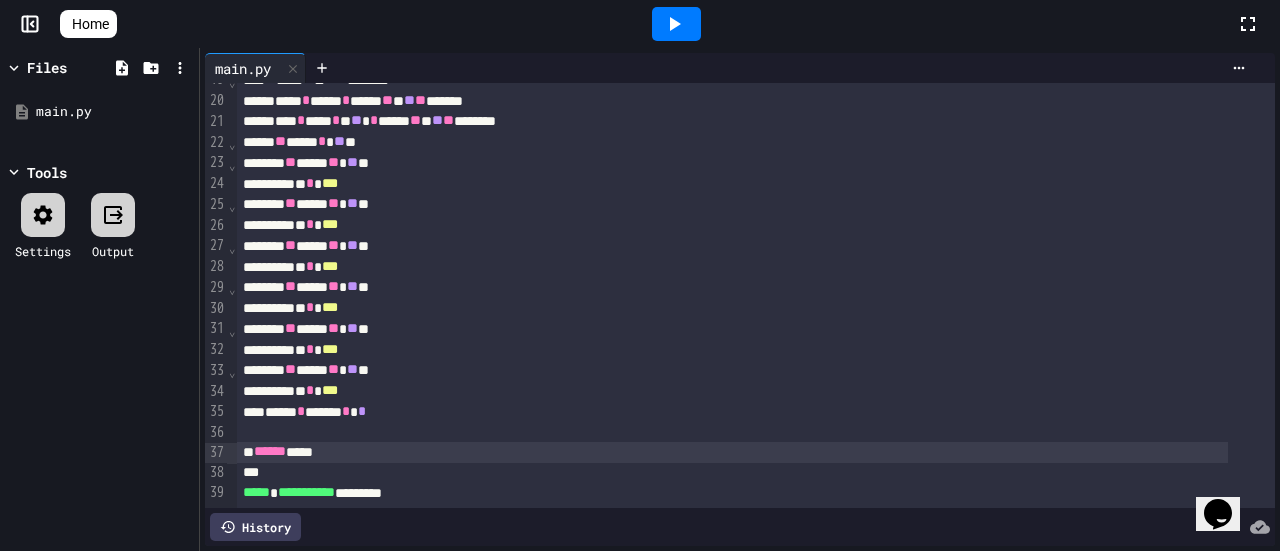 scroll, scrollTop: 0, scrollLeft: 0, axis: both 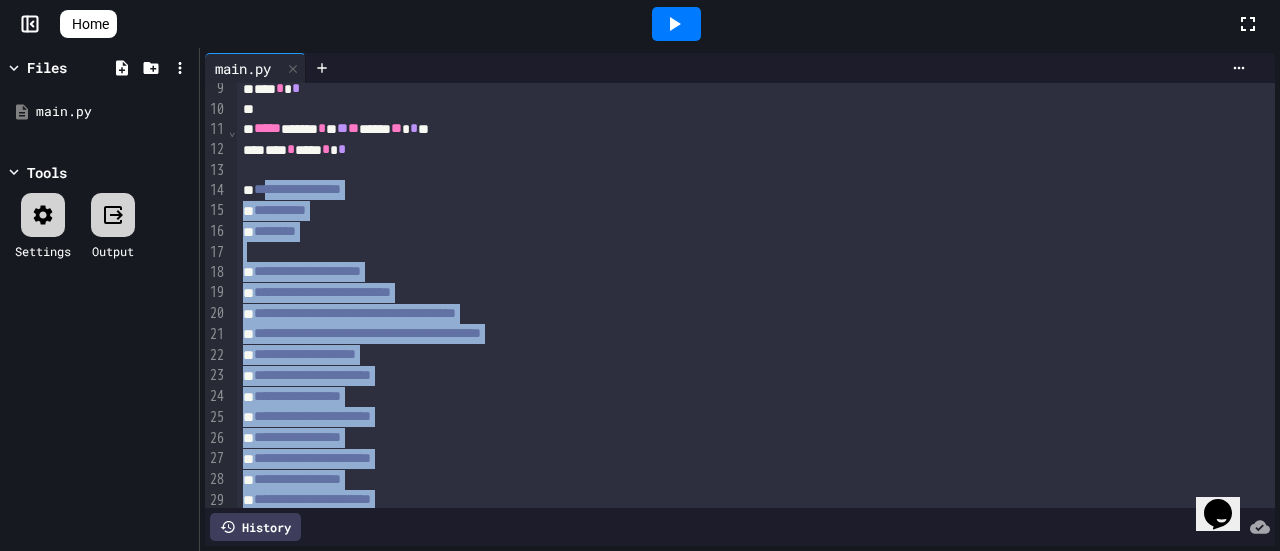 click on "********" at bounding box center [732, 232] 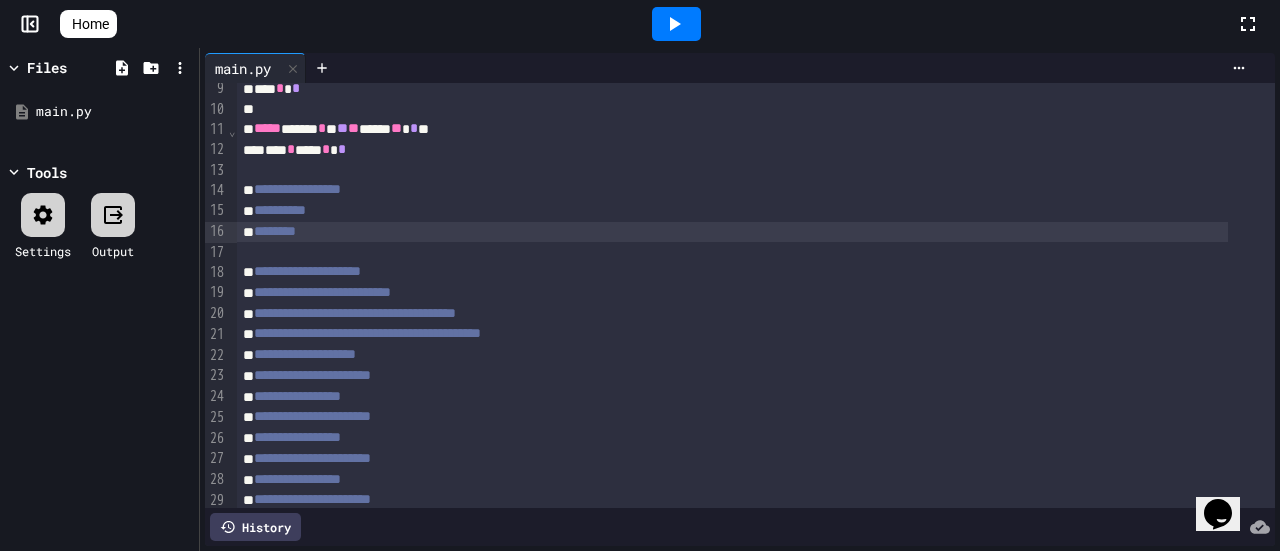 scroll, scrollTop: 68, scrollLeft: 0, axis: vertical 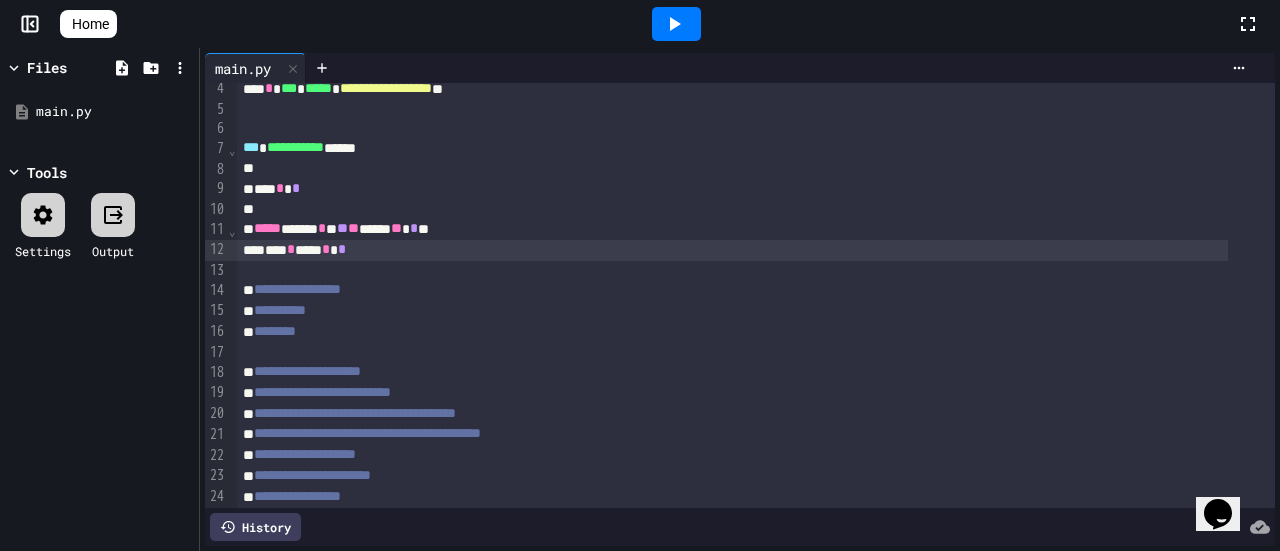 click on "*** * *** *   *" at bounding box center [732, 250] 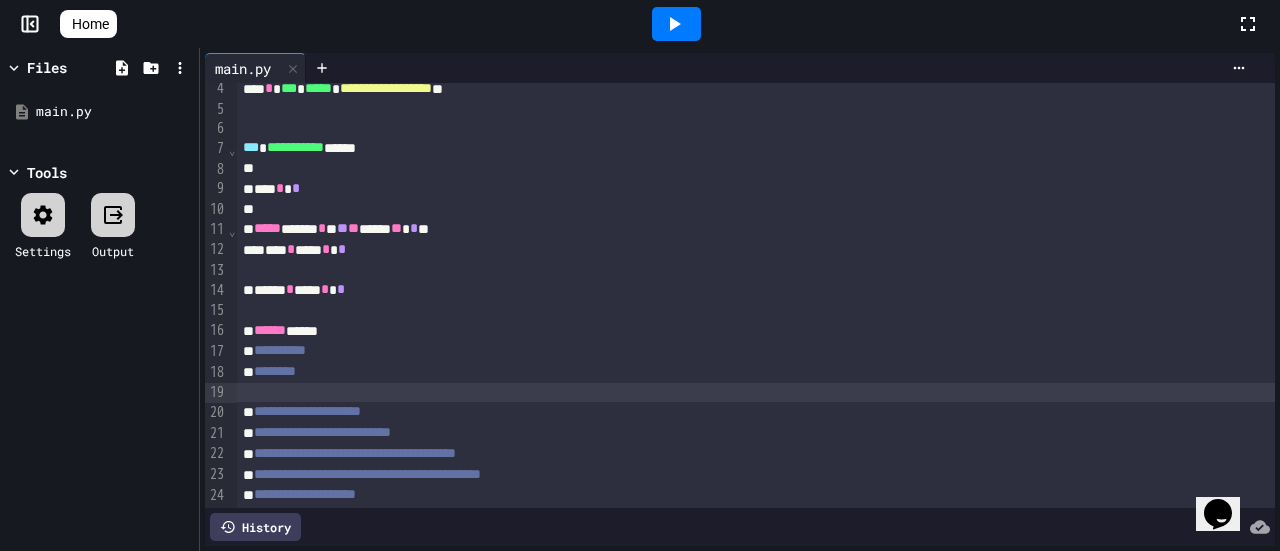 click at bounding box center (756, 393) 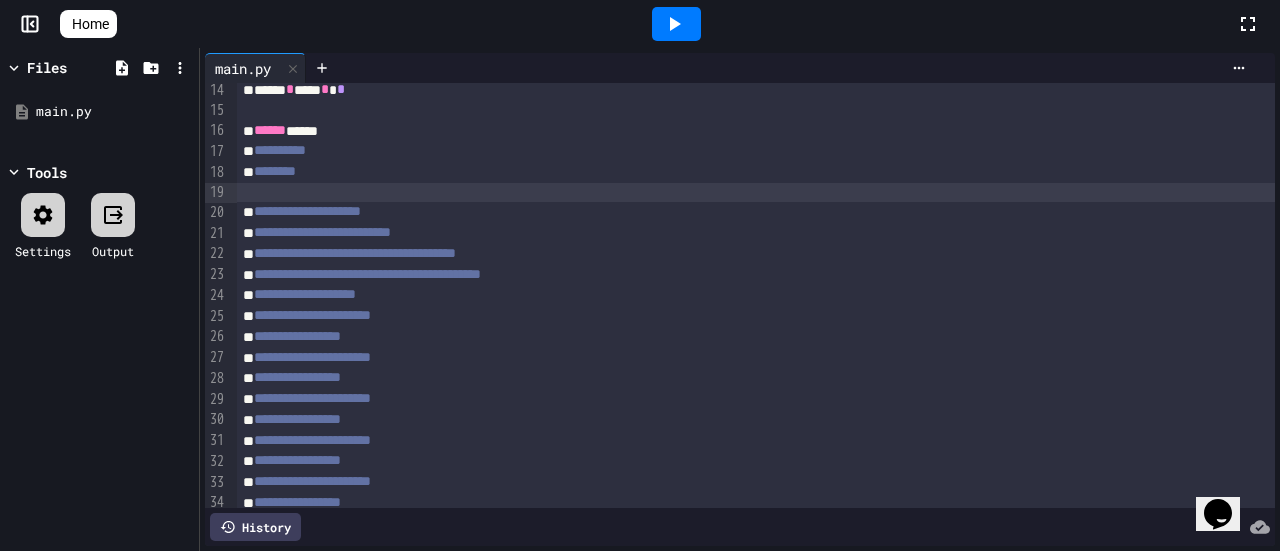 scroll, scrollTop: 451, scrollLeft: 0, axis: vertical 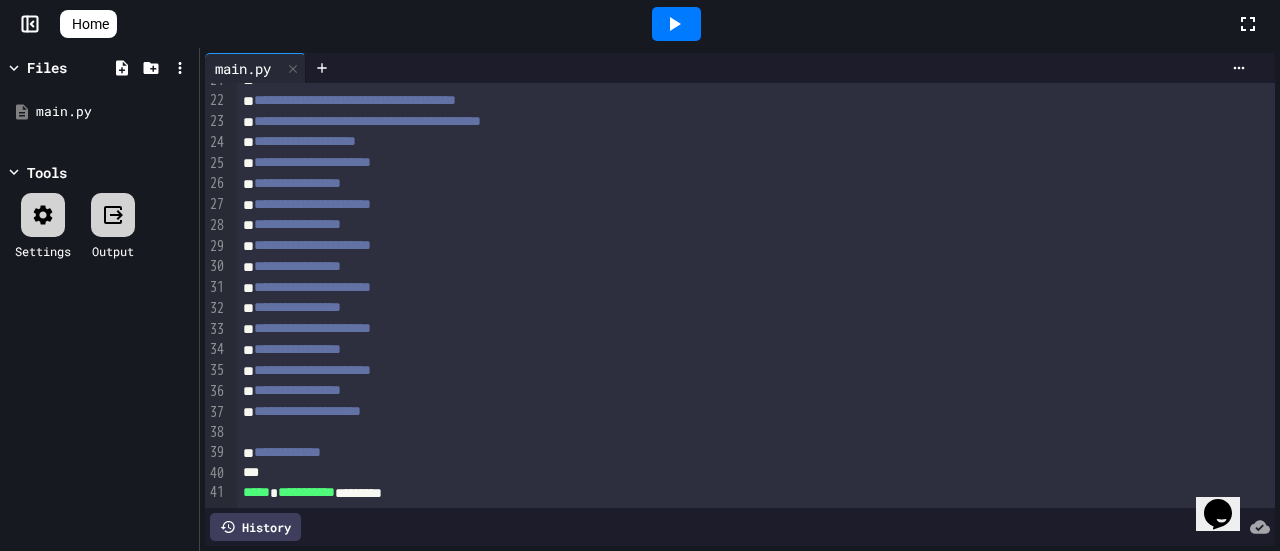 click 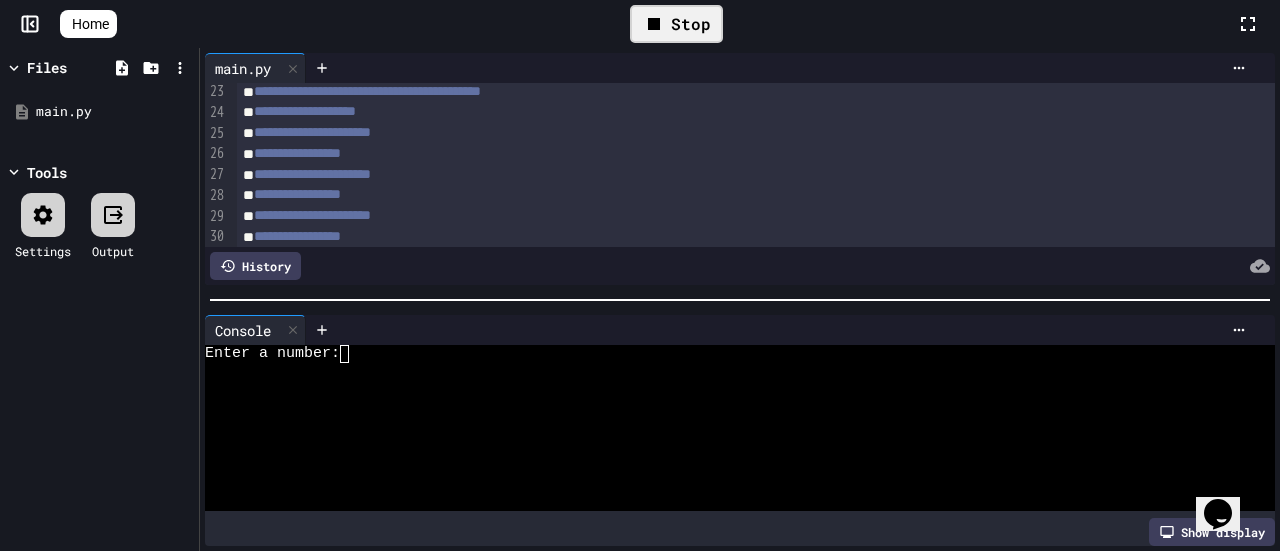 click at bounding box center [353, 354] 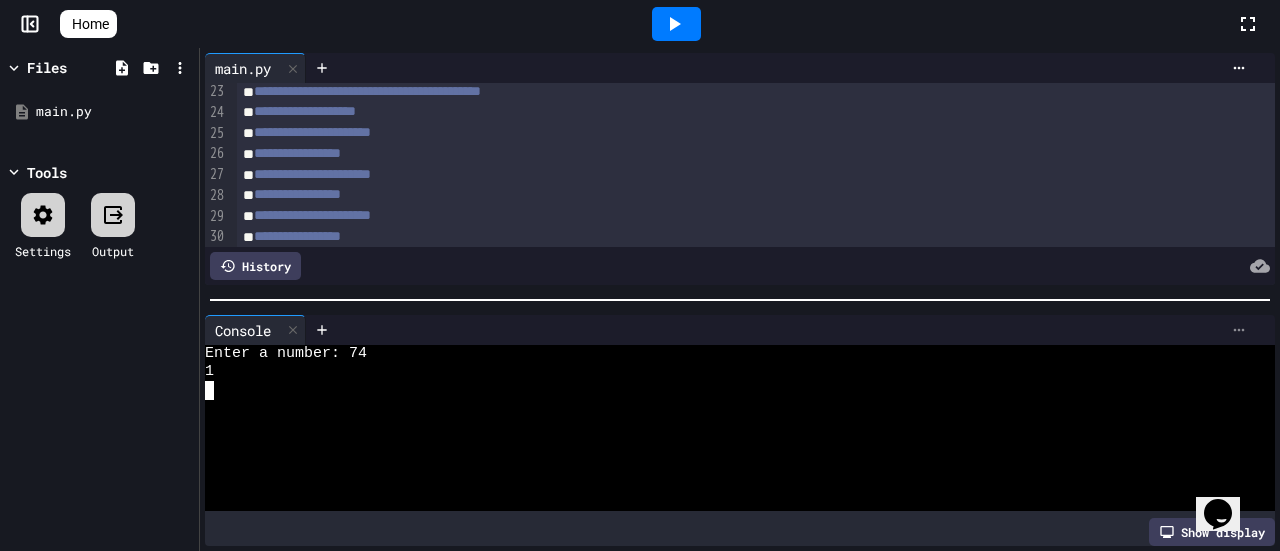 click 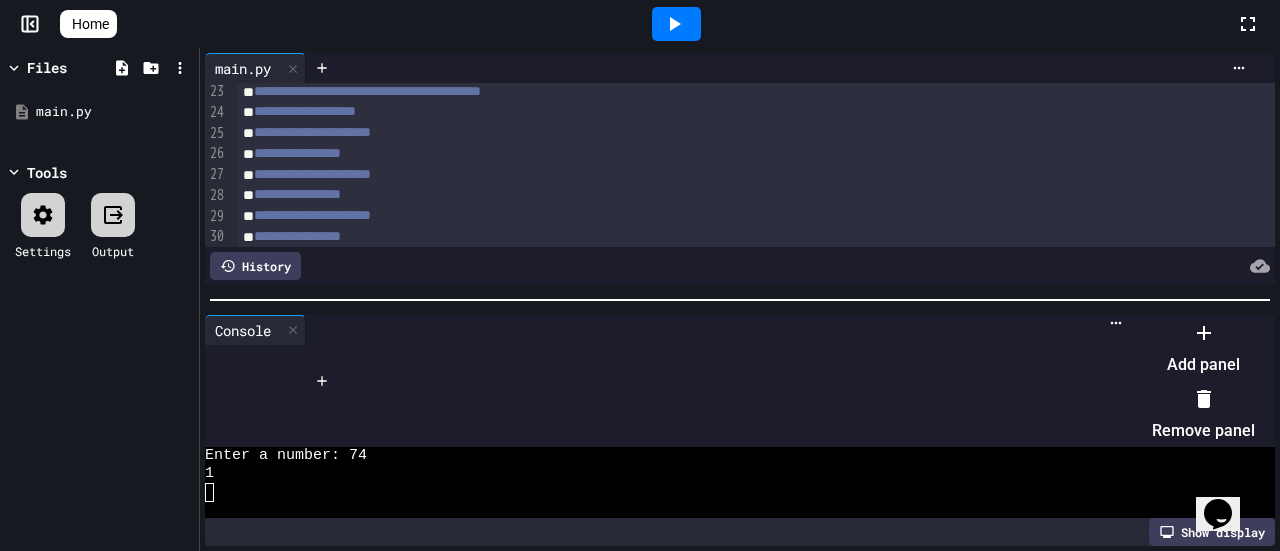 click on "Remove panel" at bounding box center [1203, 415] 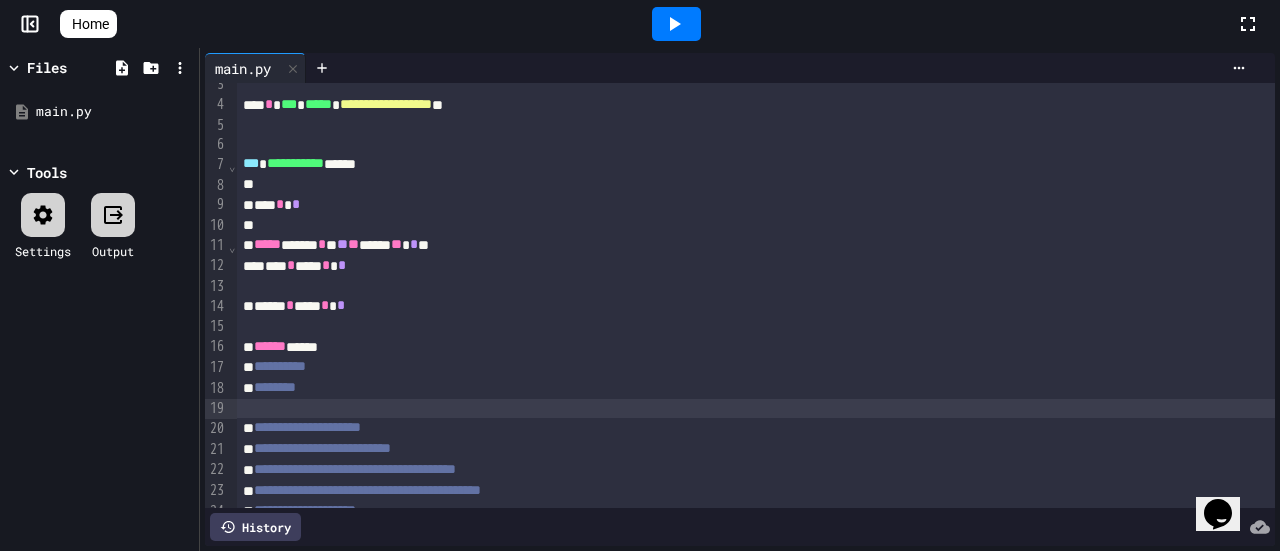 scroll, scrollTop: 100, scrollLeft: 0, axis: vertical 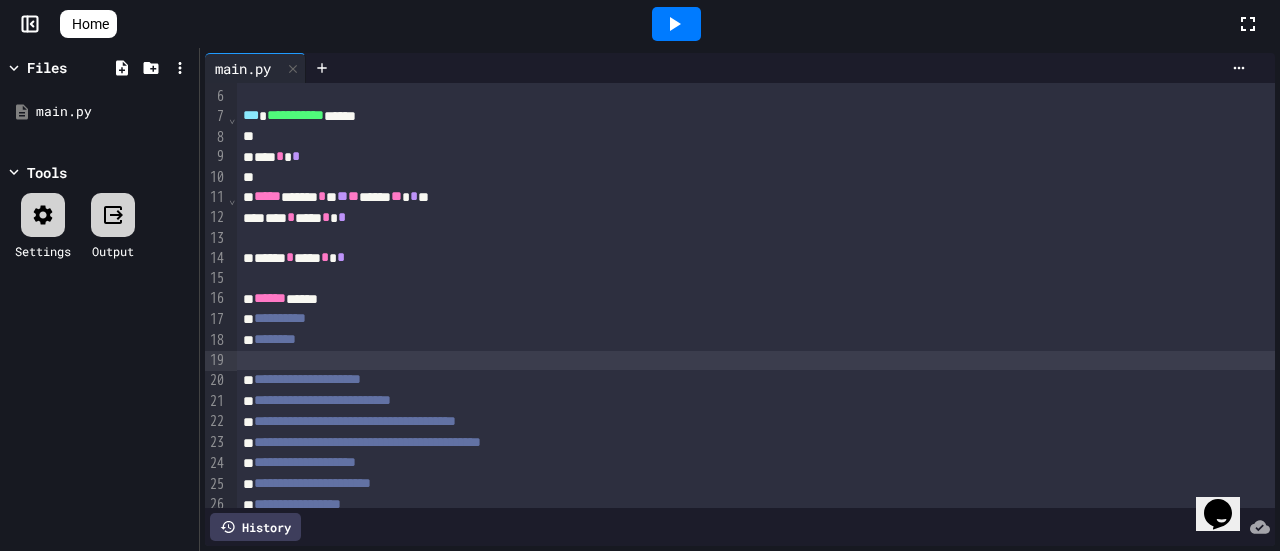 click on "****** *****" at bounding box center (732, 299) 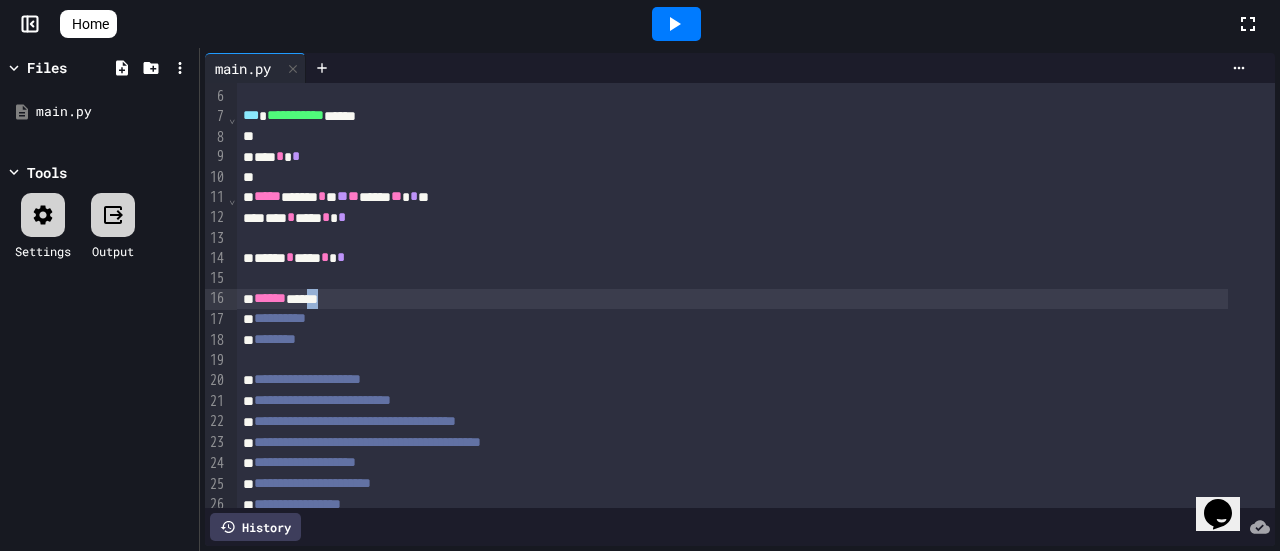 scroll, scrollTop: 100, scrollLeft: 0, axis: vertical 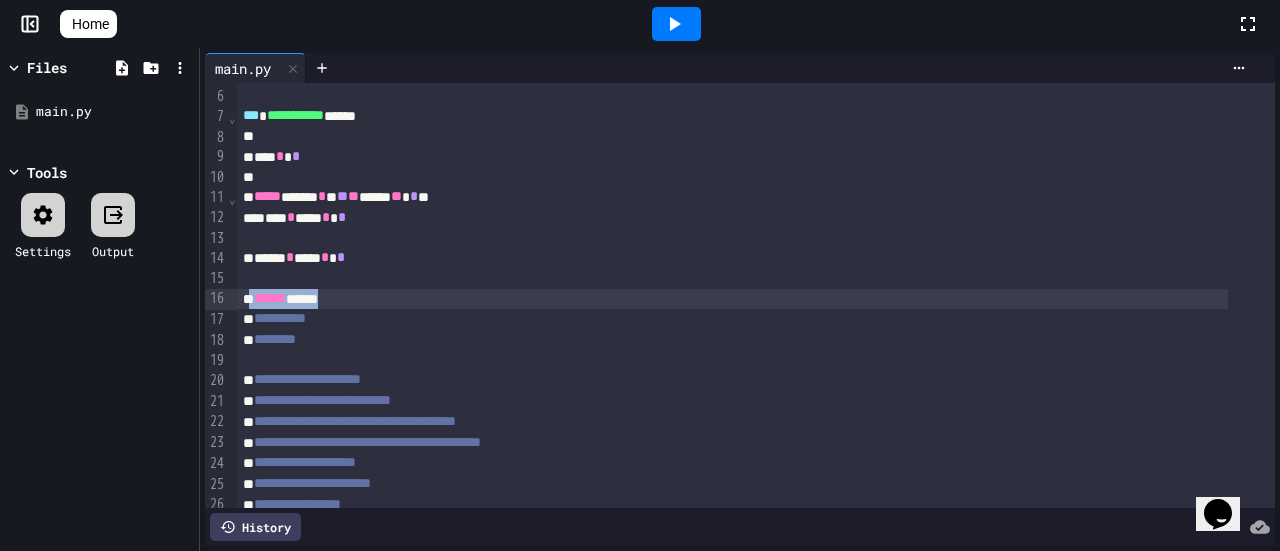 drag, startPoint x: 361, startPoint y: 296, endPoint x: 250, endPoint y: 300, distance: 111.07205 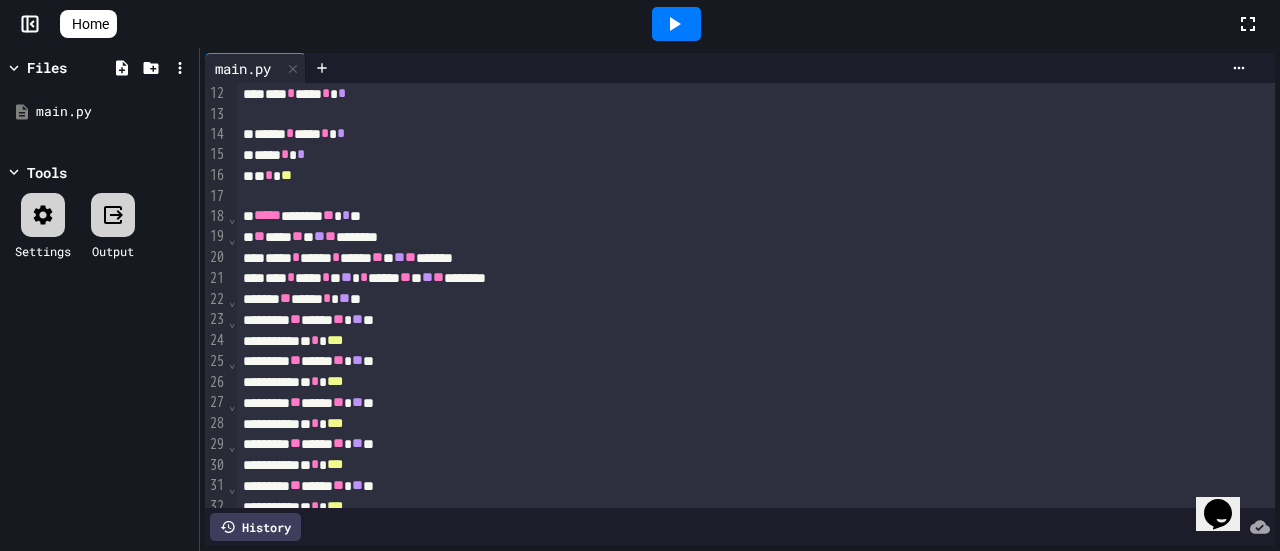 scroll, scrollTop: 269, scrollLeft: 0, axis: vertical 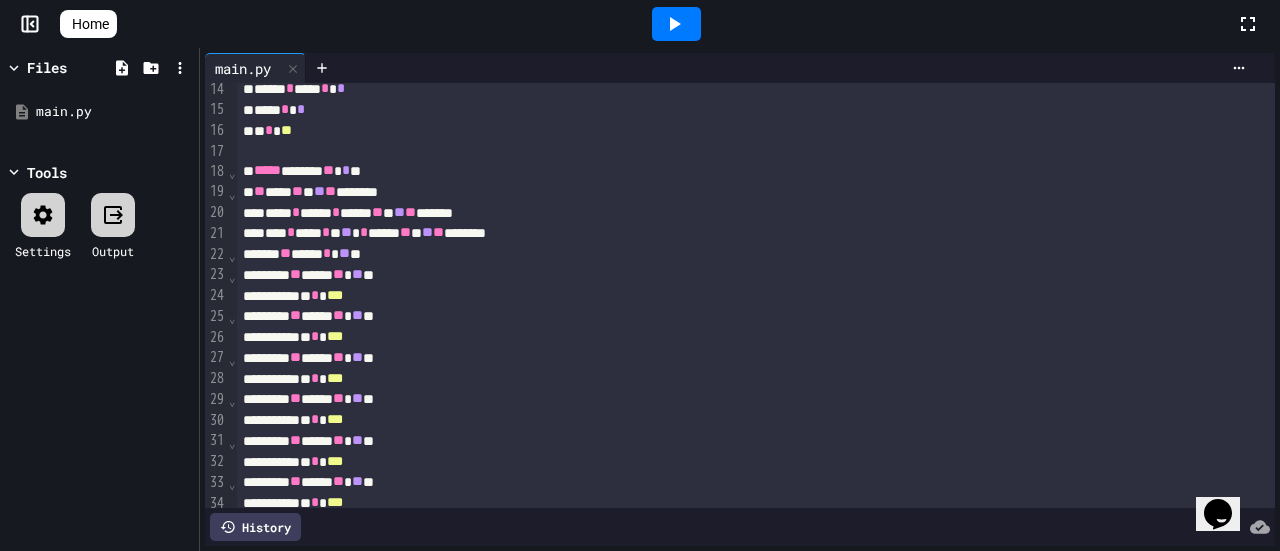 click on "**" at bounding box center [285, 253] 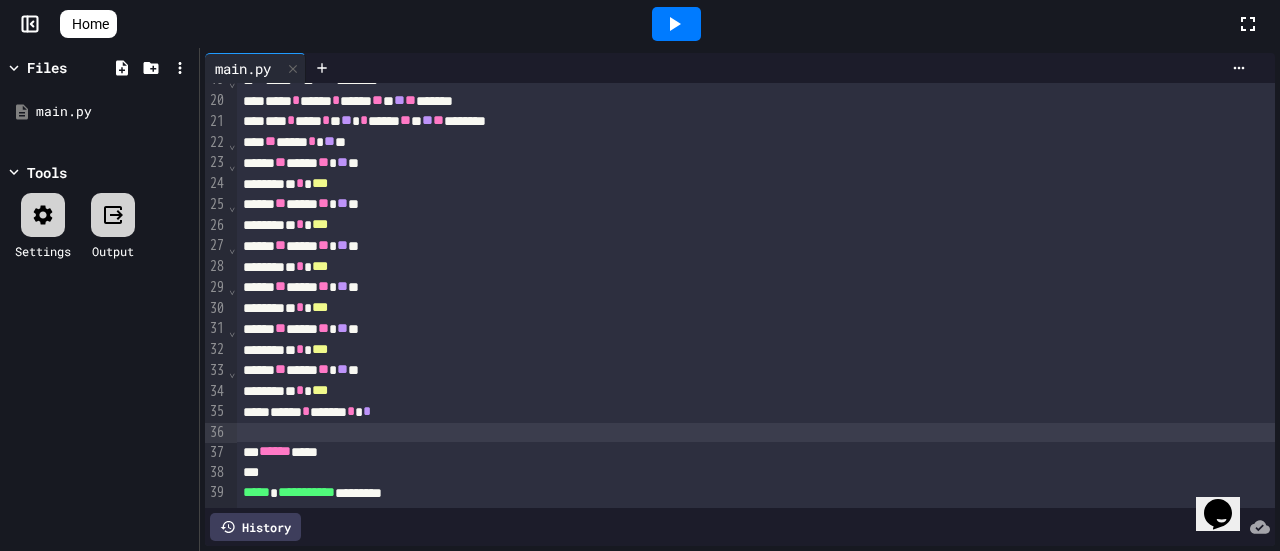 scroll, scrollTop: 411, scrollLeft: 0, axis: vertical 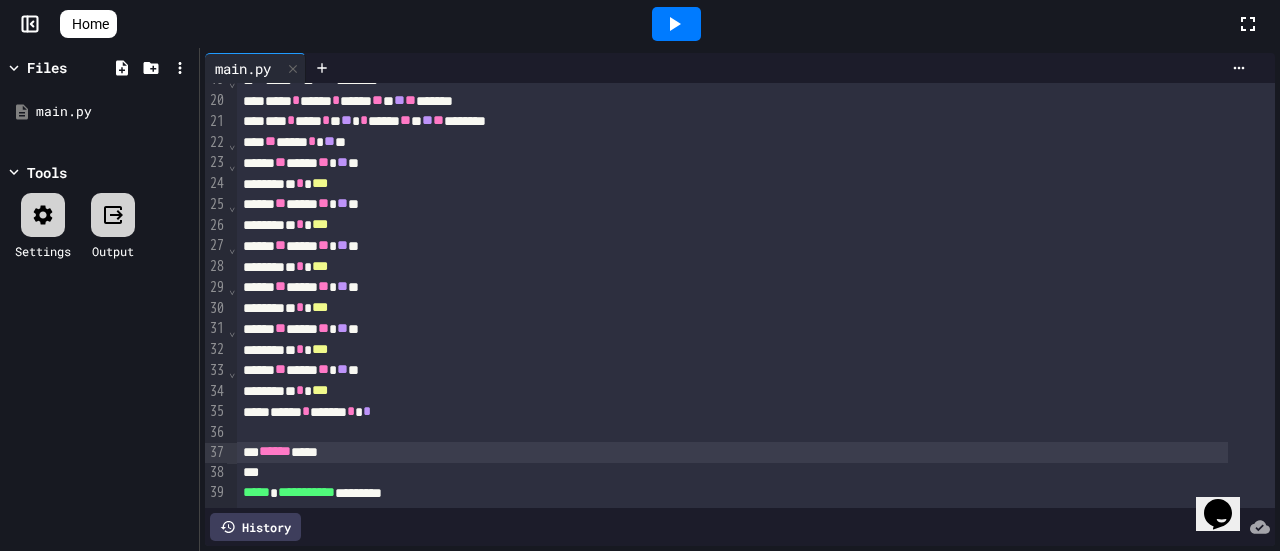 click on "****** ****" at bounding box center [732, 452] 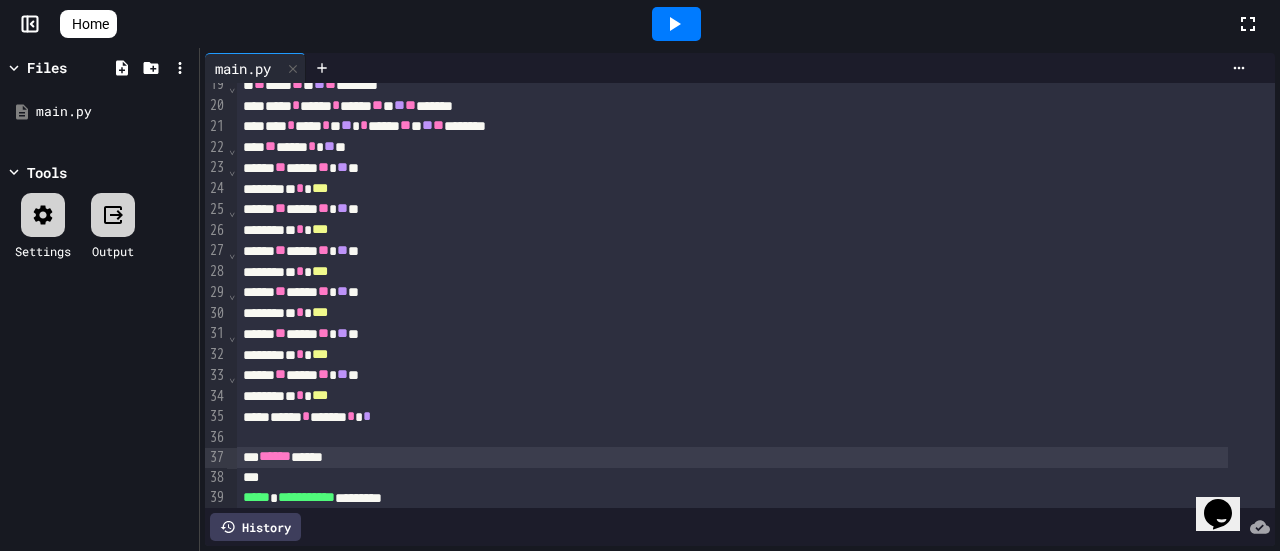 scroll, scrollTop: 411, scrollLeft: 0, axis: vertical 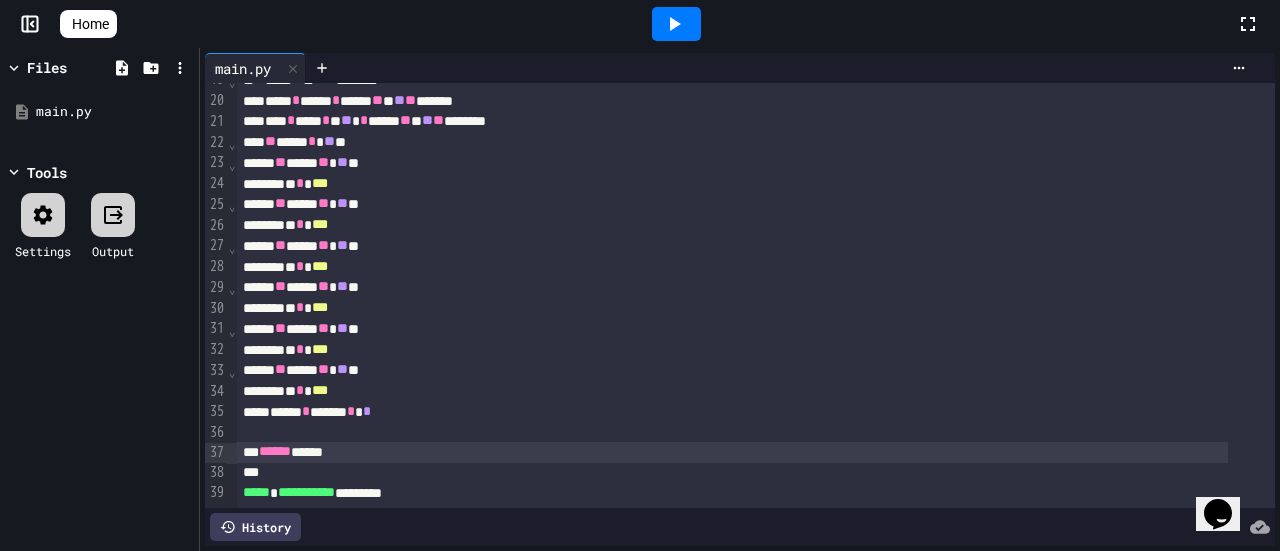 click on "****** ****" at bounding box center (732, 452) 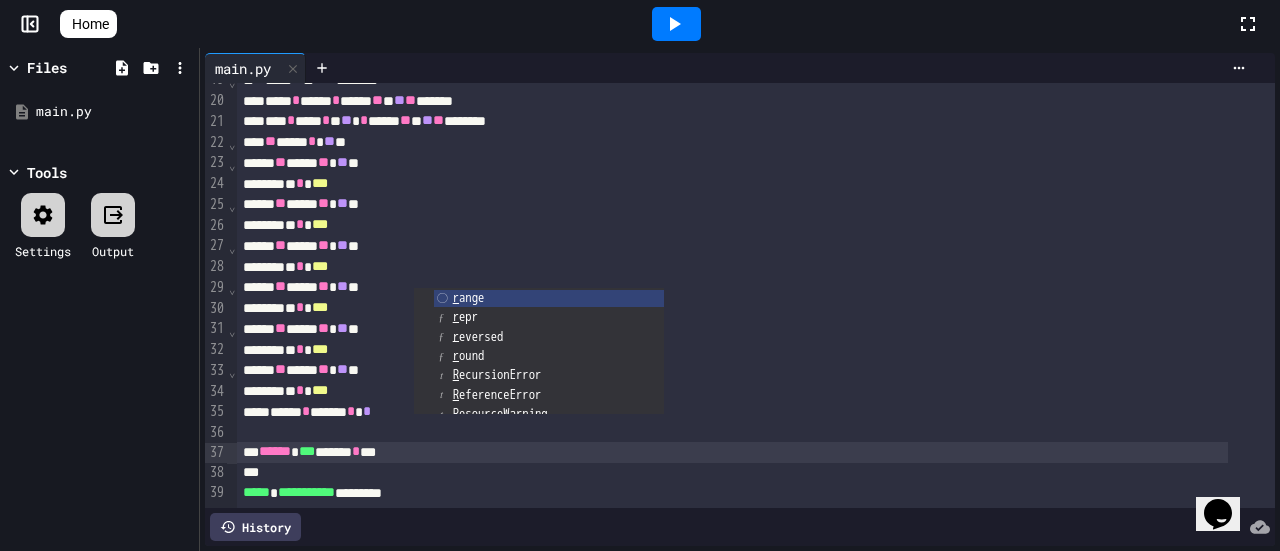 click 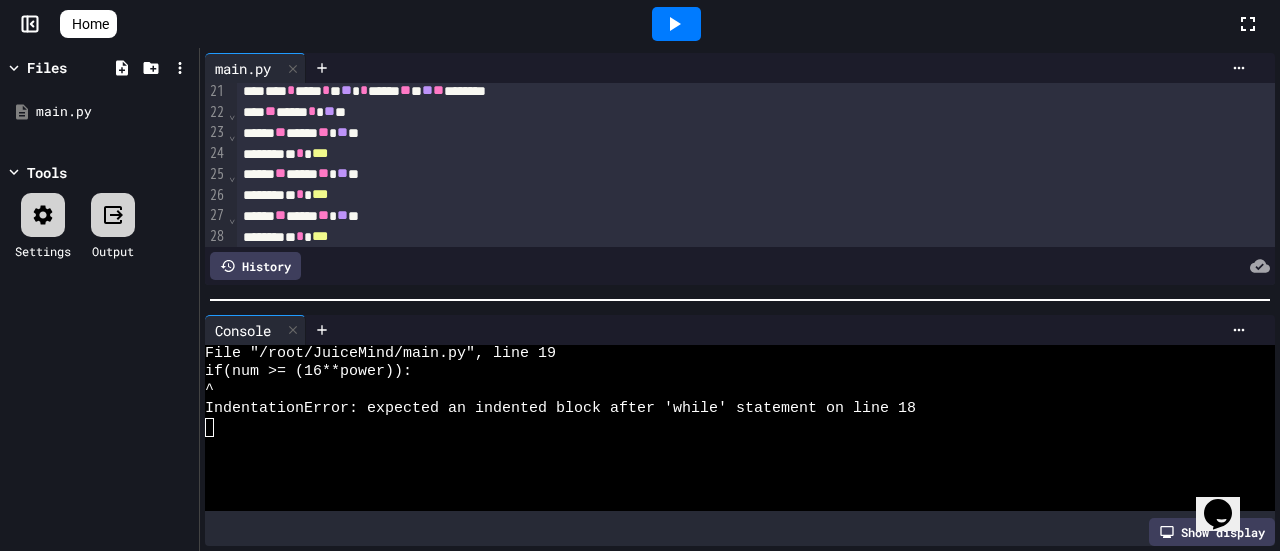 click on "* *   ***" at bounding box center (732, 195) 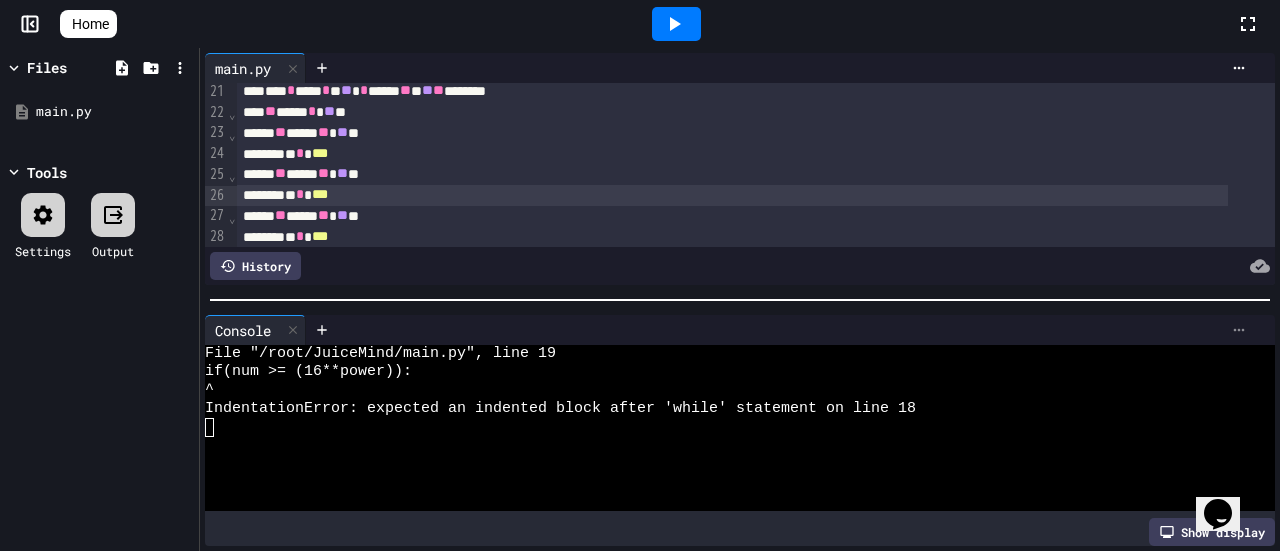 click 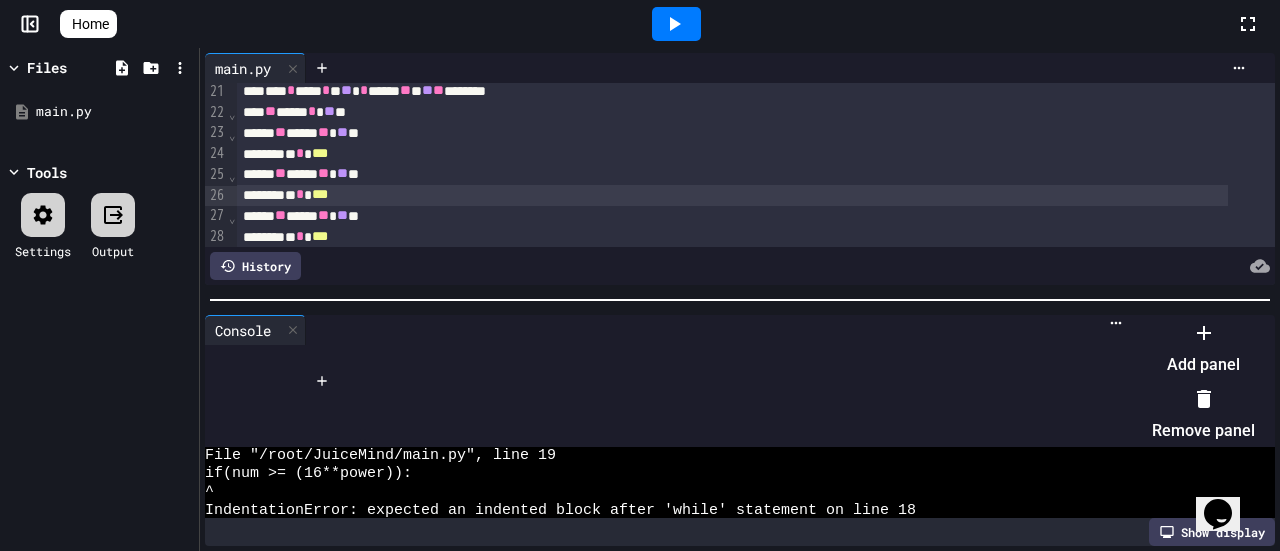 click on "Remove panel" at bounding box center [1203, 415] 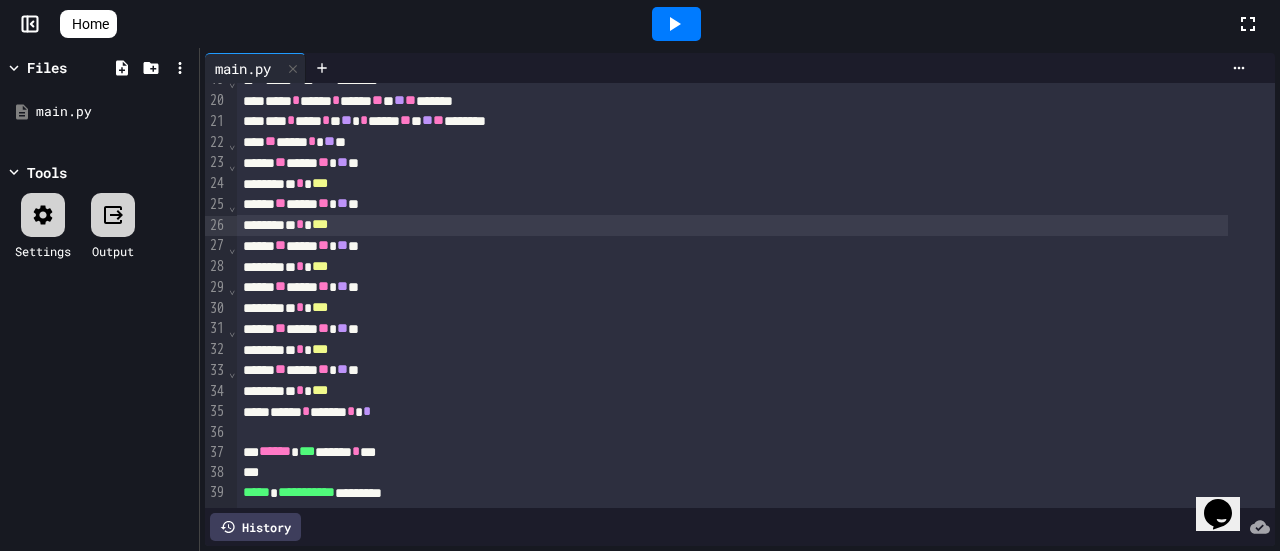 scroll, scrollTop: 311, scrollLeft: 0, axis: vertical 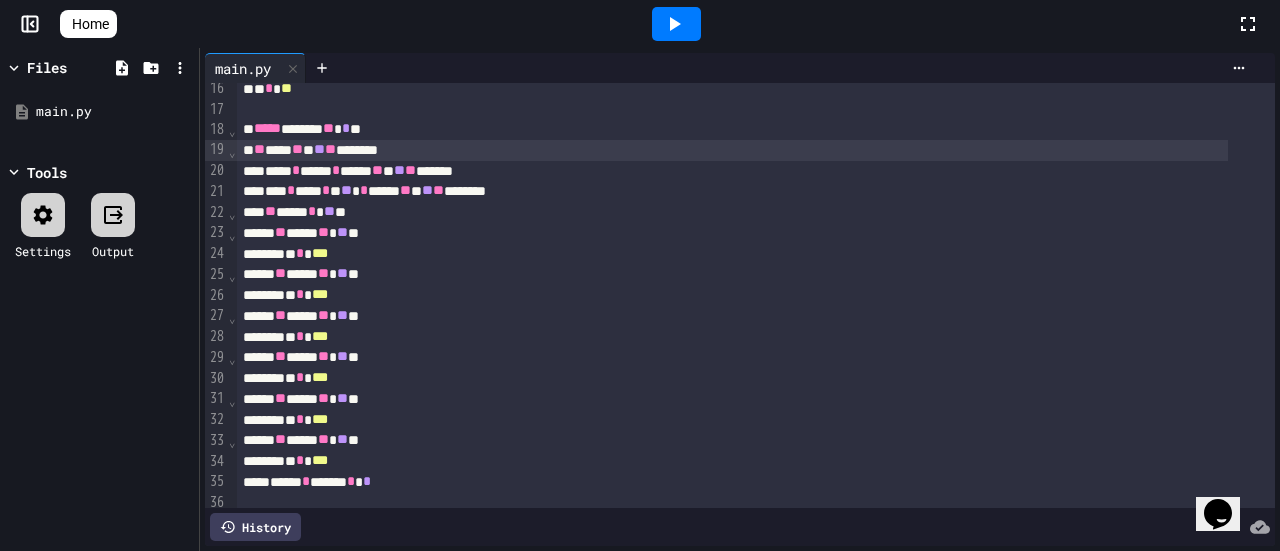 click on "**" at bounding box center [259, 149] 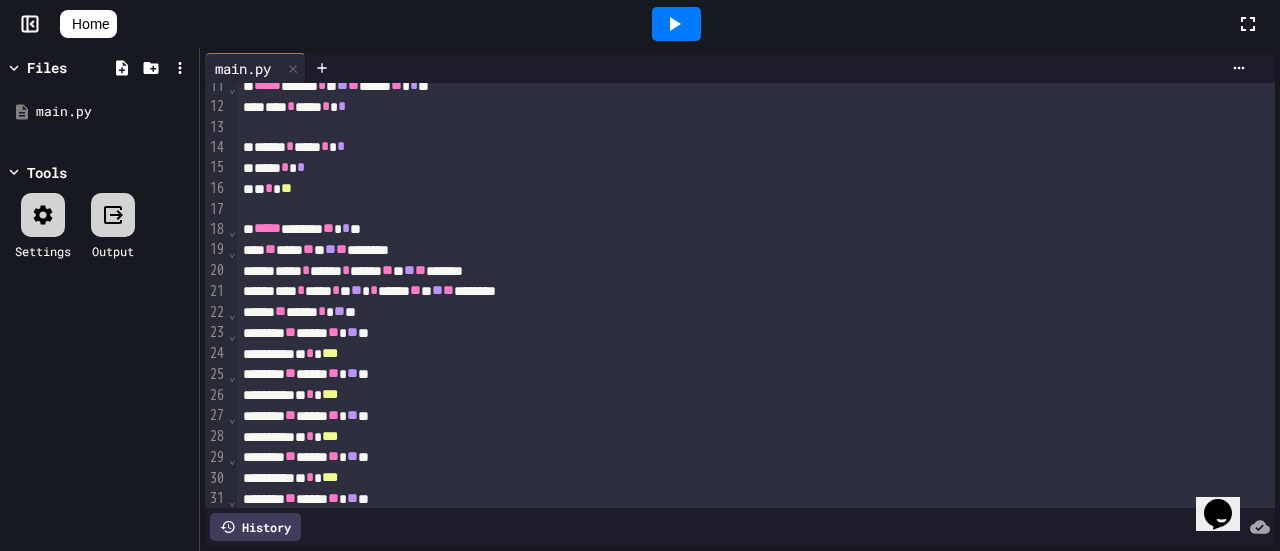 scroll, scrollTop: 411, scrollLeft: 0, axis: vertical 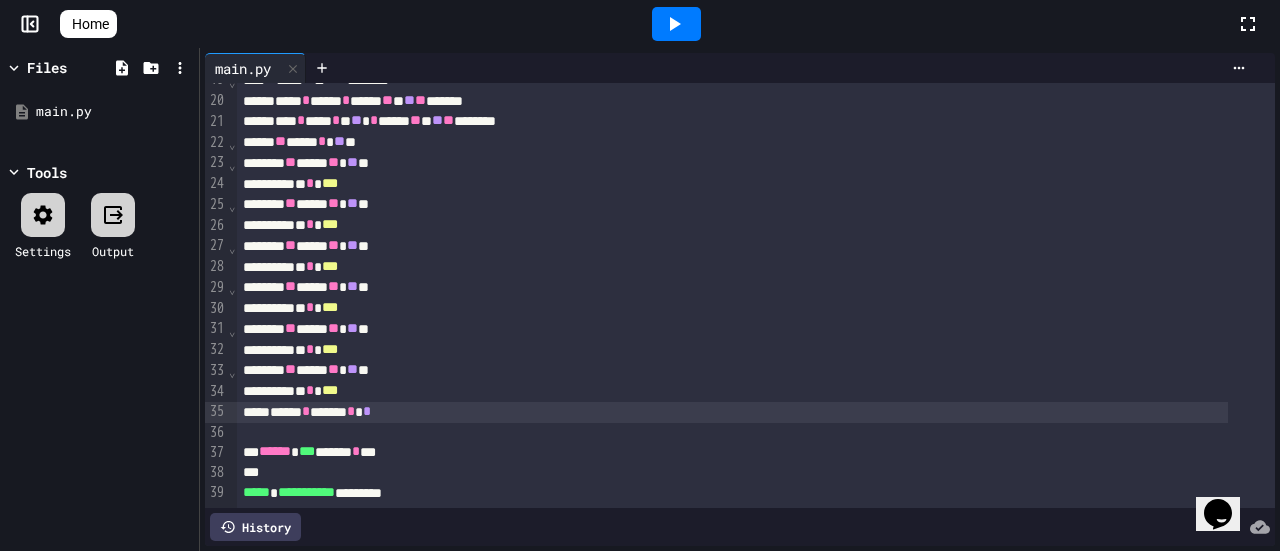 click 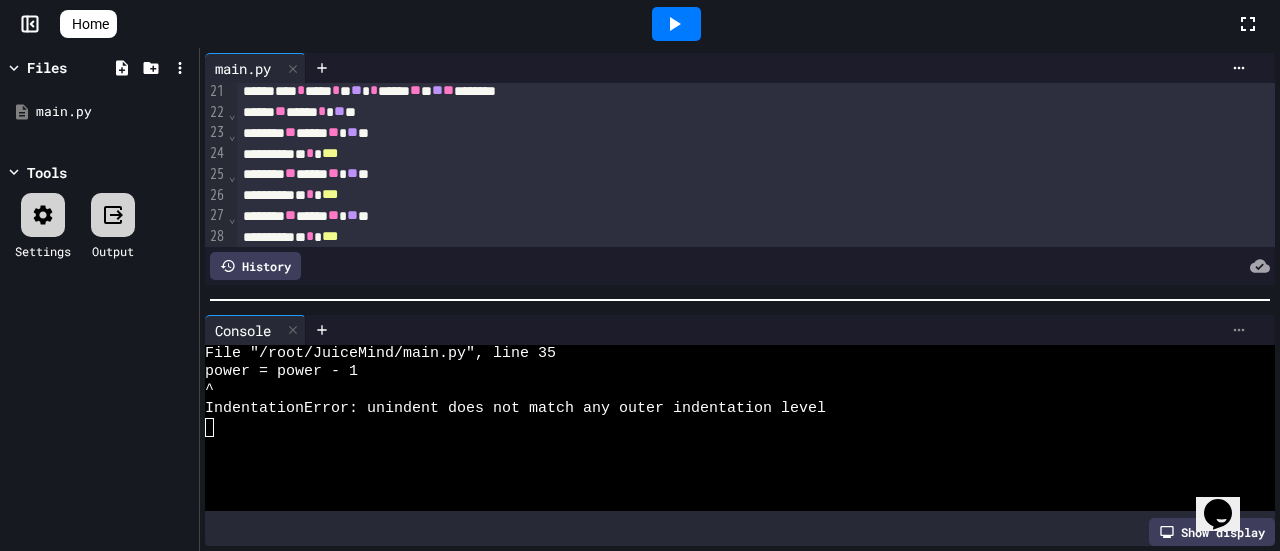 click 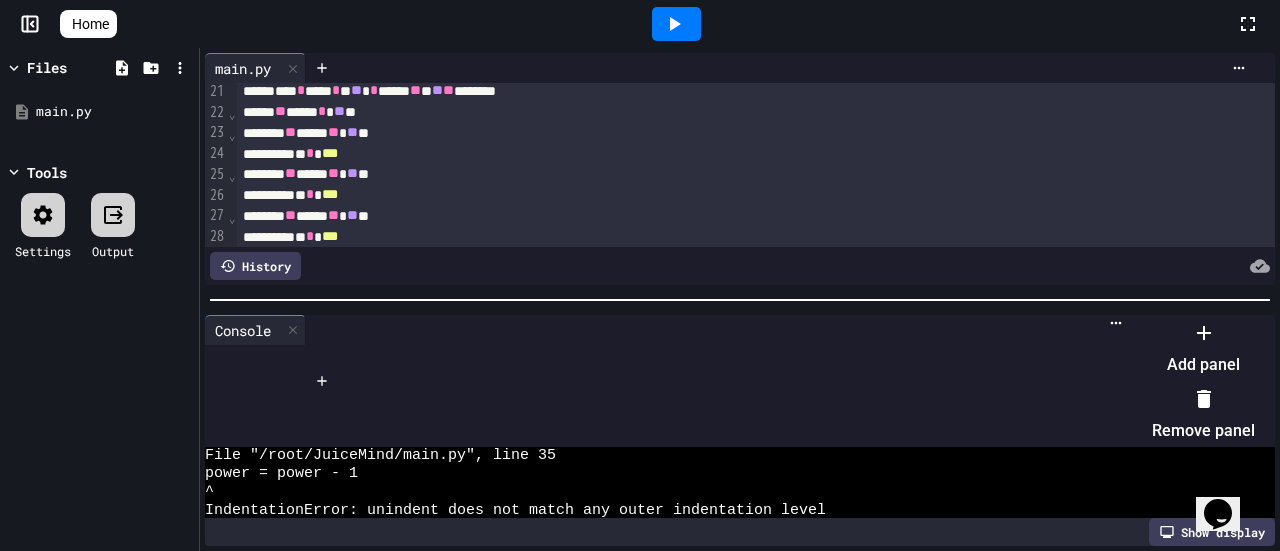 click on "Remove panel" at bounding box center (1203, 415) 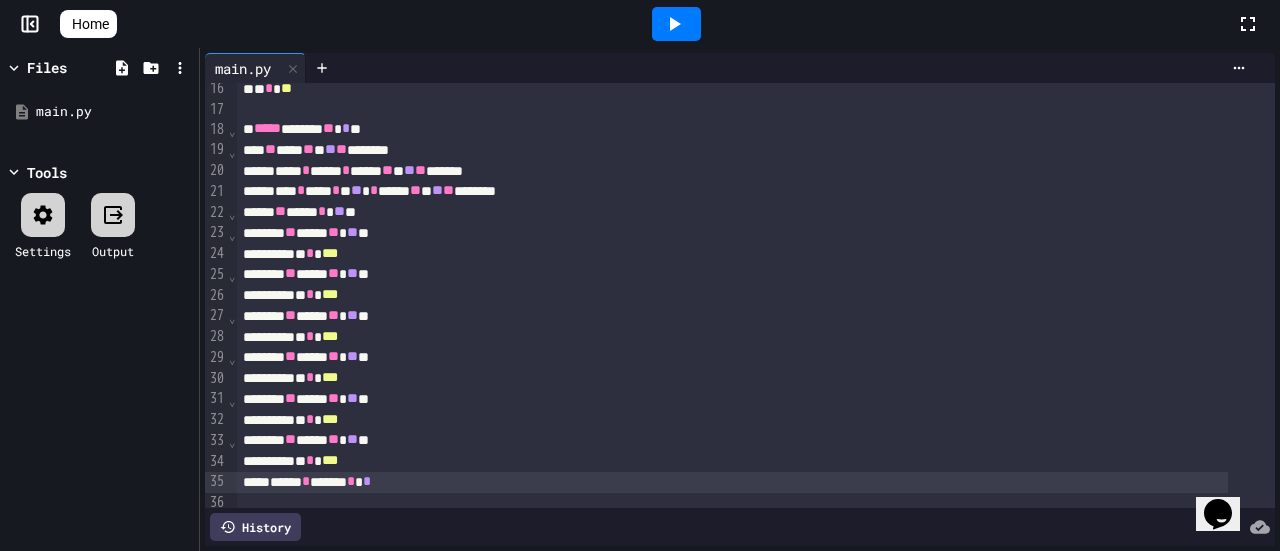 scroll, scrollTop: 411, scrollLeft: 0, axis: vertical 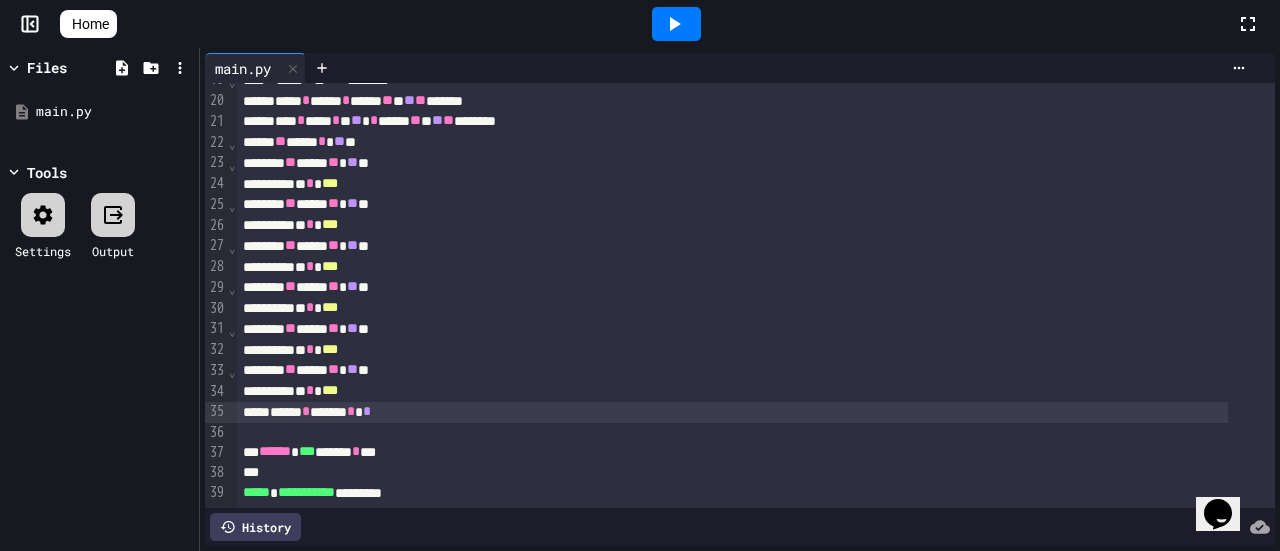 click on "***** * ***** *   *" at bounding box center [732, 412] 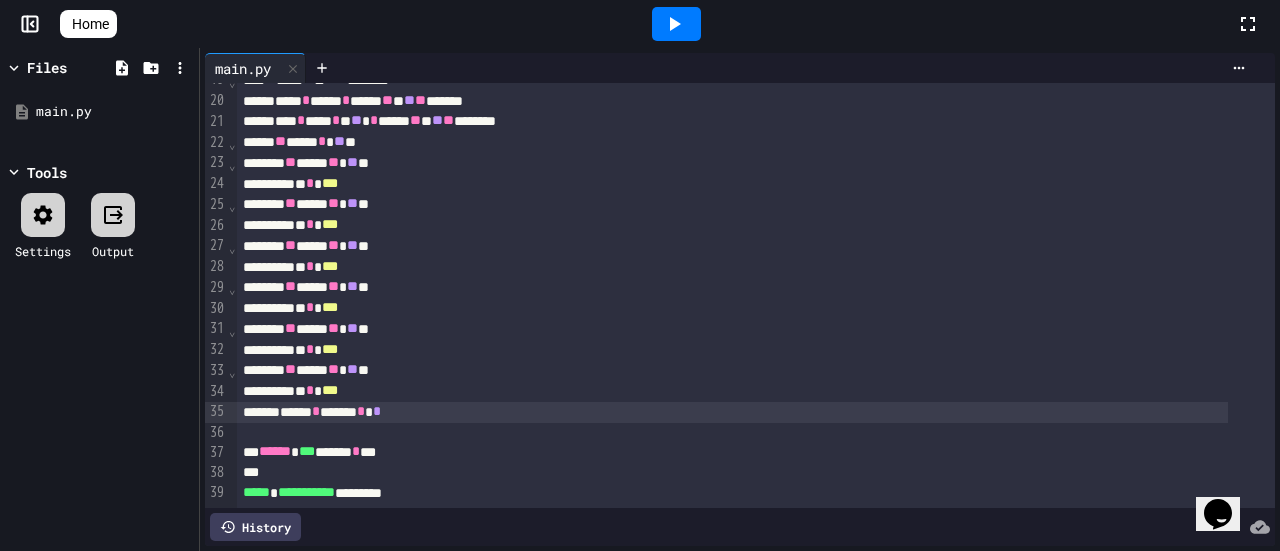 scroll, scrollTop: 311, scrollLeft: 0, axis: vertical 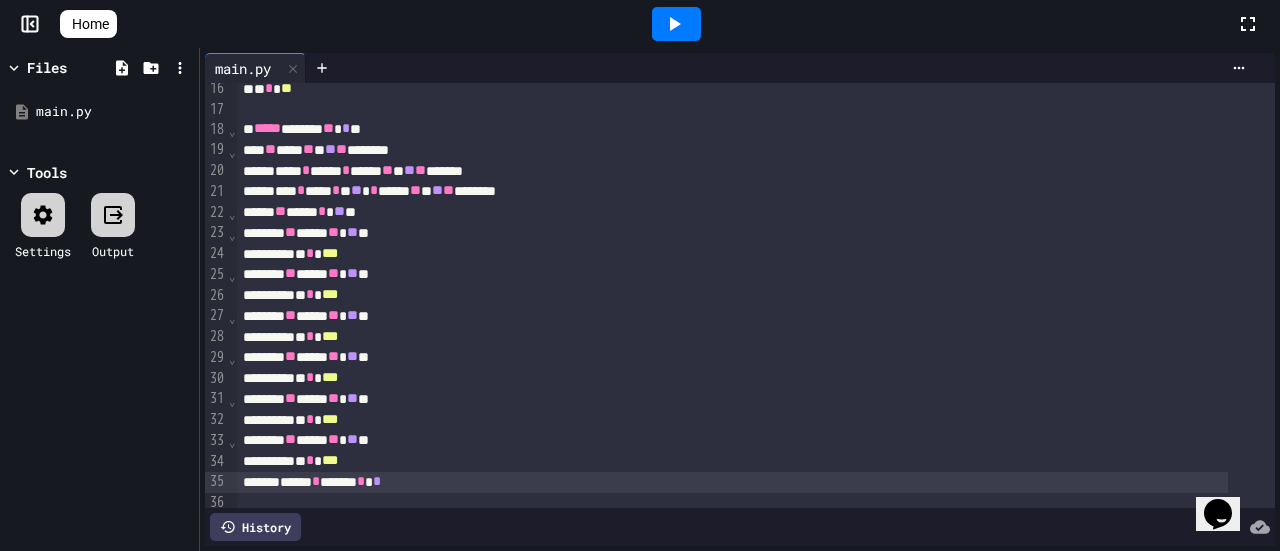 click 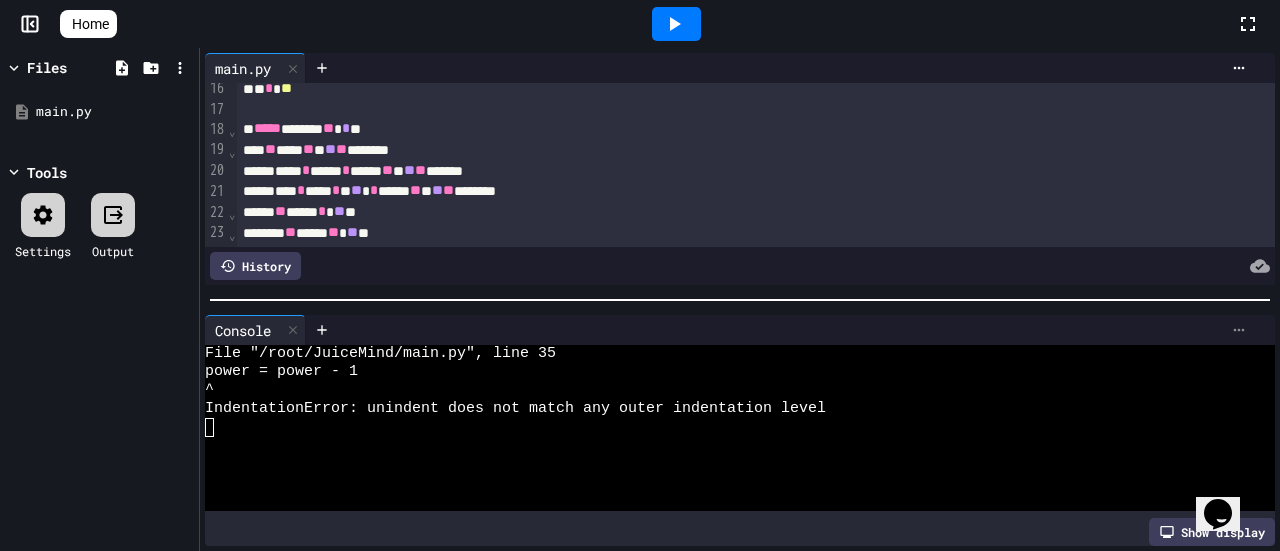 click 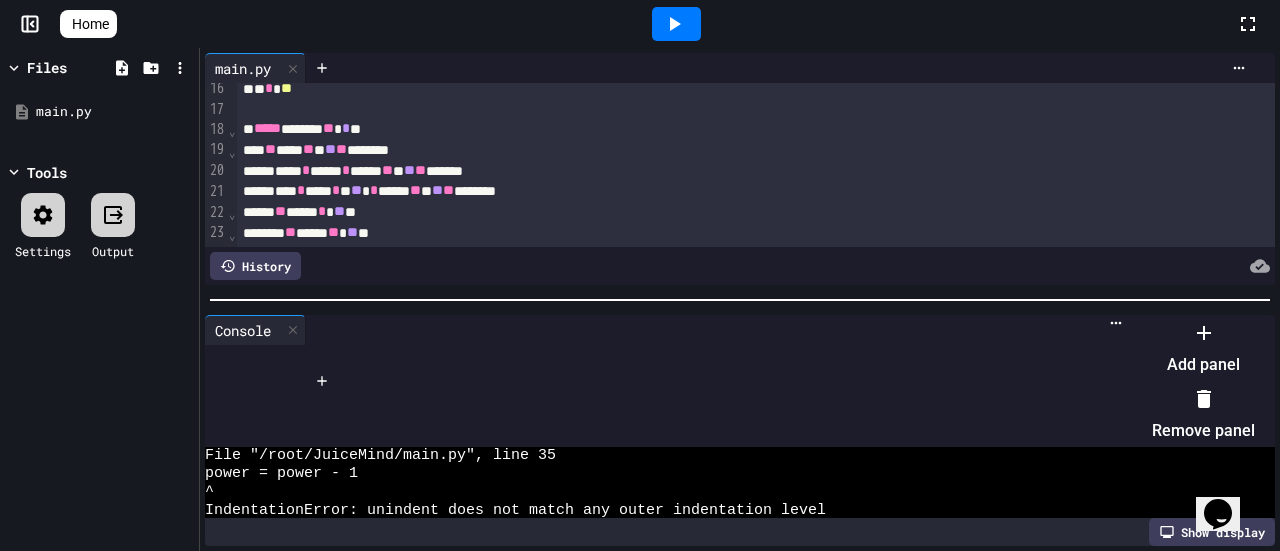 click on "Remove panel" at bounding box center (1203, 415) 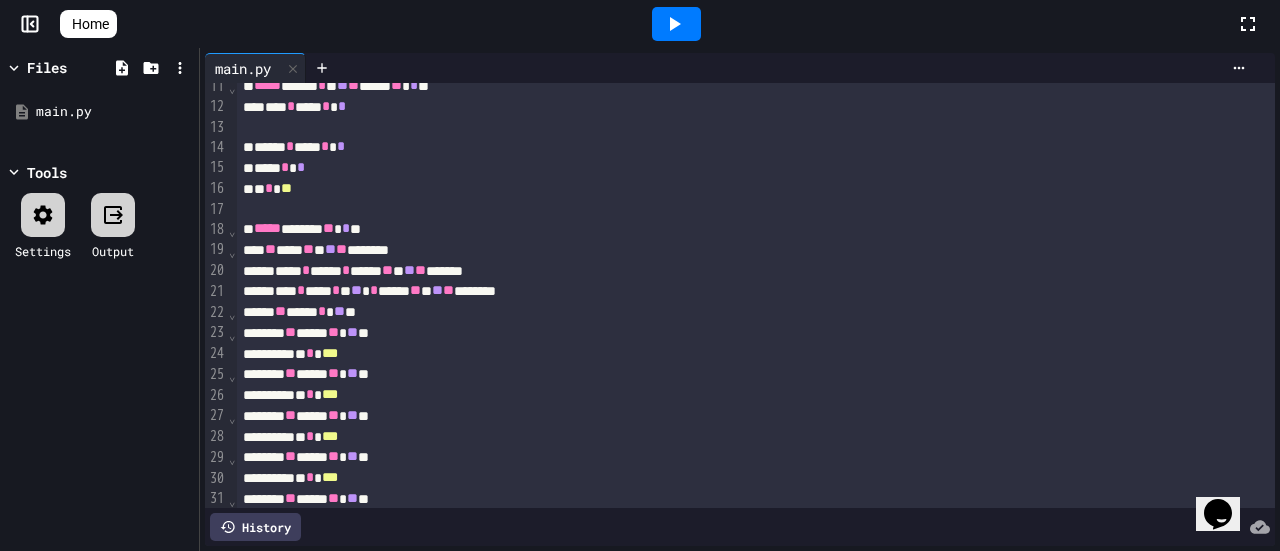 scroll, scrollTop: 411, scrollLeft: 0, axis: vertical 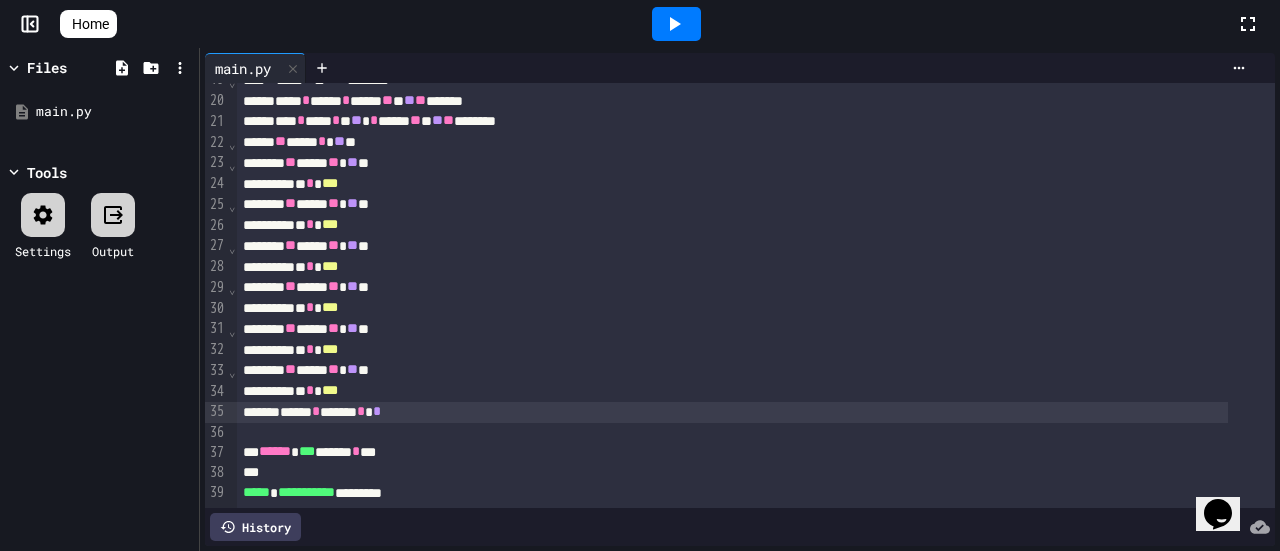 click on "***** * ***** *   *" at bounding box center [732, 412] 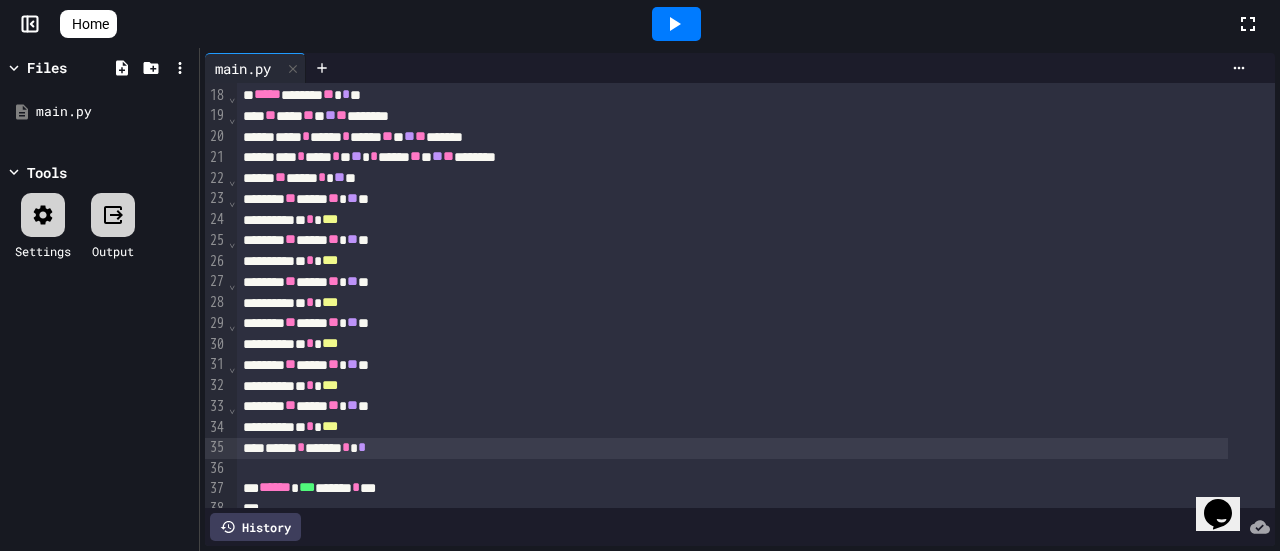 scroll, scrollTop: 311, scrollLeft: 0, axis: vertical 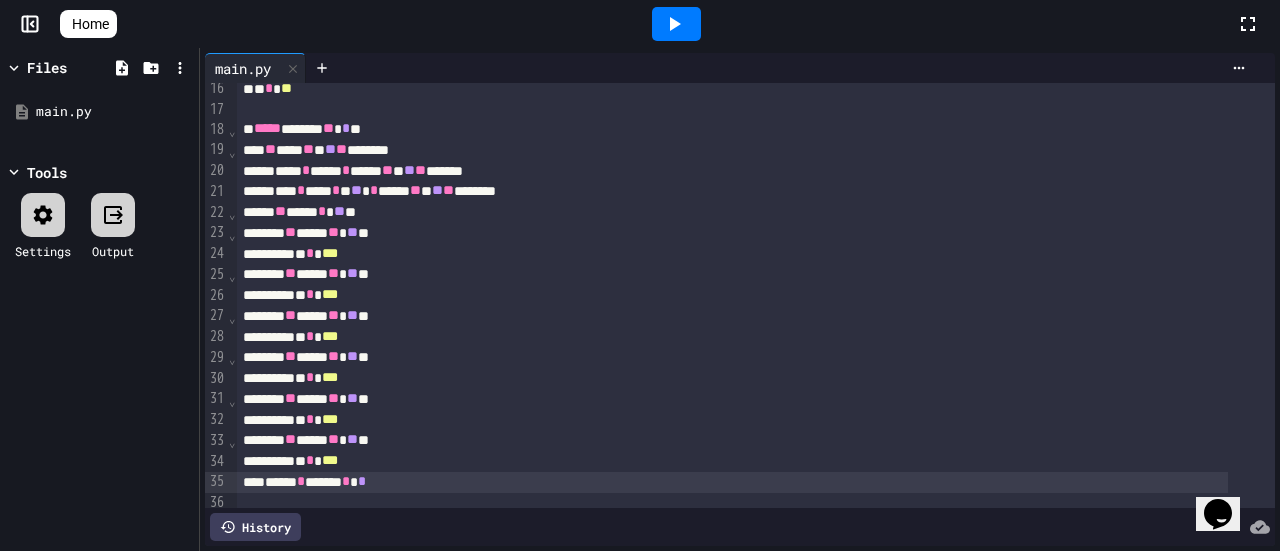 click 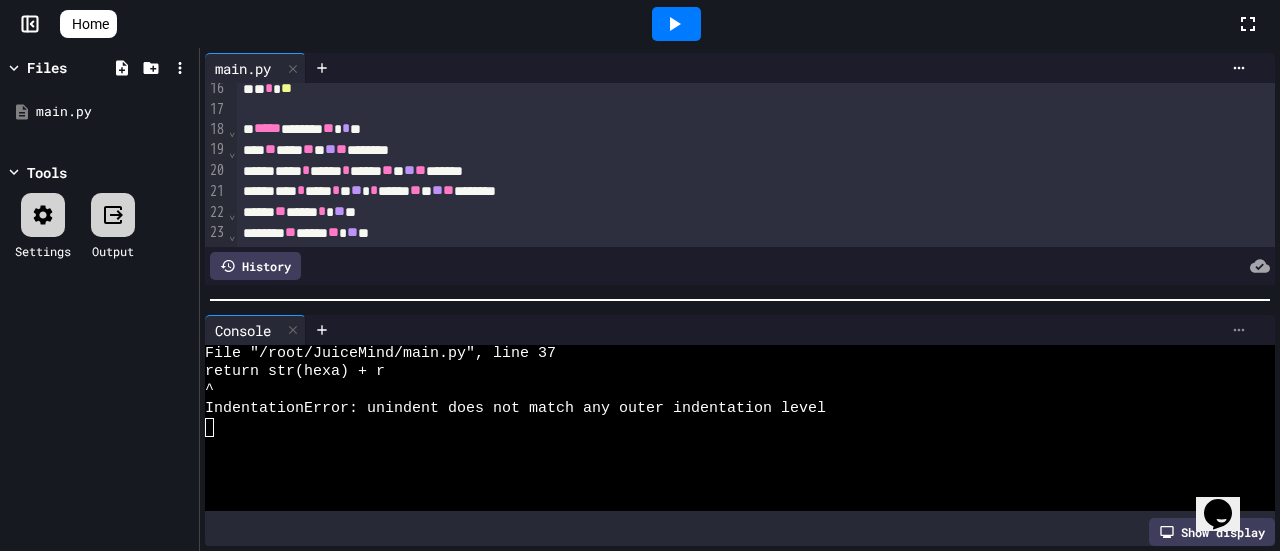 click 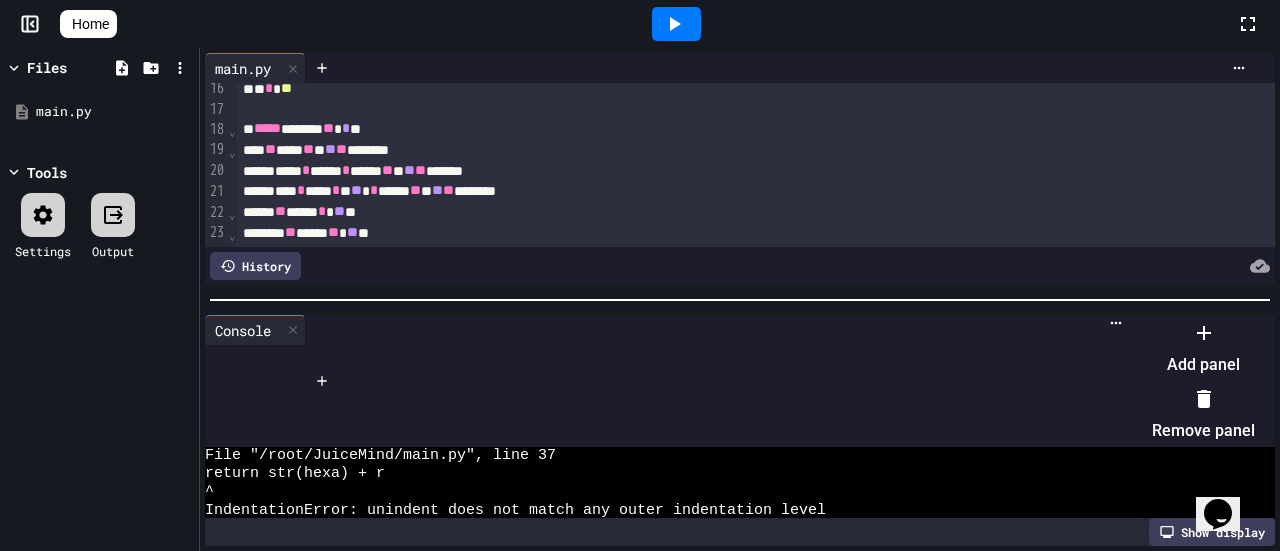 click on "Remove panel" at bounding box center (1203, 415) 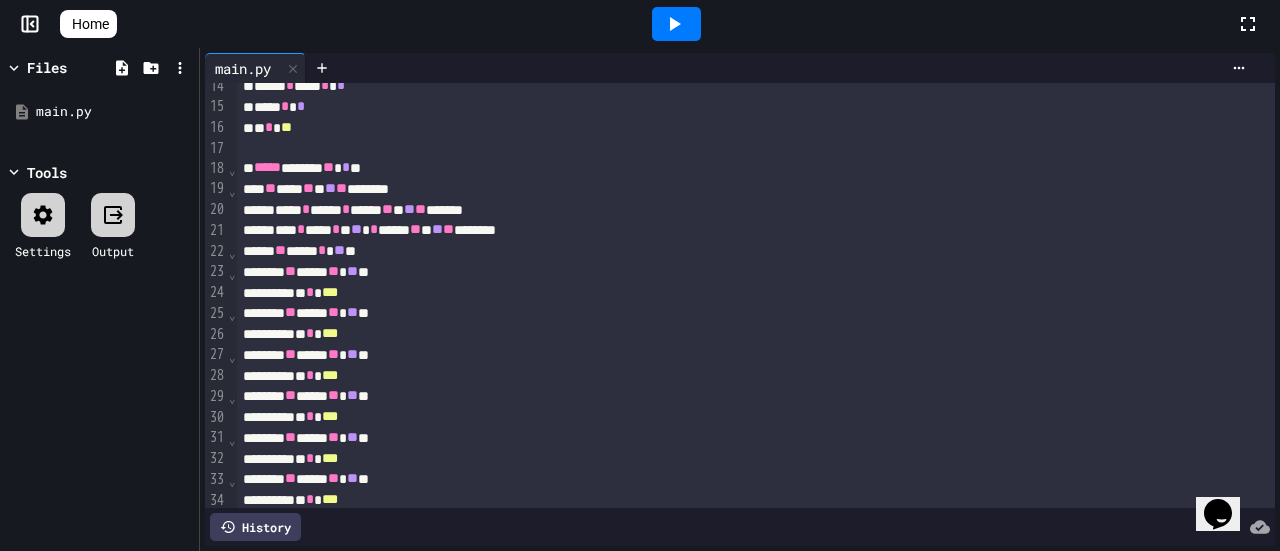 scroll, scrollTop: 411, scrollLeft: 0, axis: vertical 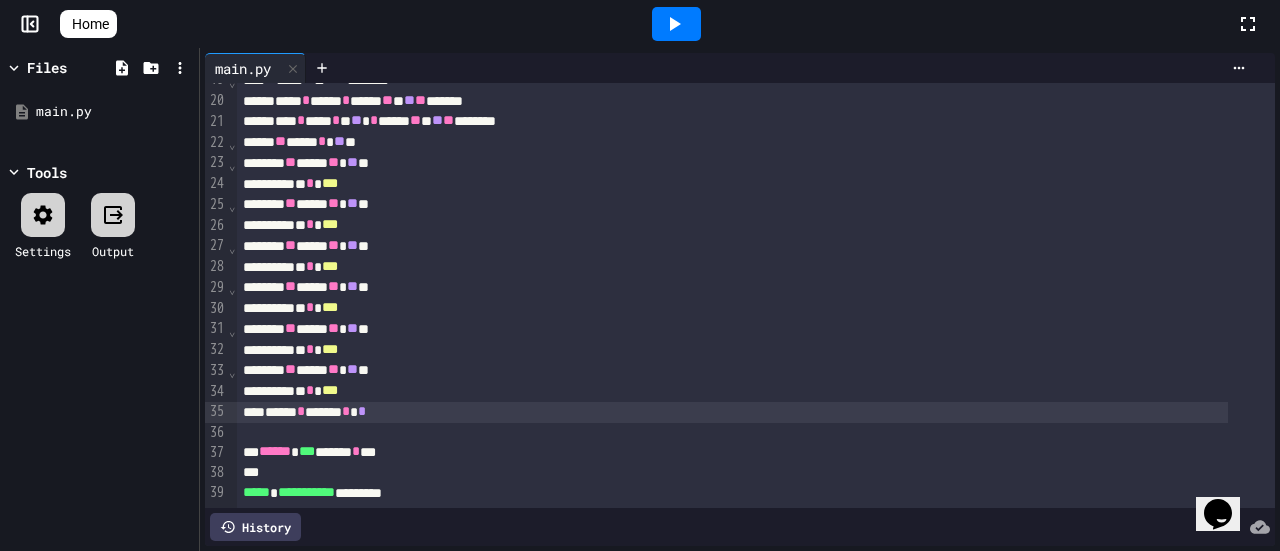 click on "******   *** ****** * *" at bounding box center (732, 452) 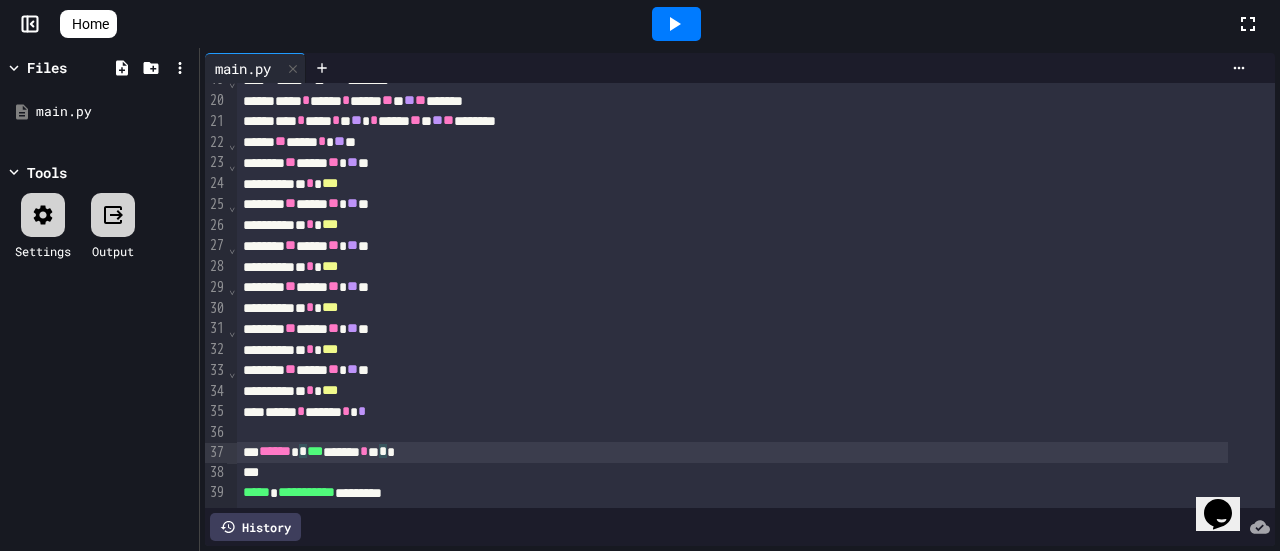 click on "******   * *** ****** * * *" at bounding box center (732, 452) 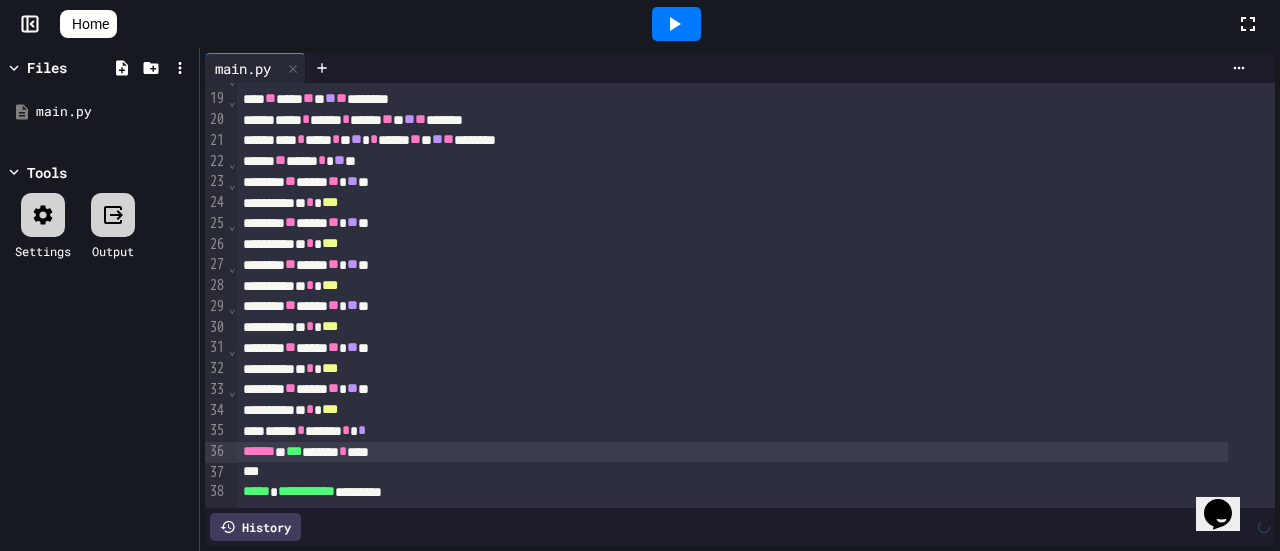 scroll, scrollTop: 391, scrollLeft: 0, axis: vertical 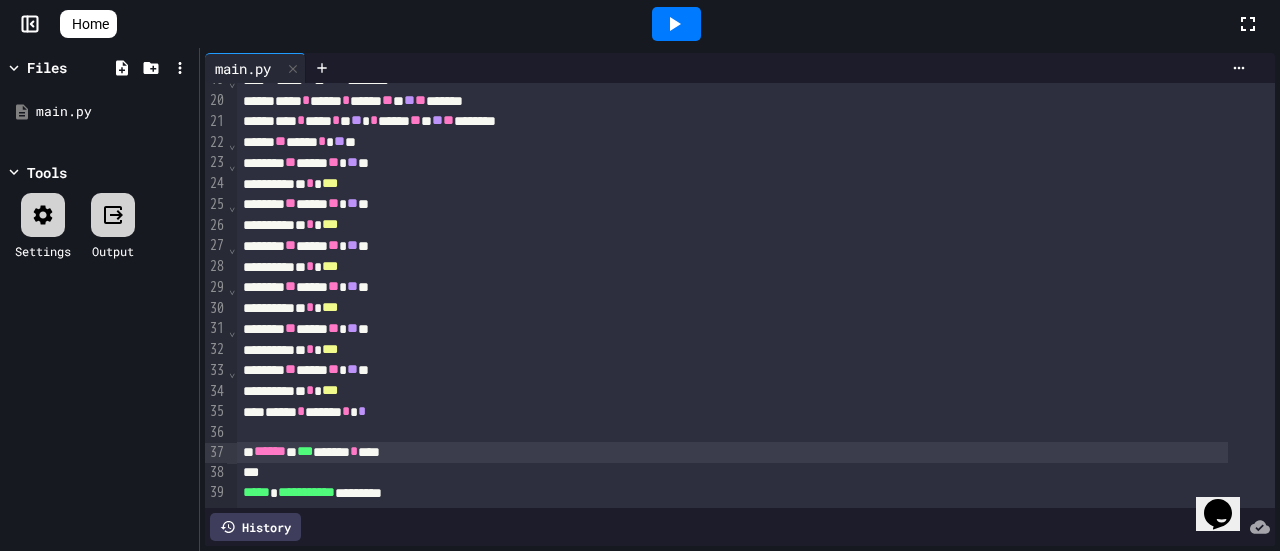 click 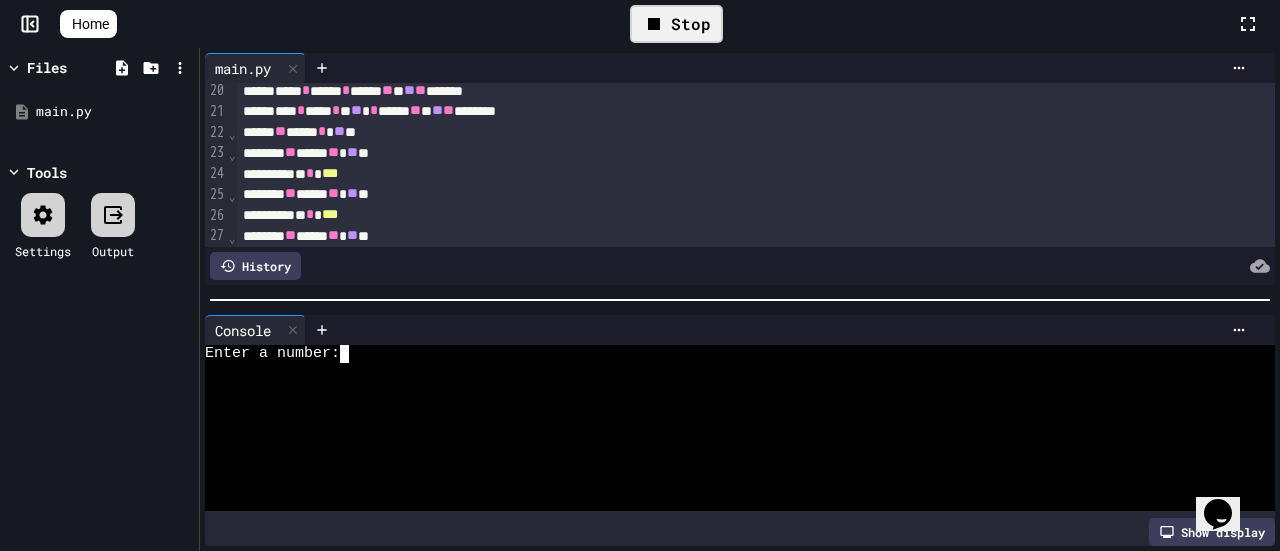 click at bounding box center [353, 354] 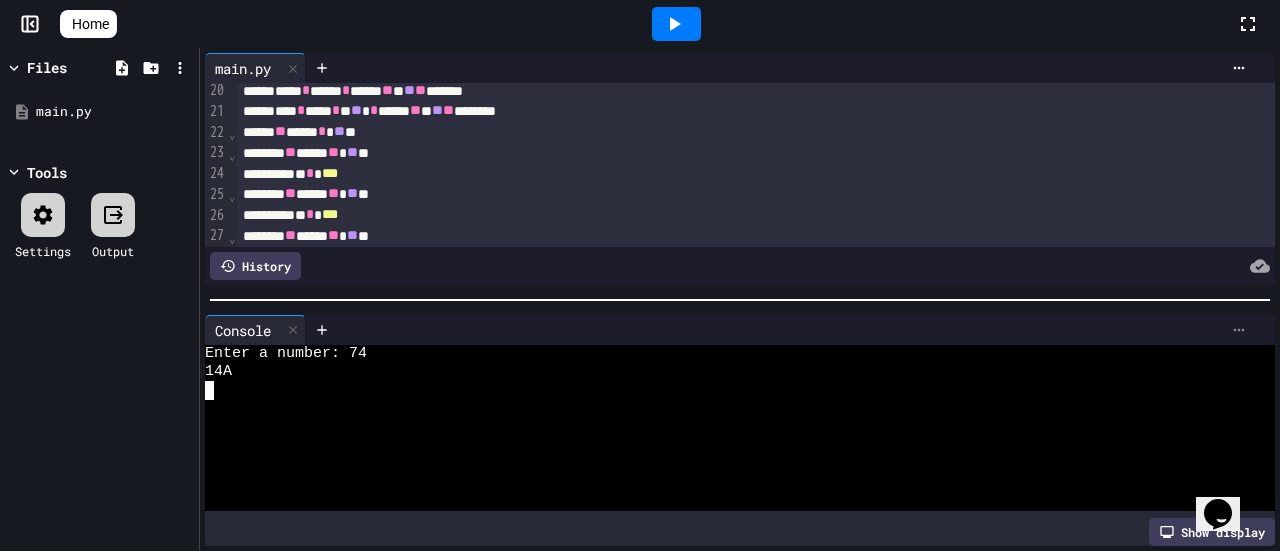 click 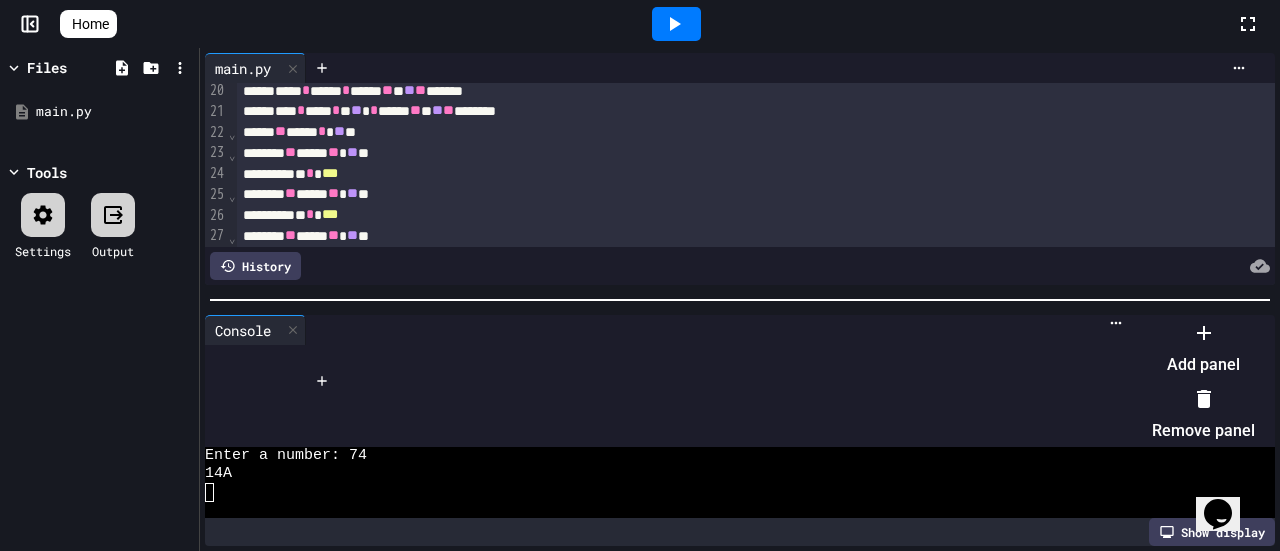 click on "Remove panel" at bounding box center [1203, 415] 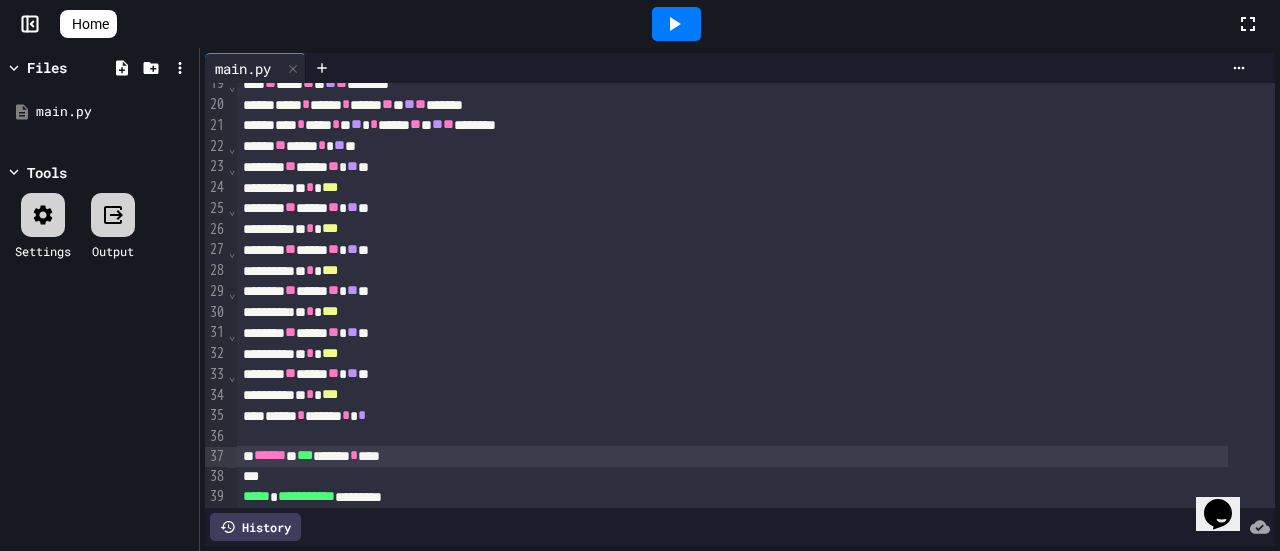 scroll, scrollTop: 411, scrollLeft: 0, axis: vertical 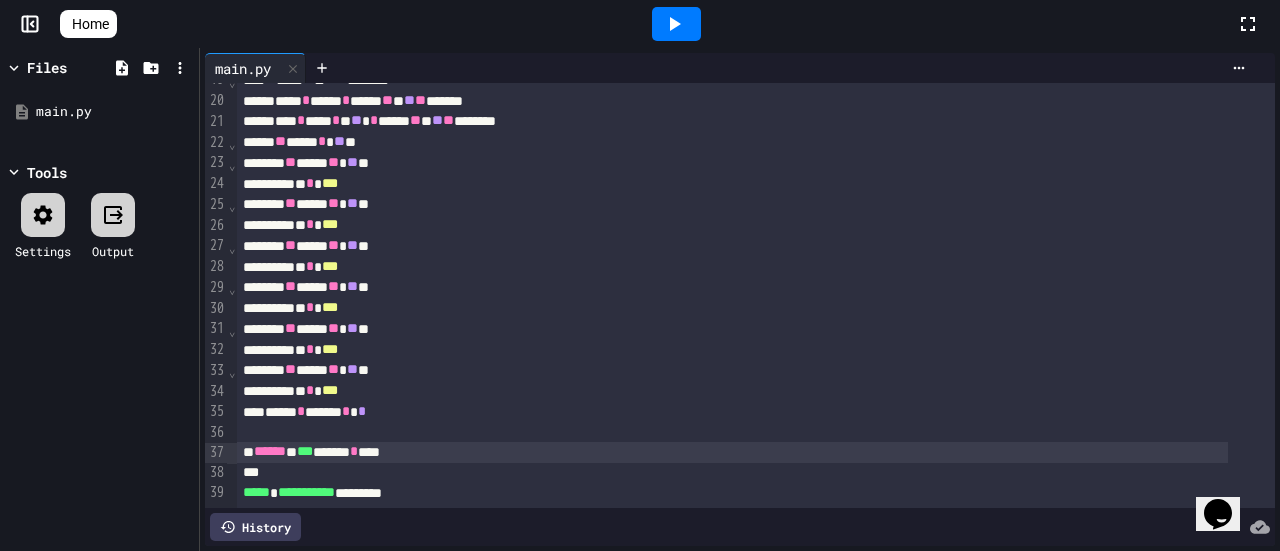 click on "**********" at bounding box center (732, 493) 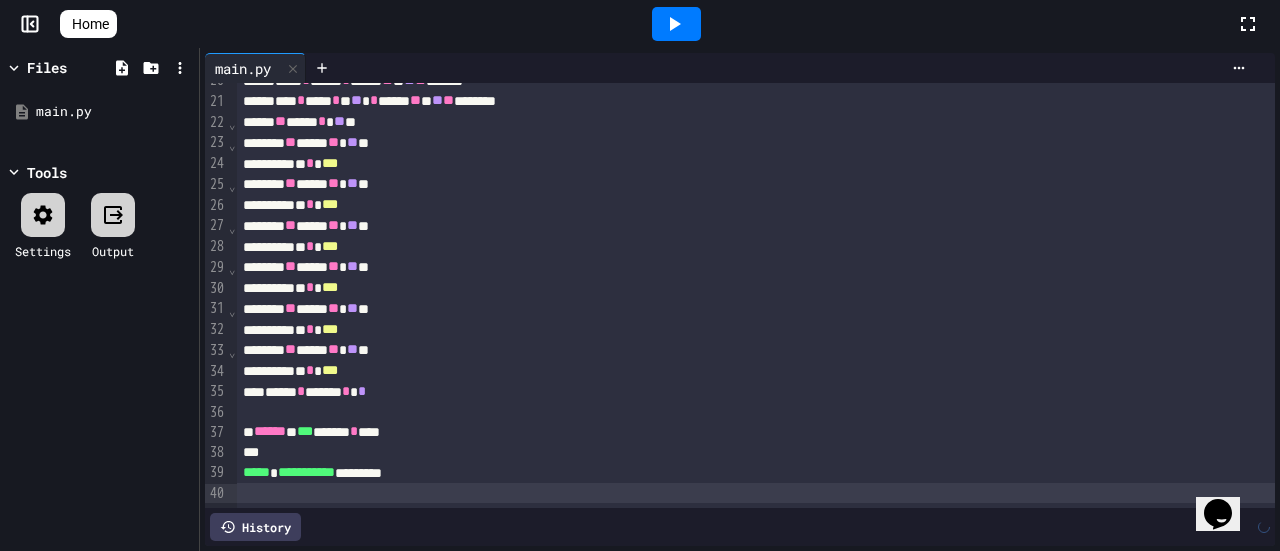 scroll, scrollTop: 429, scrollLeft: 0, axis: vertical 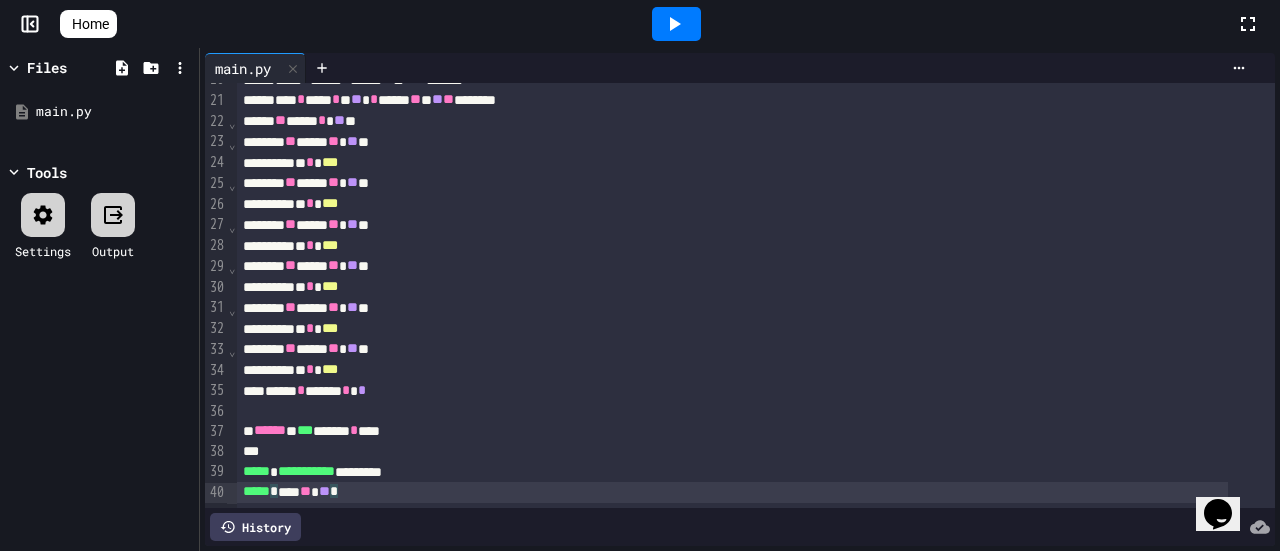 click 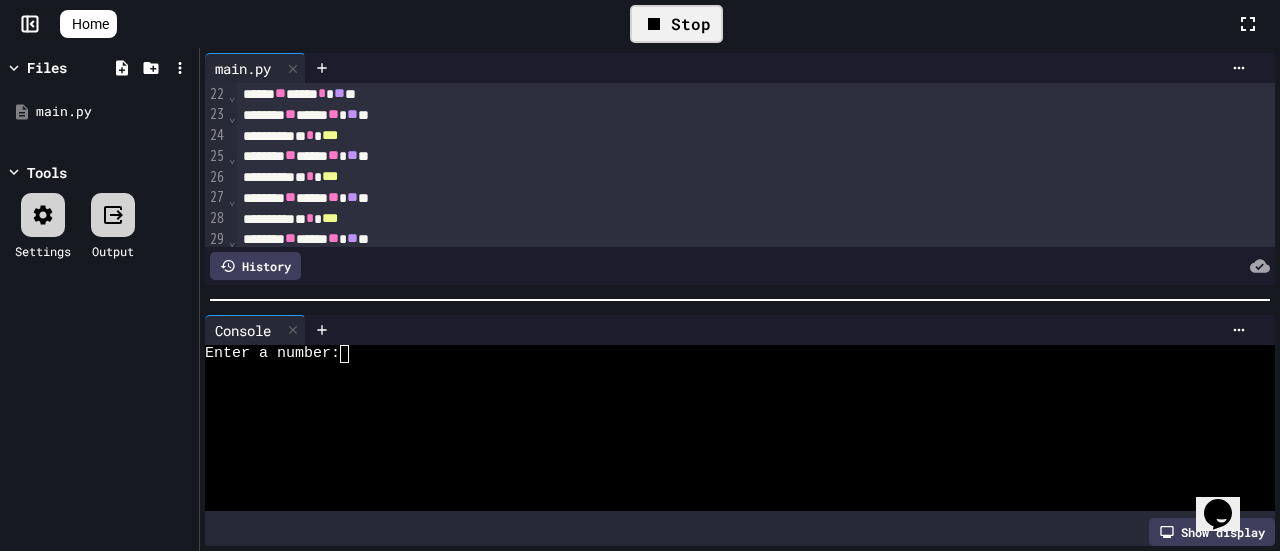 click at bounding box center (353, 354) 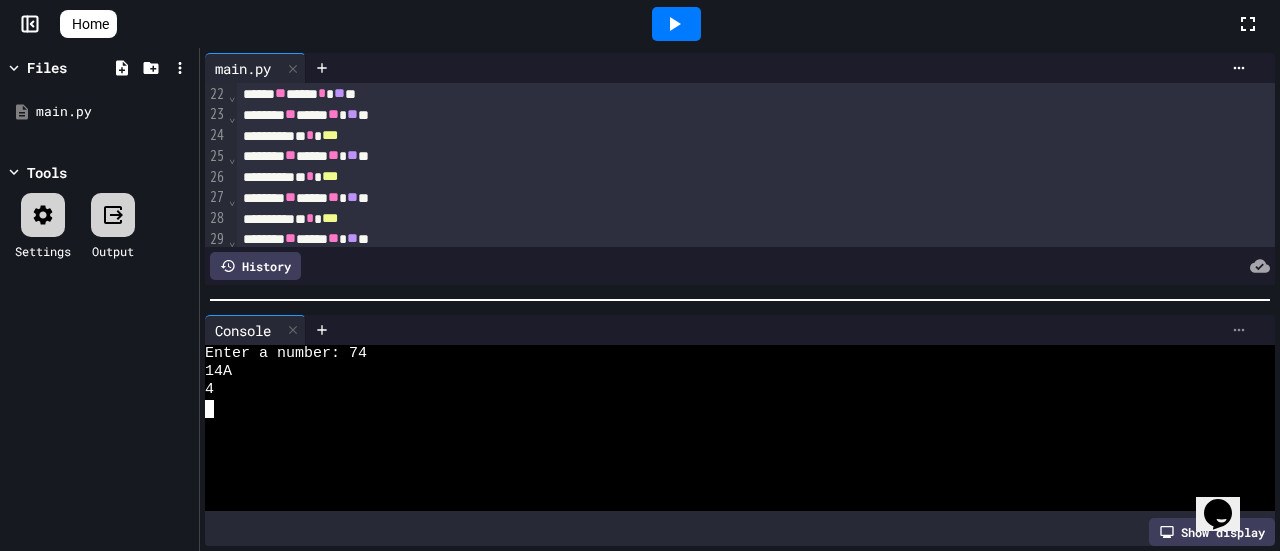 click 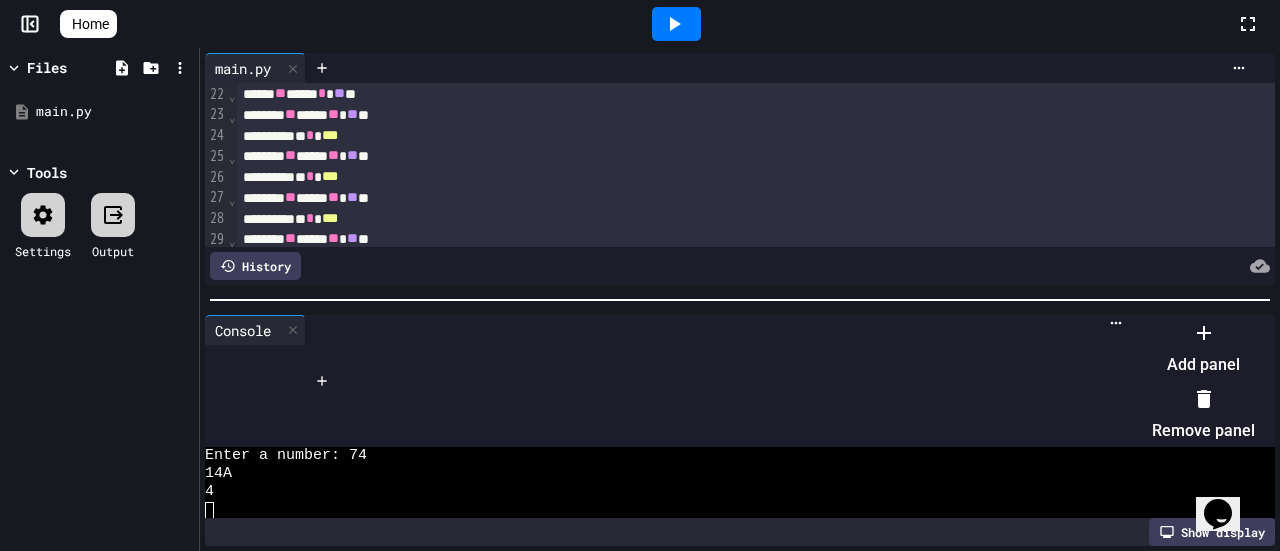 click on "Remove panel" at bounding box center (1203, 415) 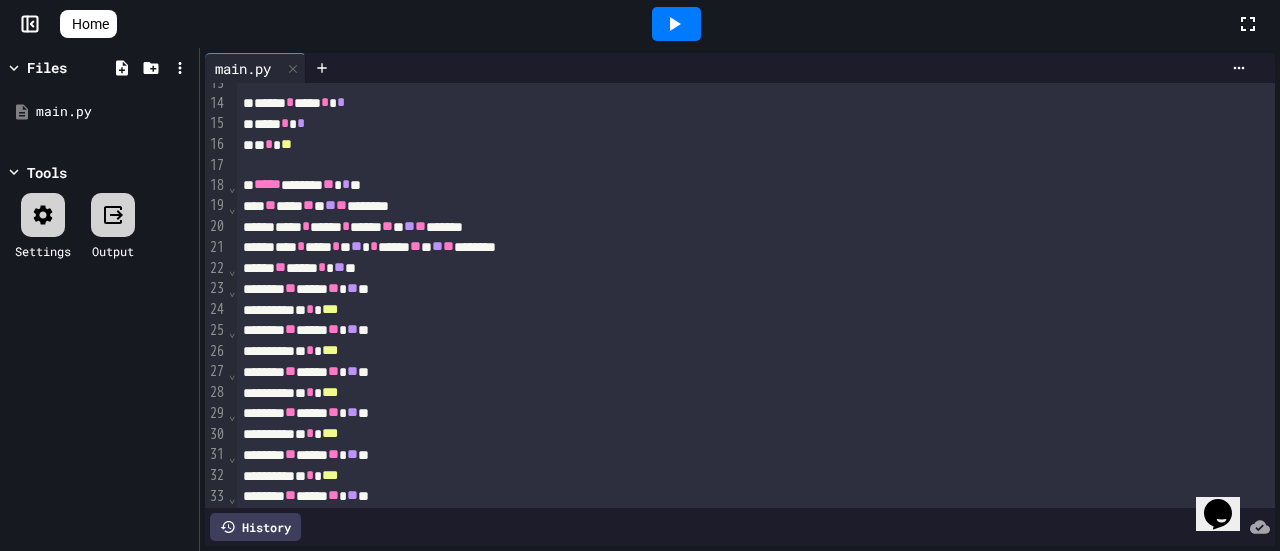scroll, scrollTop: 232, scrollLeft: 0, axis: vertical 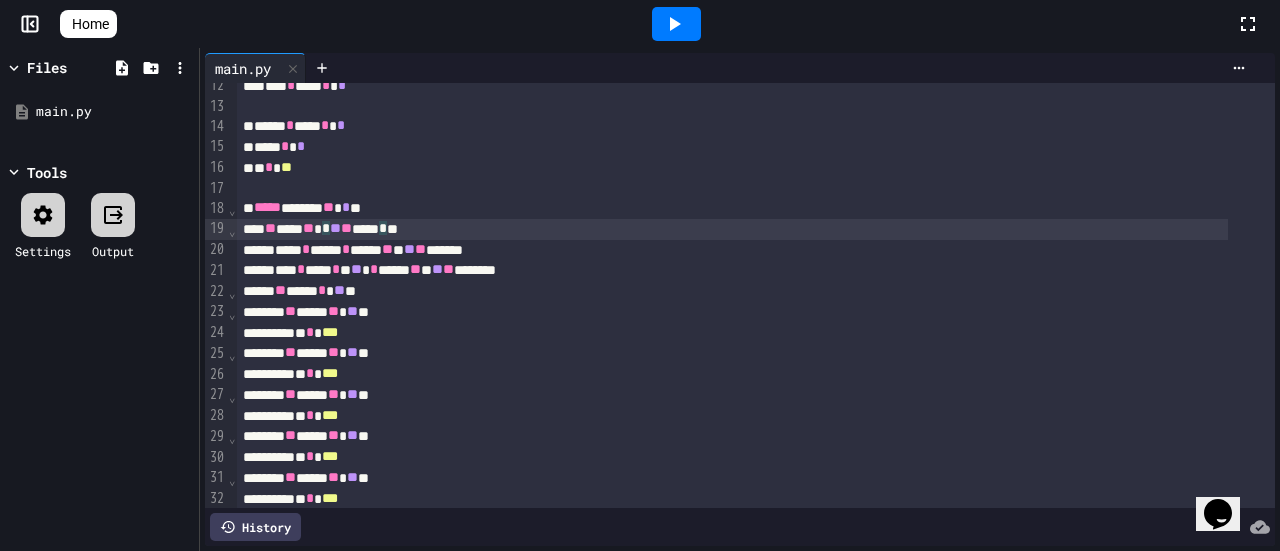 click on "** **** **   * ** ** ***** * **" at bounding box center [732, 229] 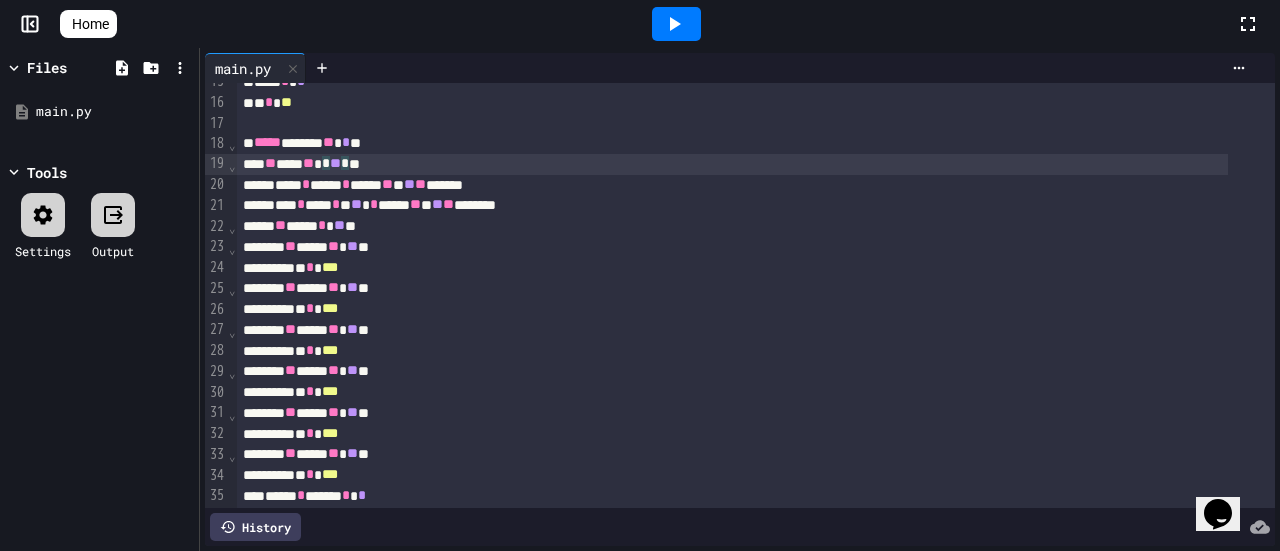 scroll, scrollTop: 332, scrollLeft: 0, axis: vertical 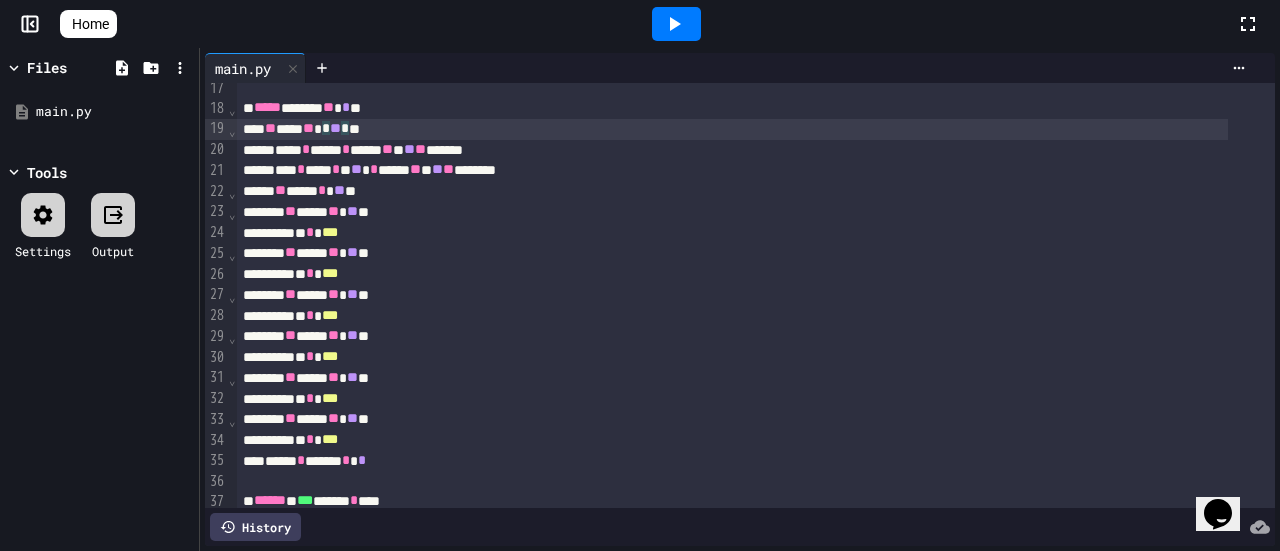 click 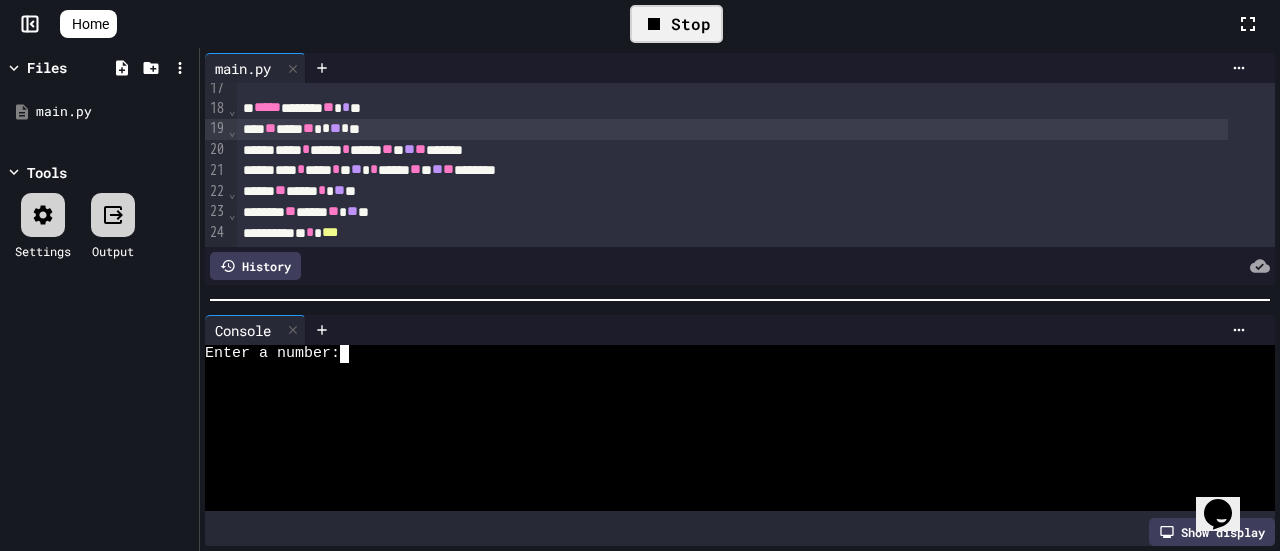 click at bounding box center [353, 354] 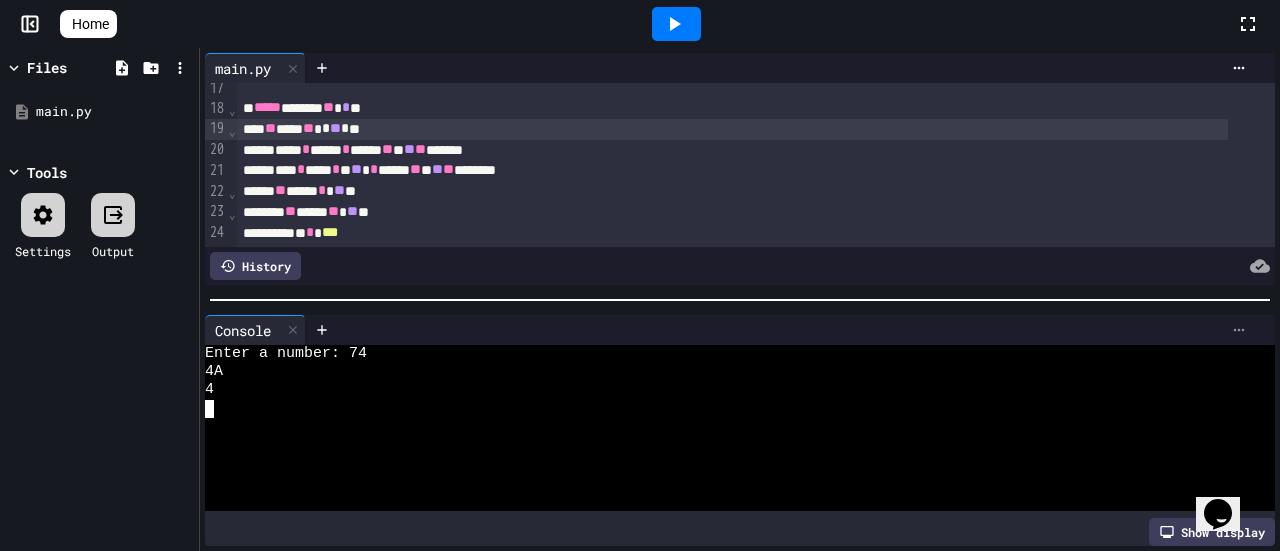 click 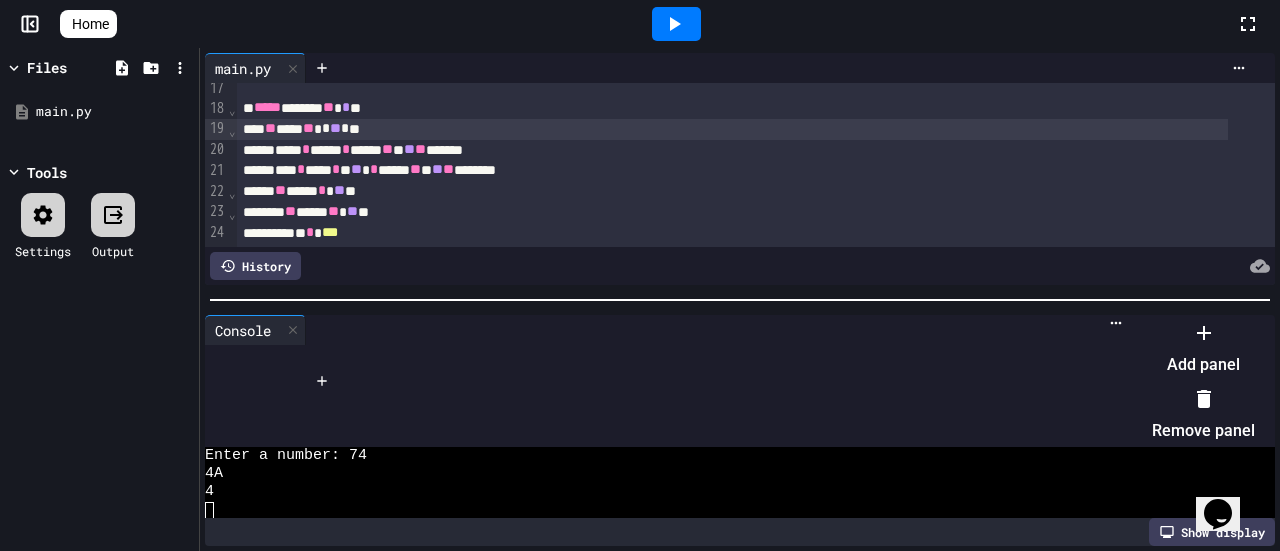 click on "Remove panel" at bounding box center (1203, 415) 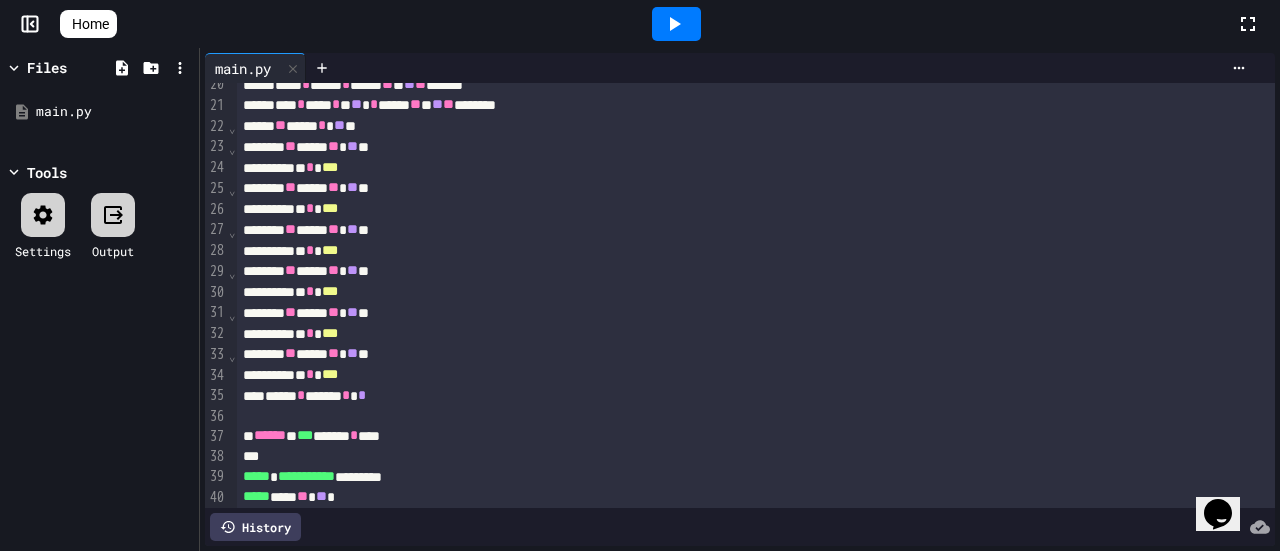 scroll, scrollTop: 432, scrollLeft: 0, axis: vertical 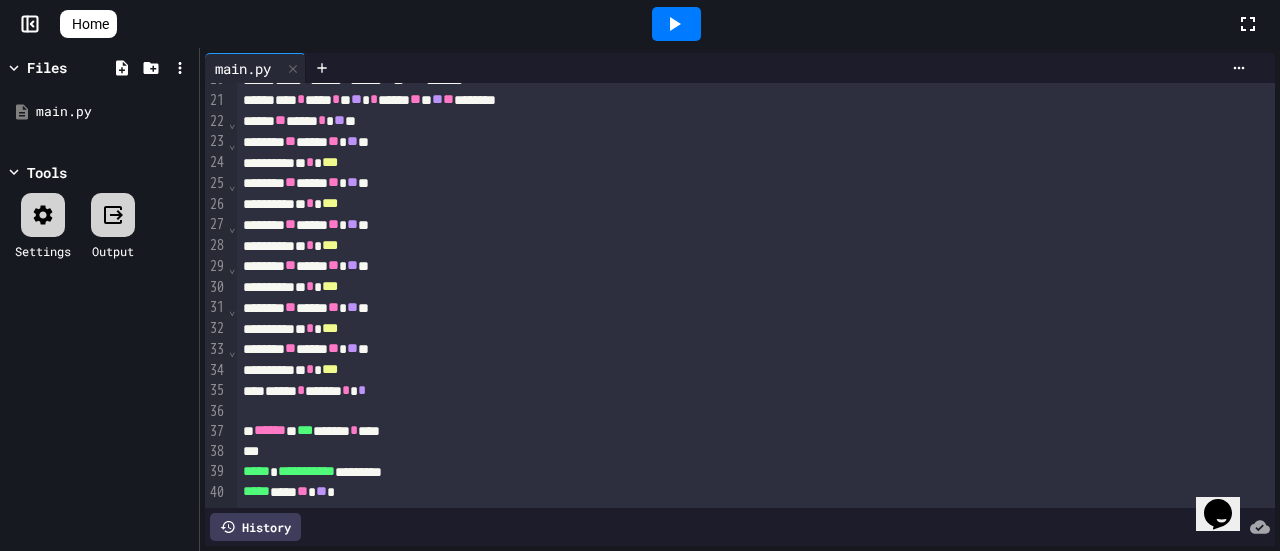 click on "***** **** **   ** *" at bounding box center (732, 492) 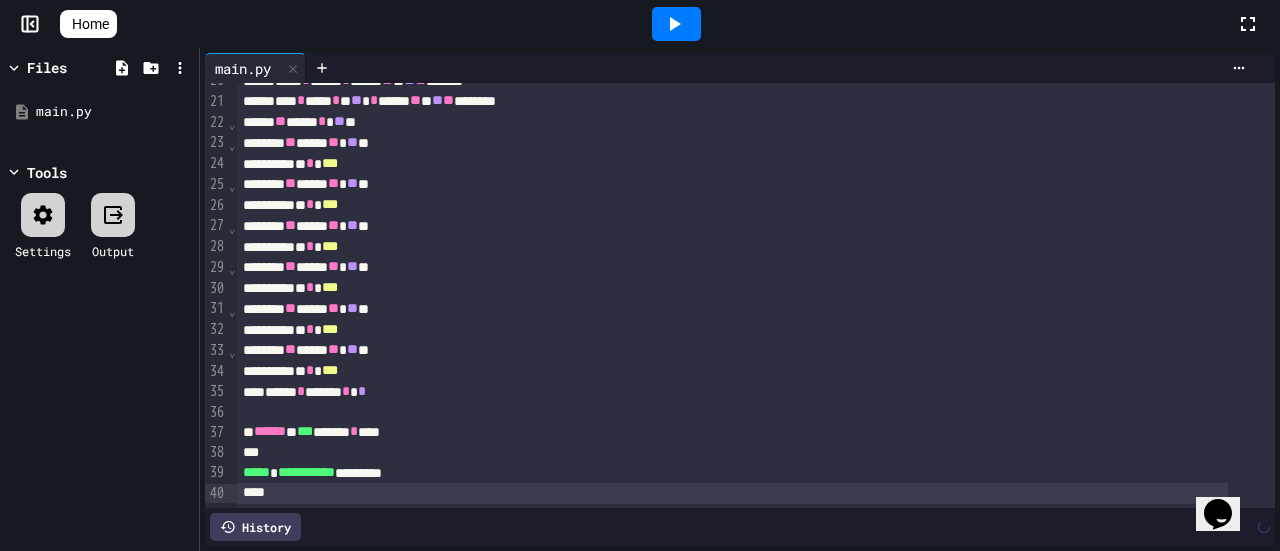 scroll, scrollTop: 430, scrollLeft: 0, axis: vertical 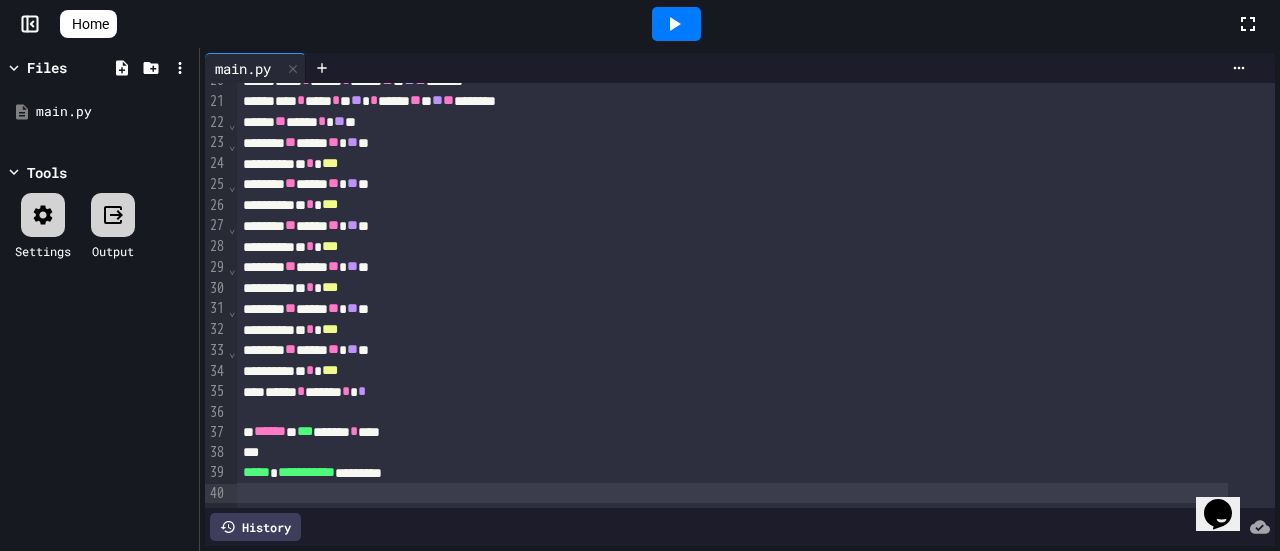 click 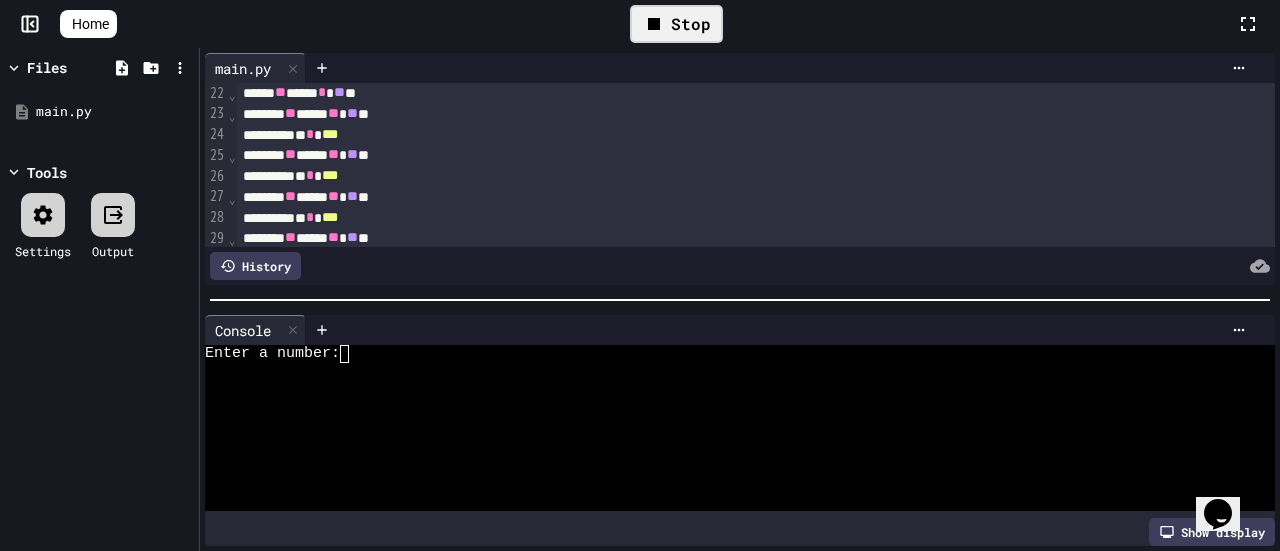 click at bounding box center [353, 354] 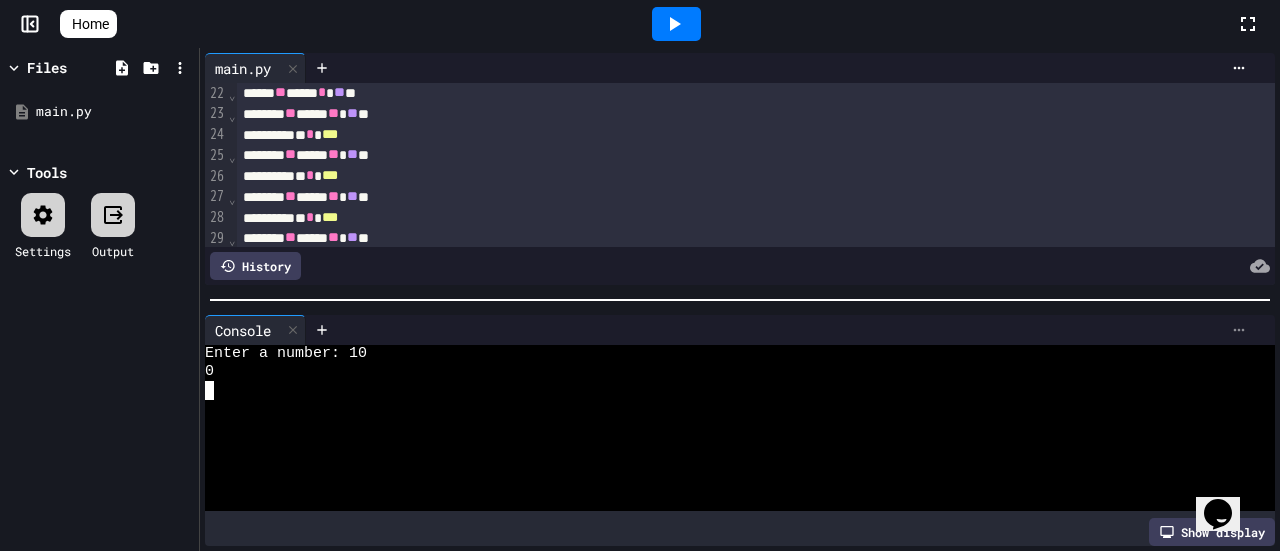 click 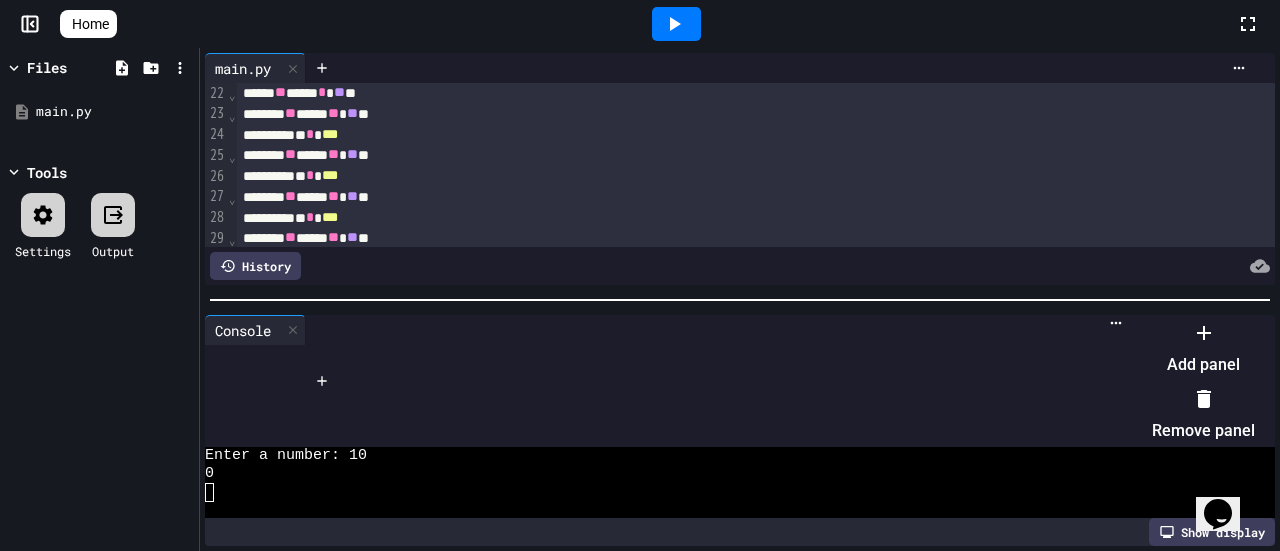 click on "Remove panel" at bounding box center [1203, 415] 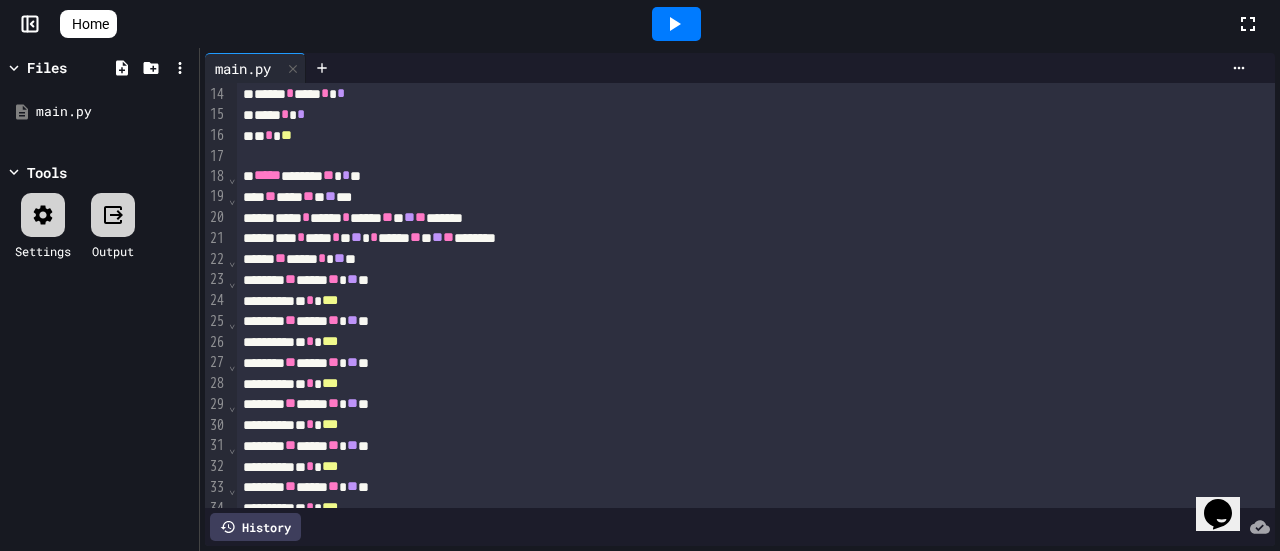 scroll, scrollTop: 230, scrollLeft: 0, axis: vertical 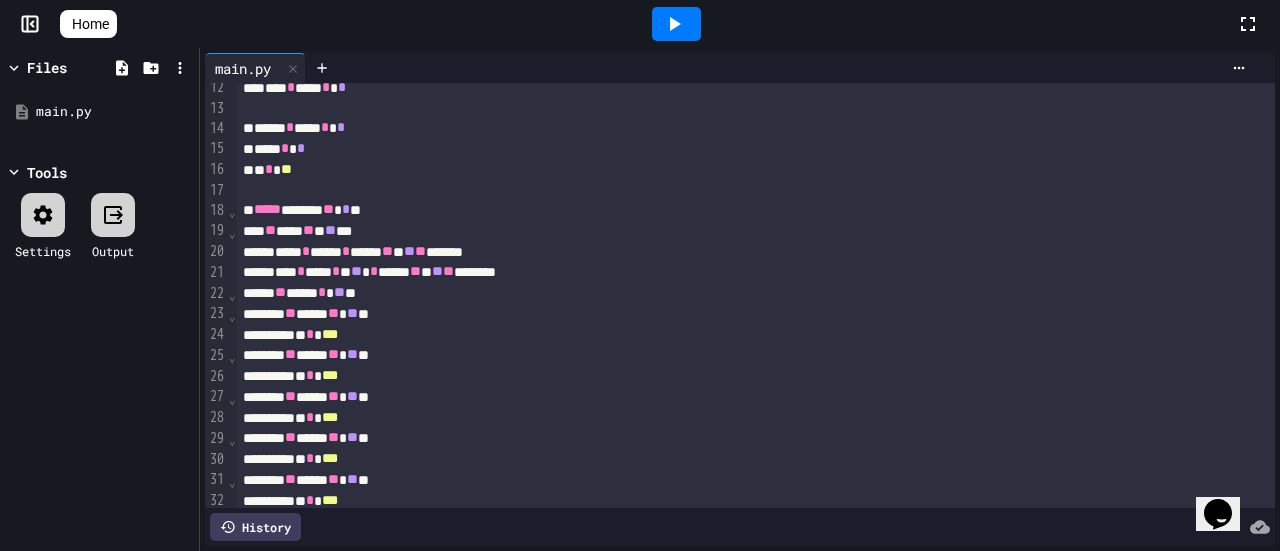 click on "** **** *   ** **" at bounding box center [732, 293] 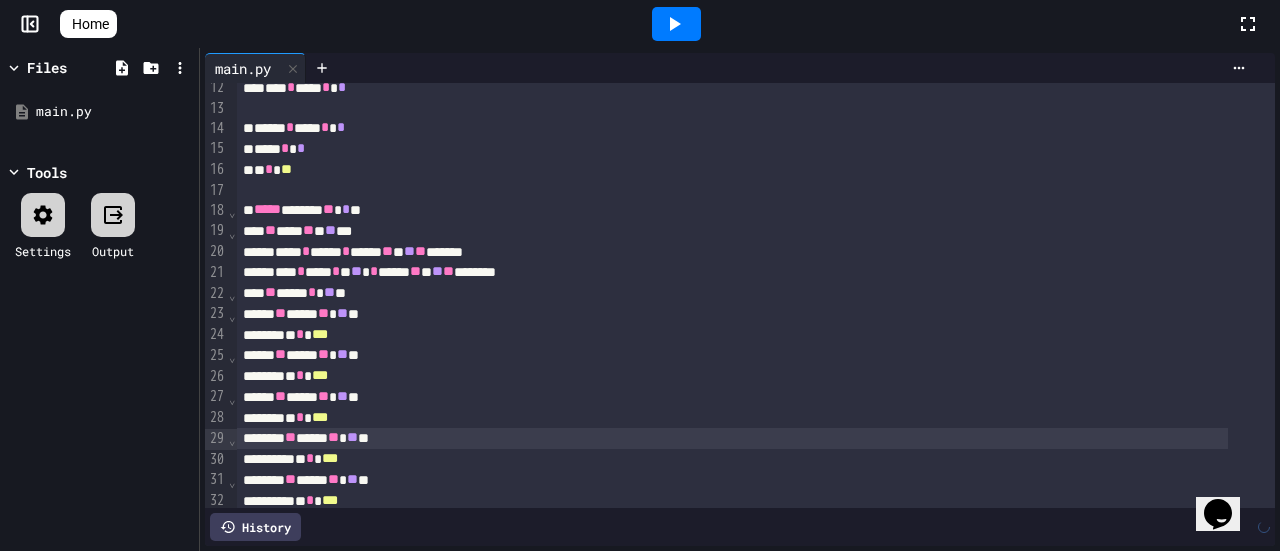 scroll, scrollTop: 430, scrollLeft: 0, axis: vertical 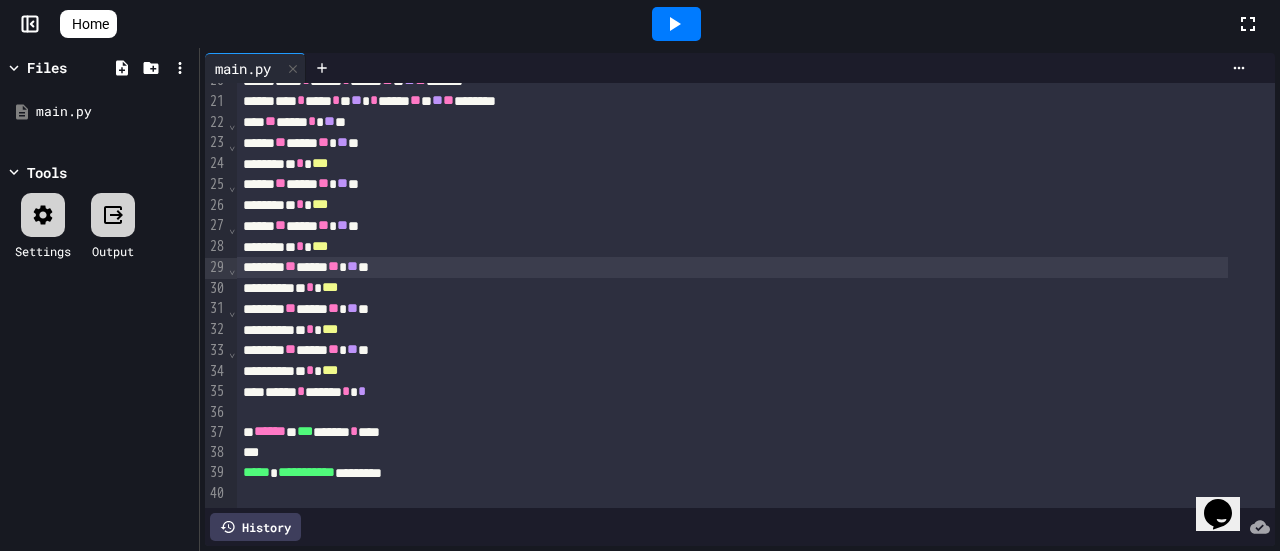 click on "** **** **   ** **" at bounding box center (732, 267) 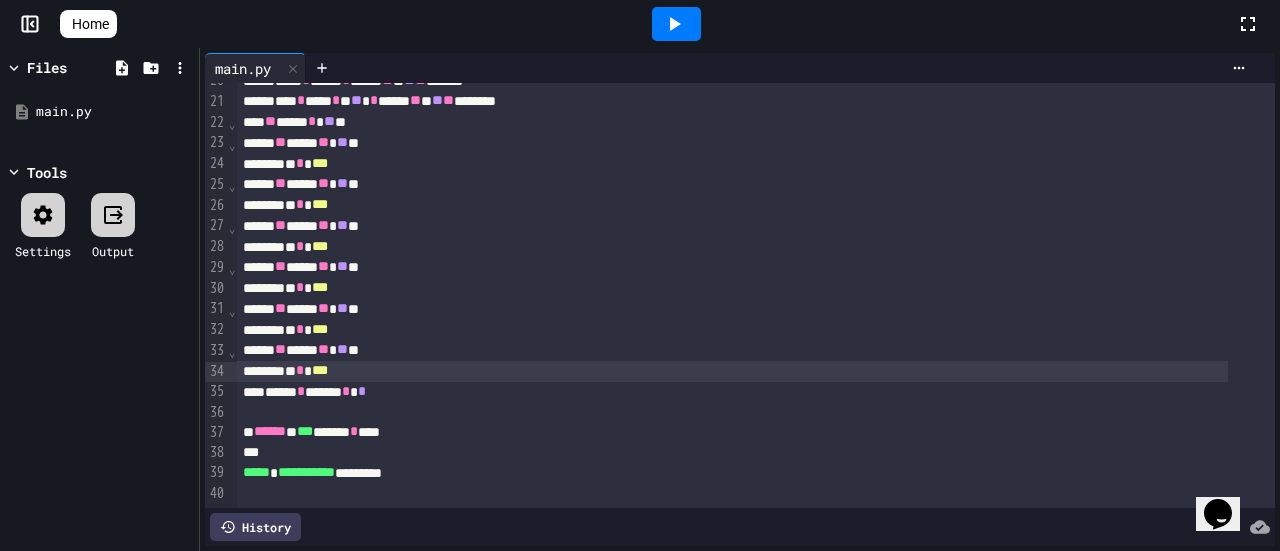 click 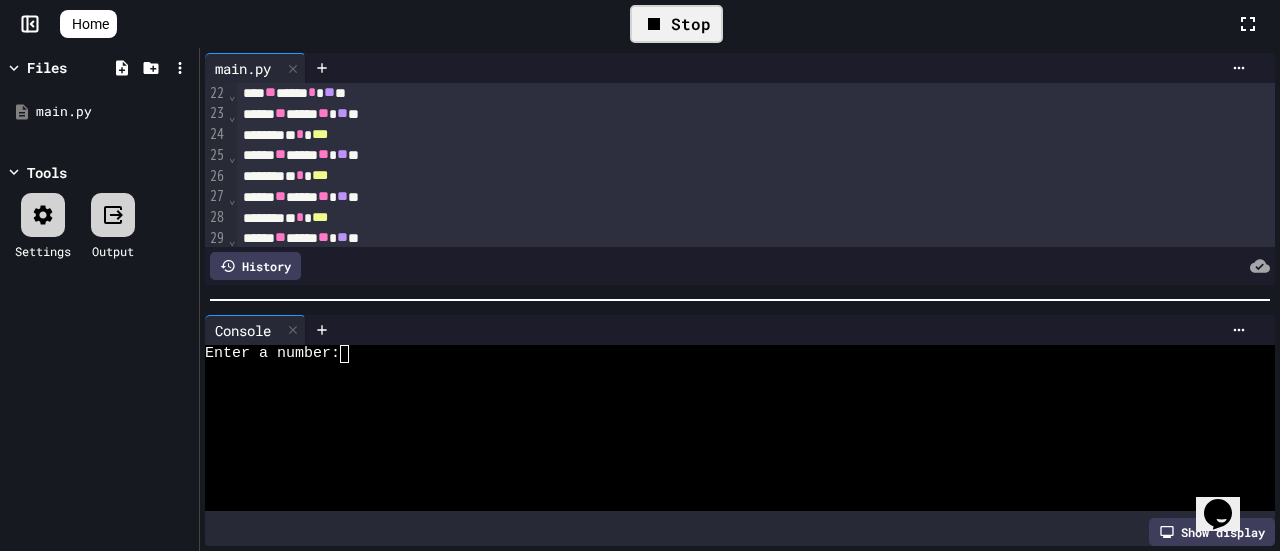 click at bounding box center [353, 354] 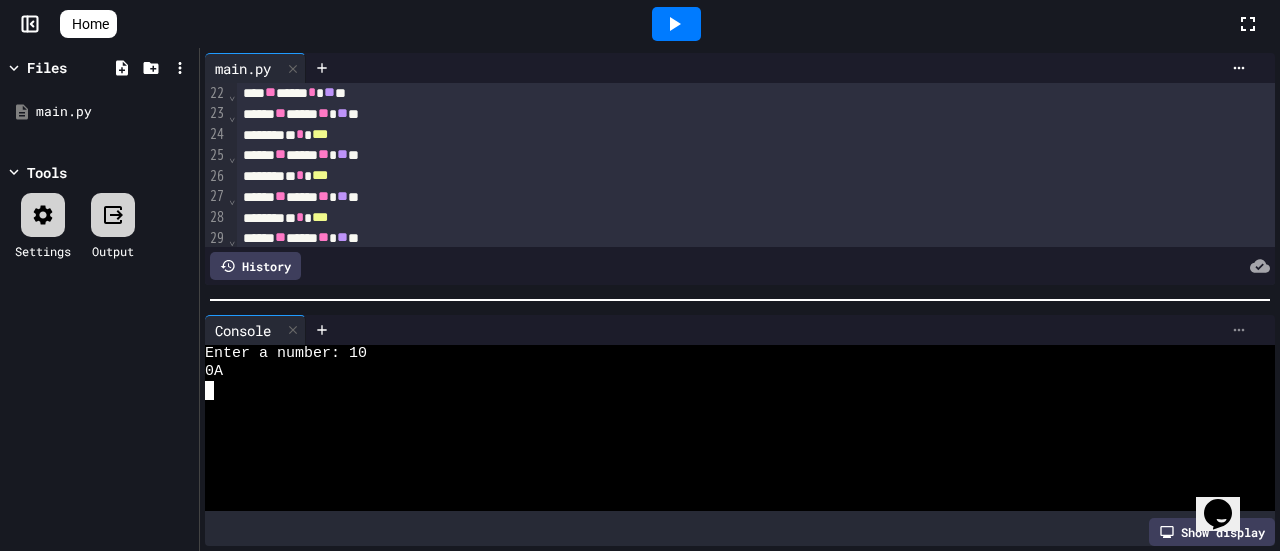 click 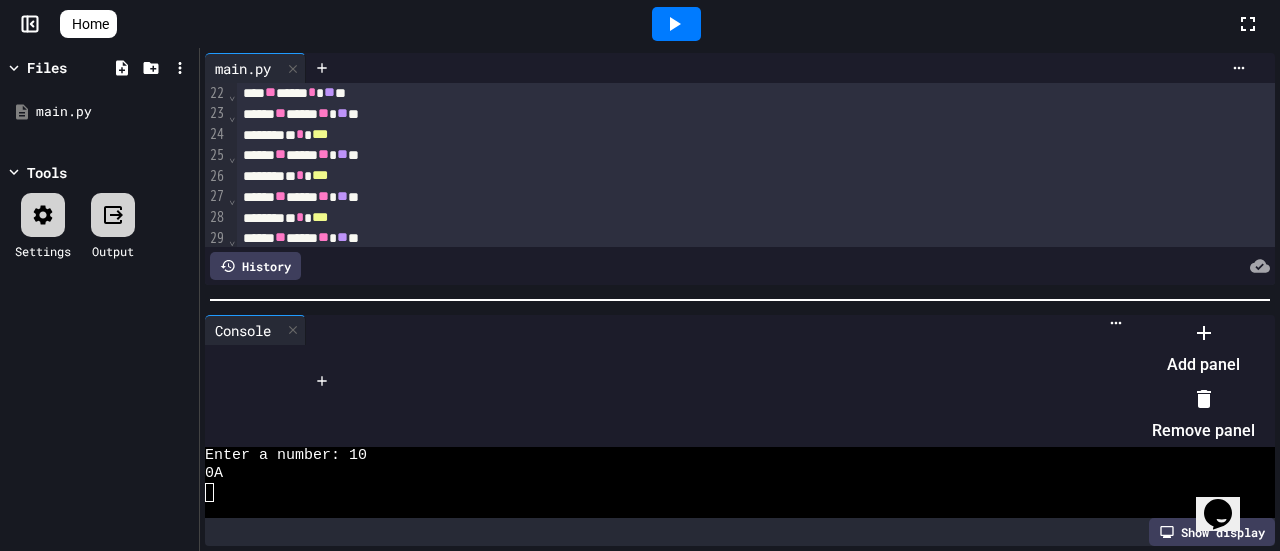 click on "Remove panel" at bounding box center (1203, 415) 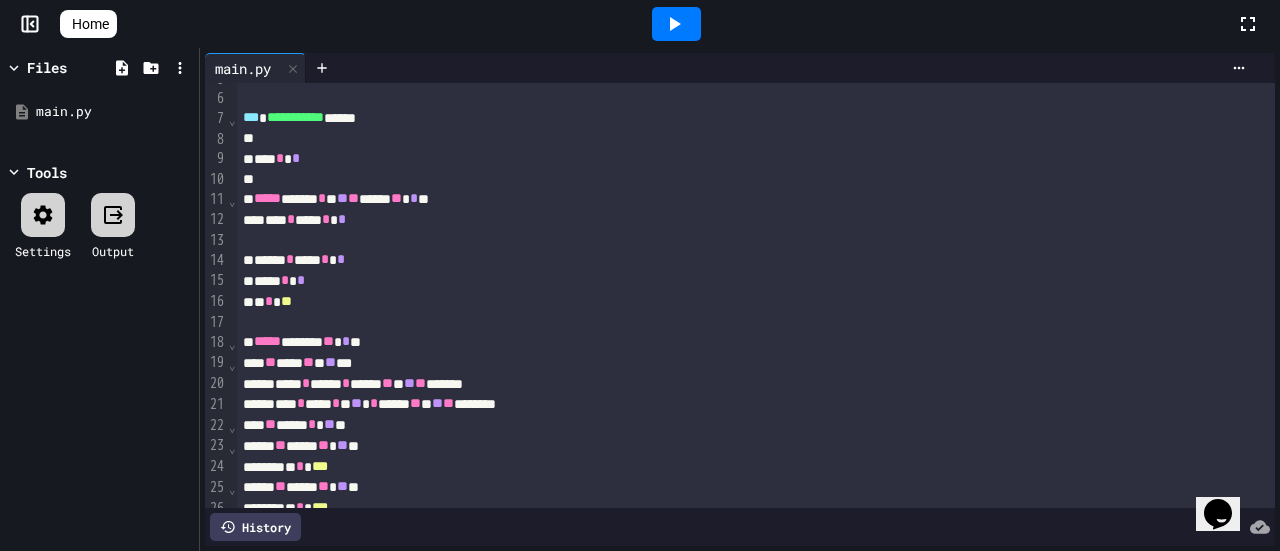 scroll, scrollTop: 0, scrollLeft: 0, axis: both 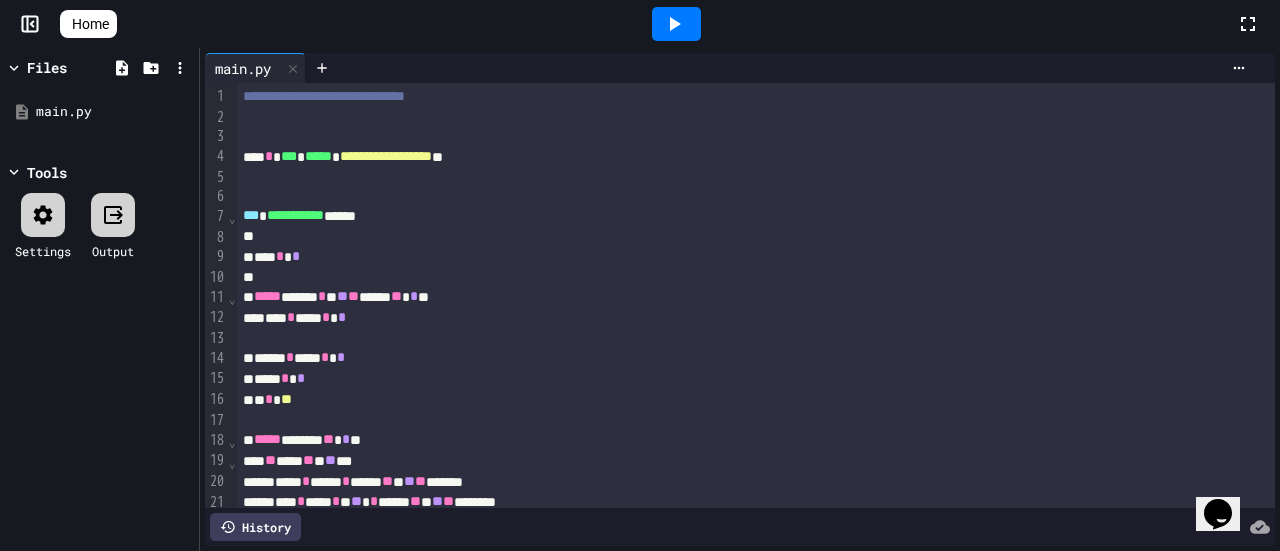 click 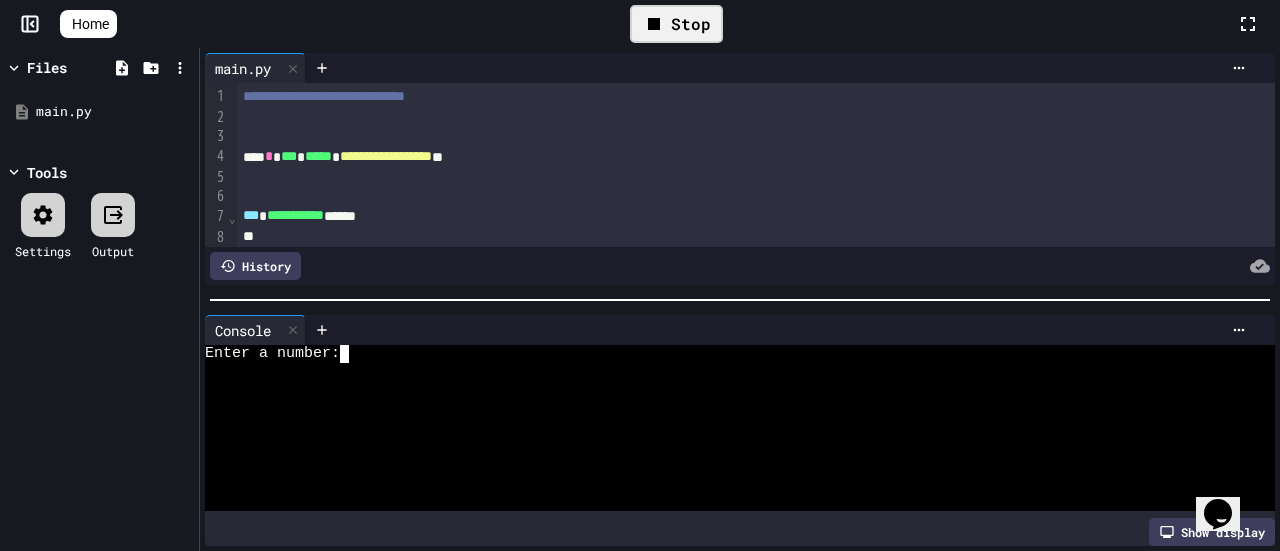 click at bounding box center (353, 354) 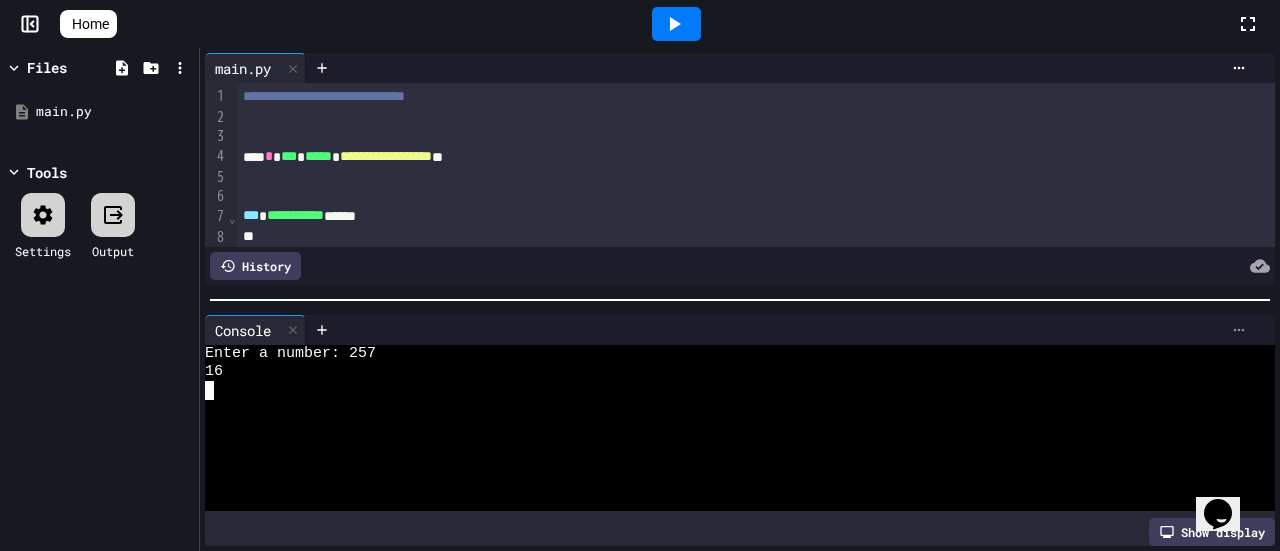 click 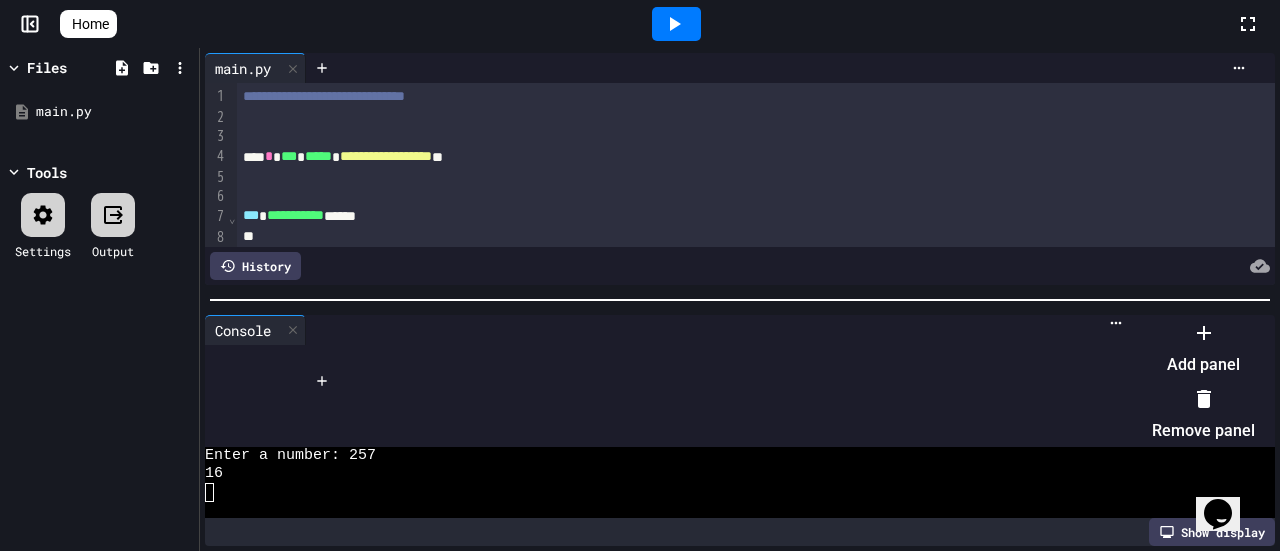 click on "Remove panel" at bounding box center [1203, 415] 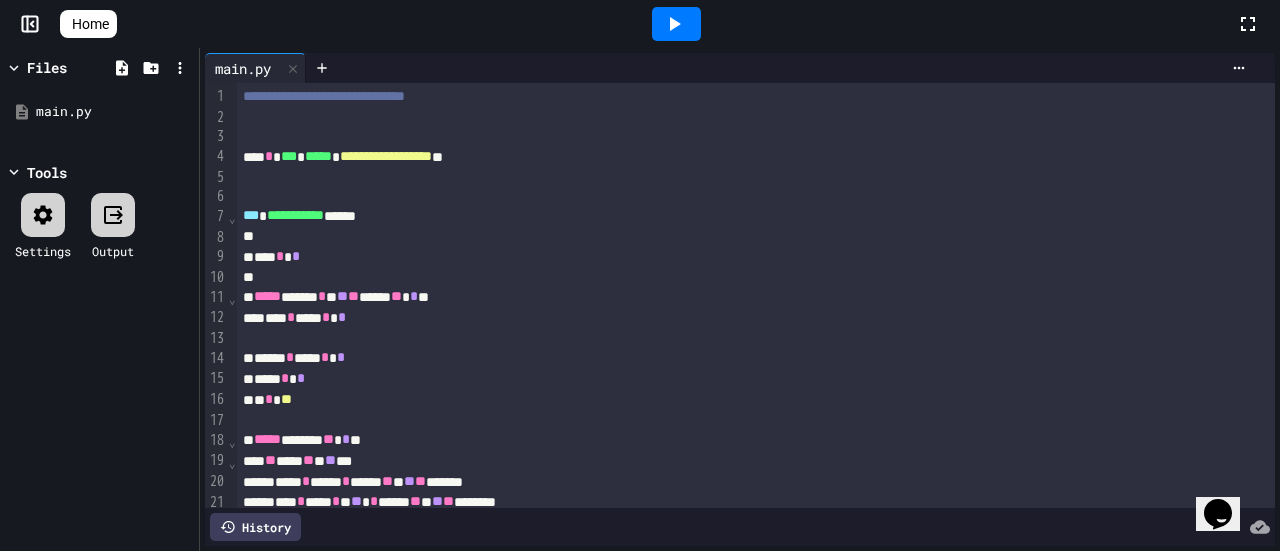 click 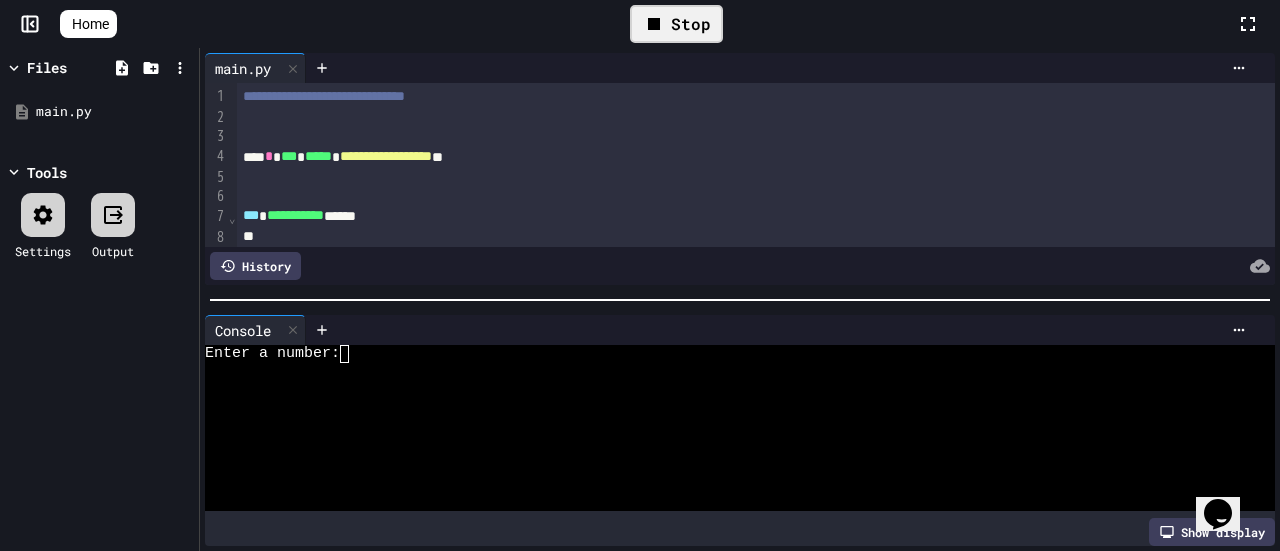 click at bounding box center (353, 354) 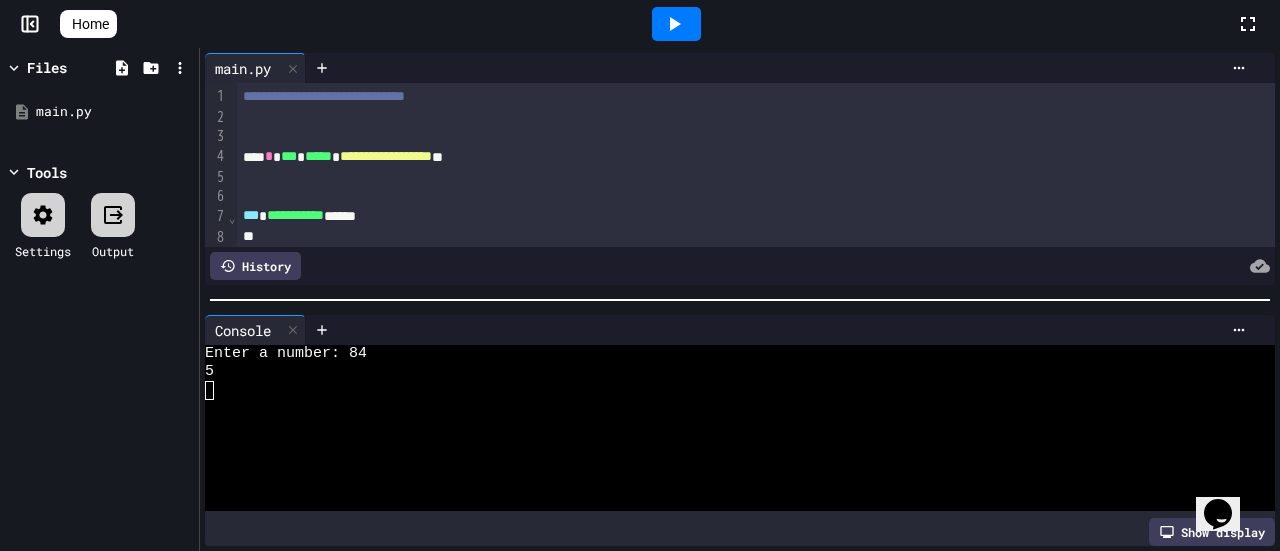 click 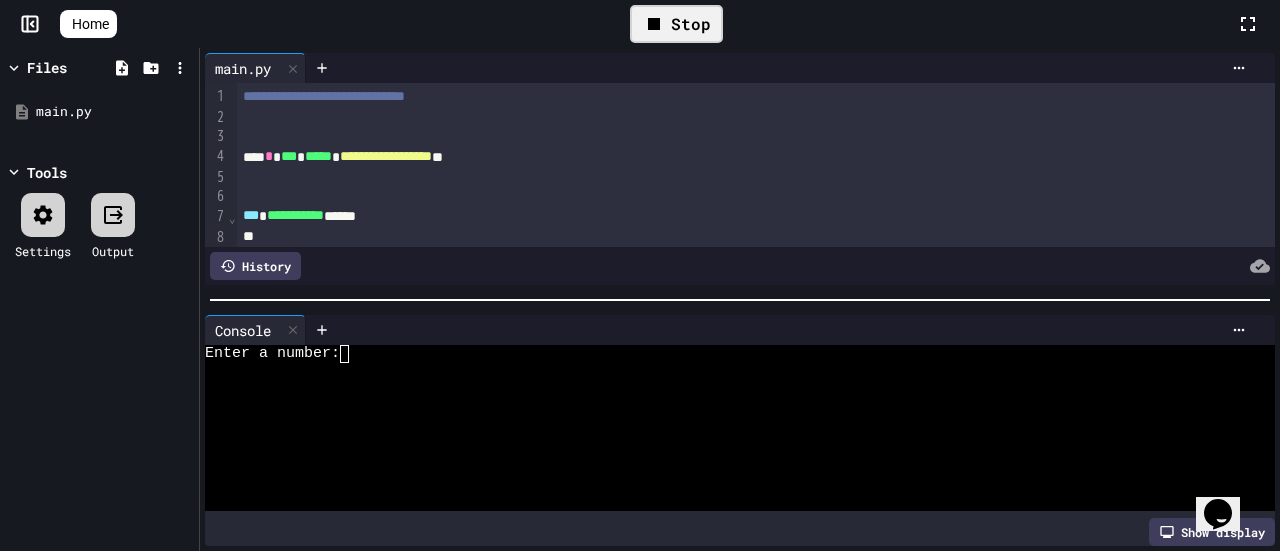 click at bounding box center (353, 354) 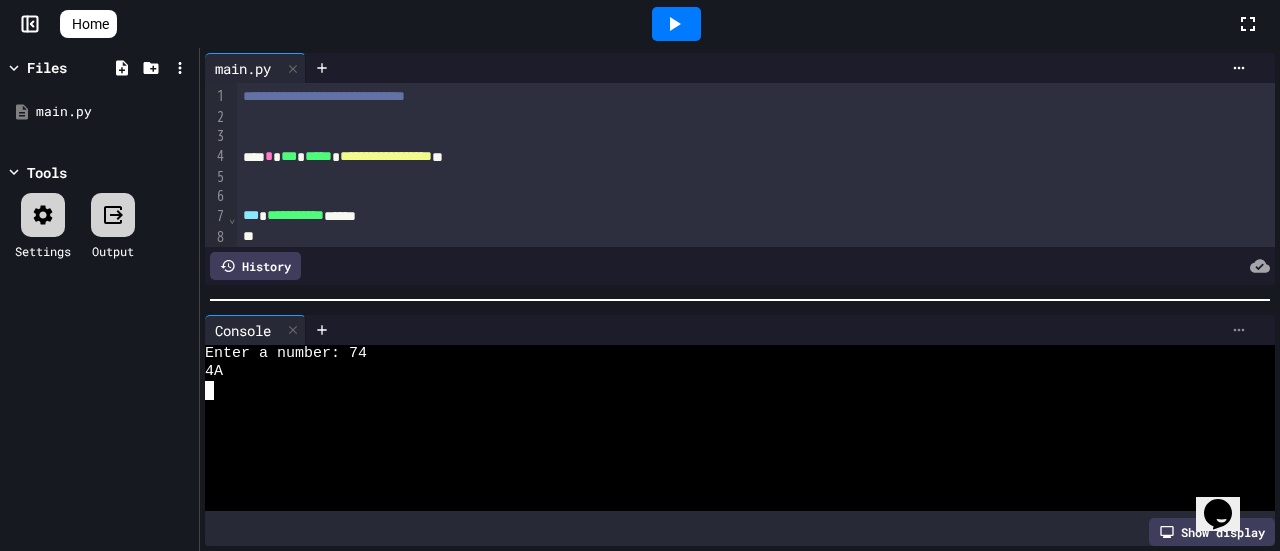 click 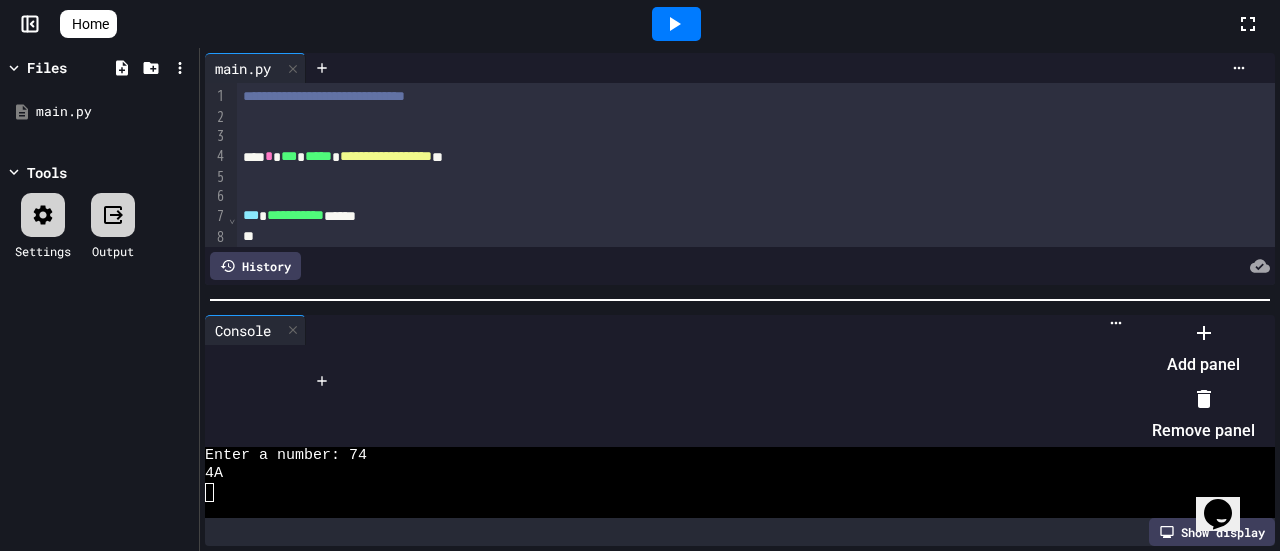 click on "Remove panel" at bounding box center [1203, 415] 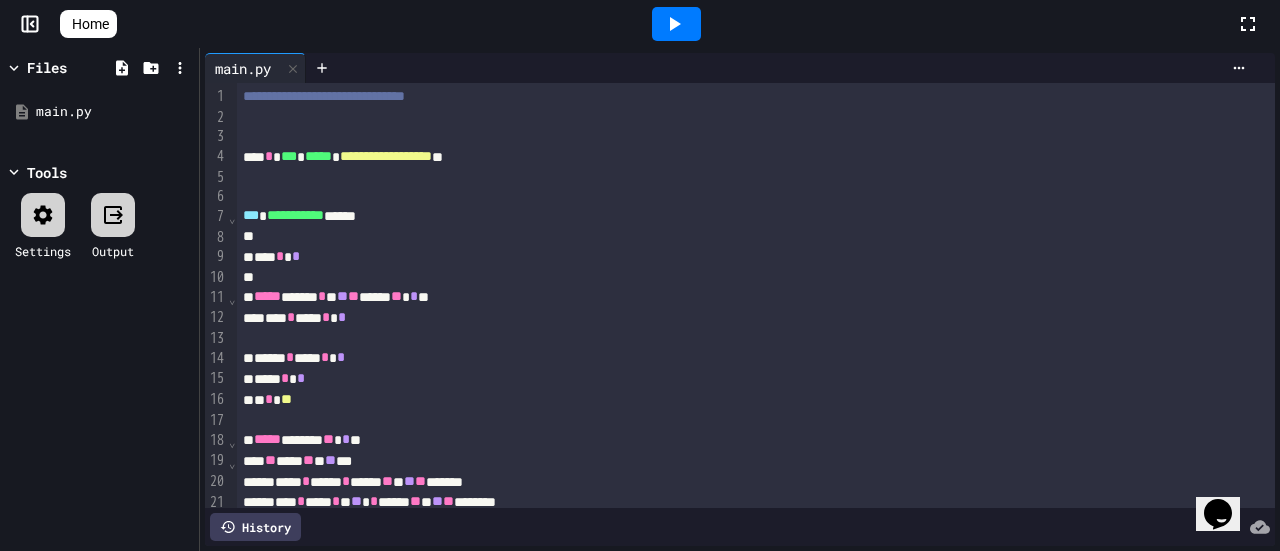 click 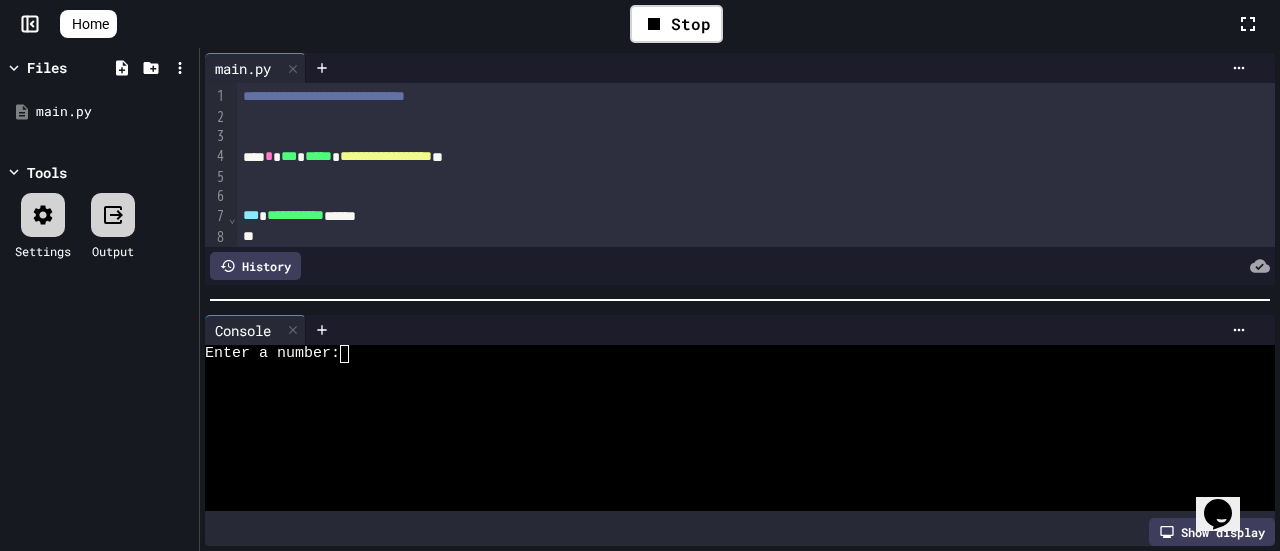 click at bounding box center (353, 354) 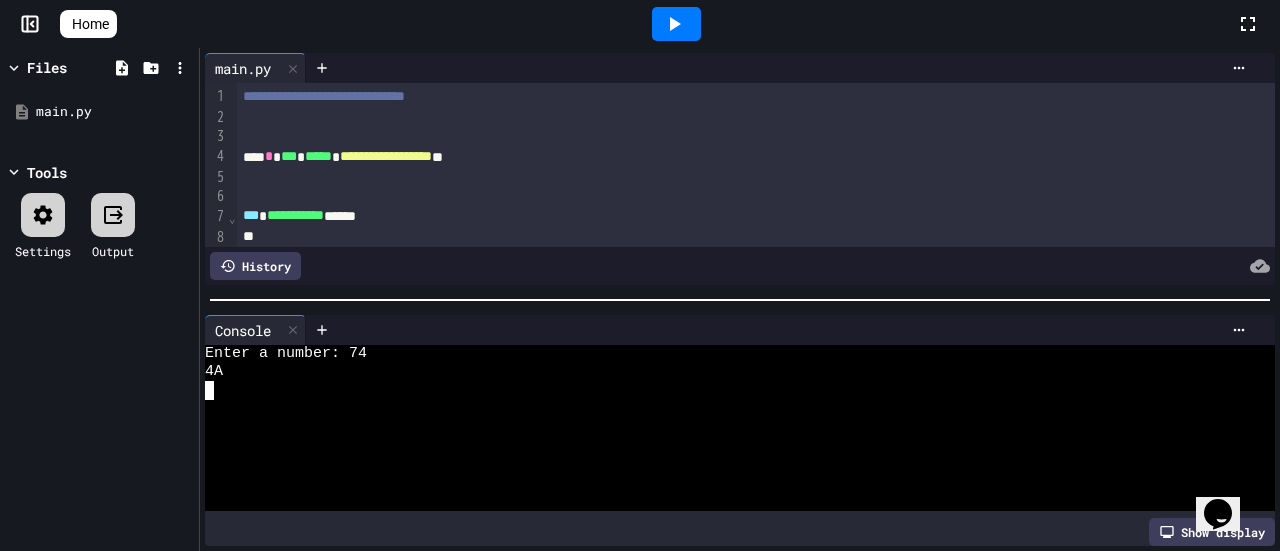 click 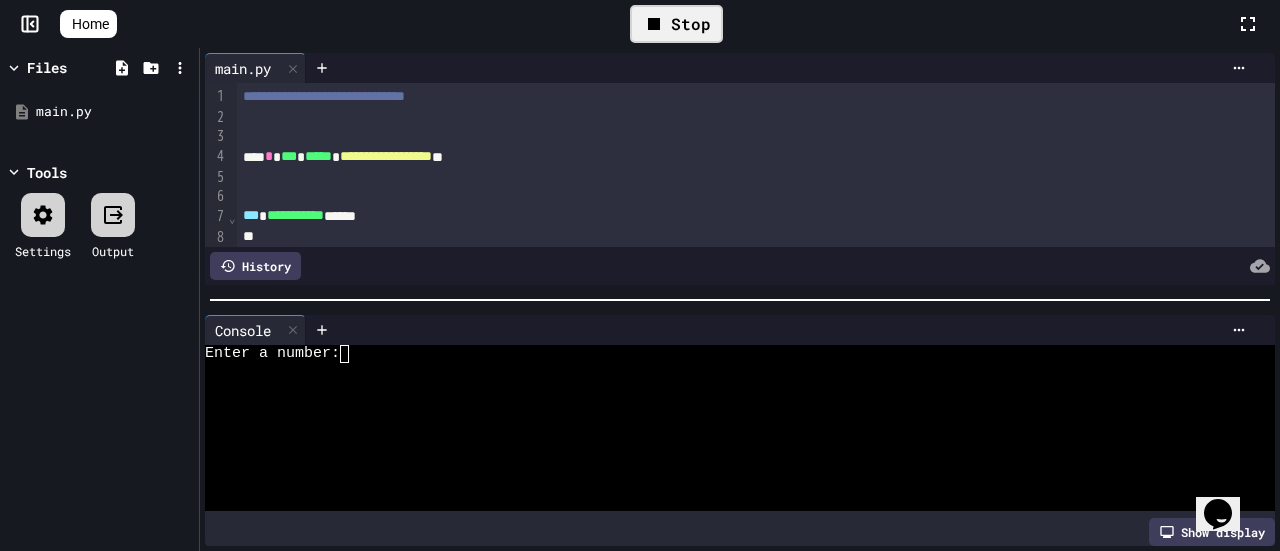 click at bounding box center (353, 354) 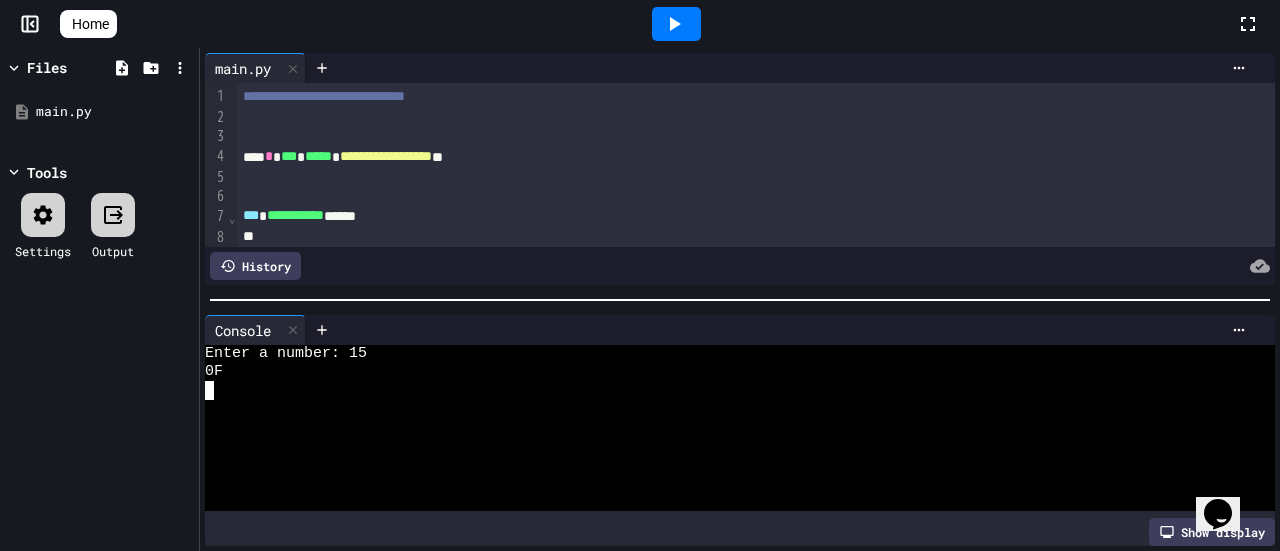 click 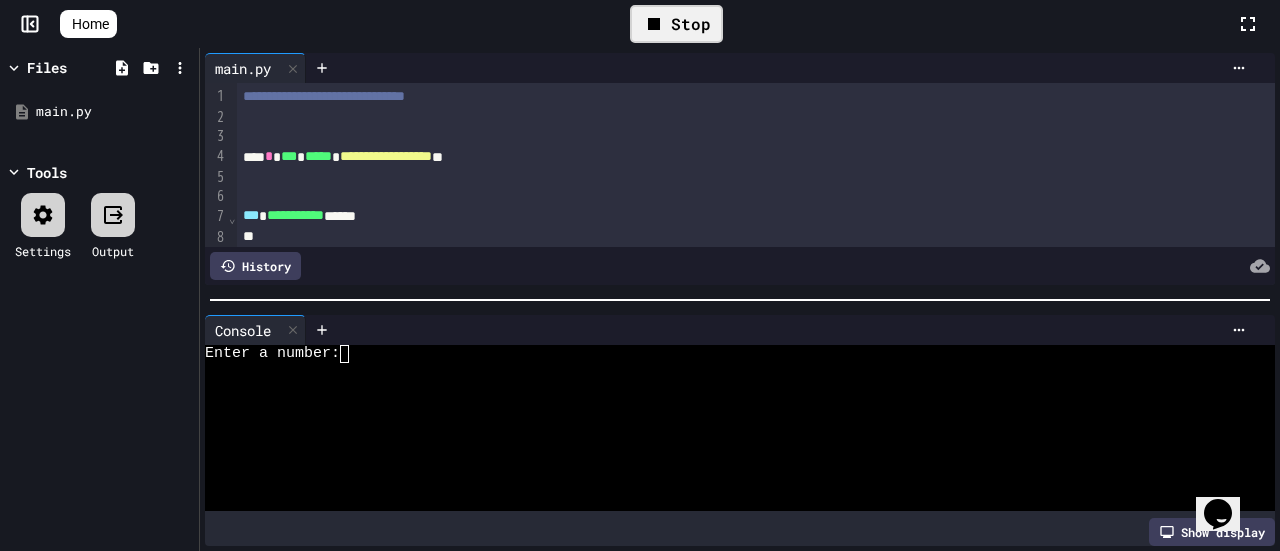 click at bounding box center [353, 354] 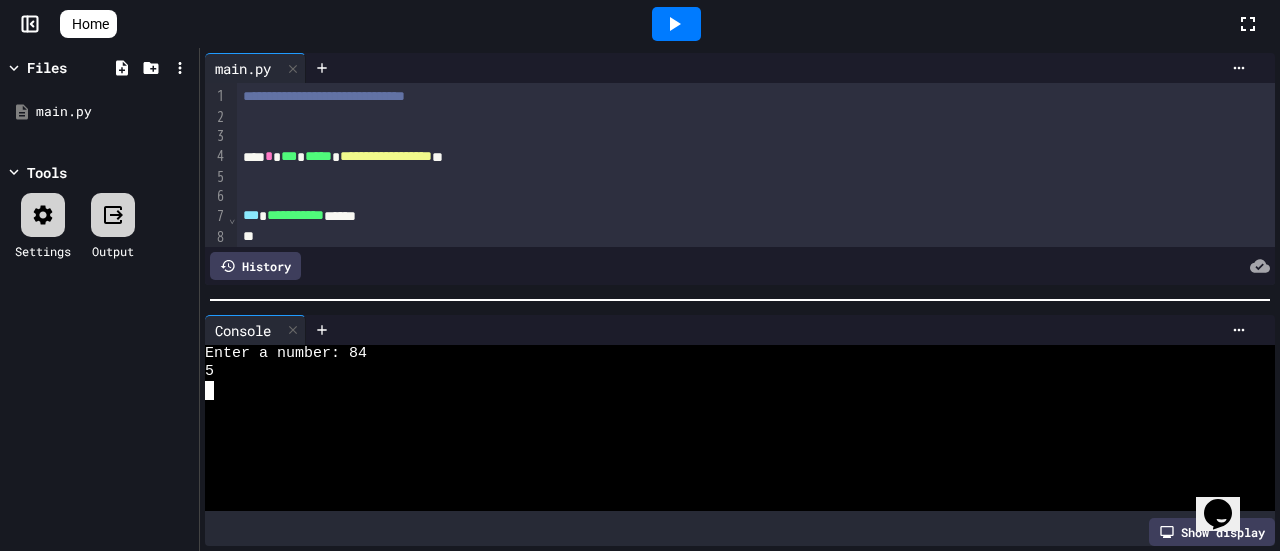 click 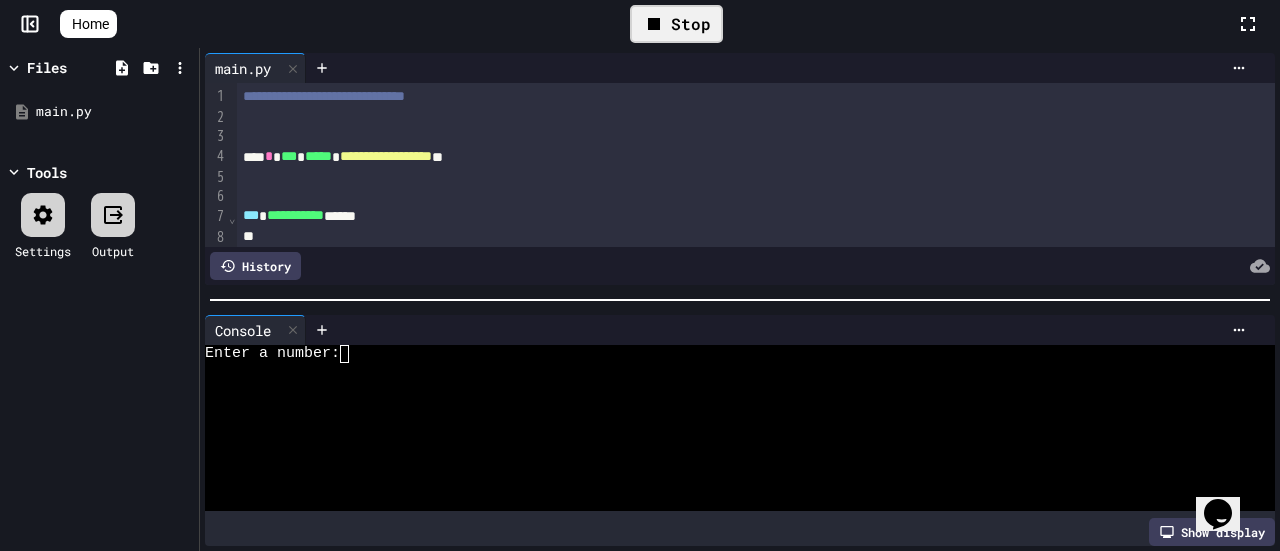 click at bounding box center [353, 354] 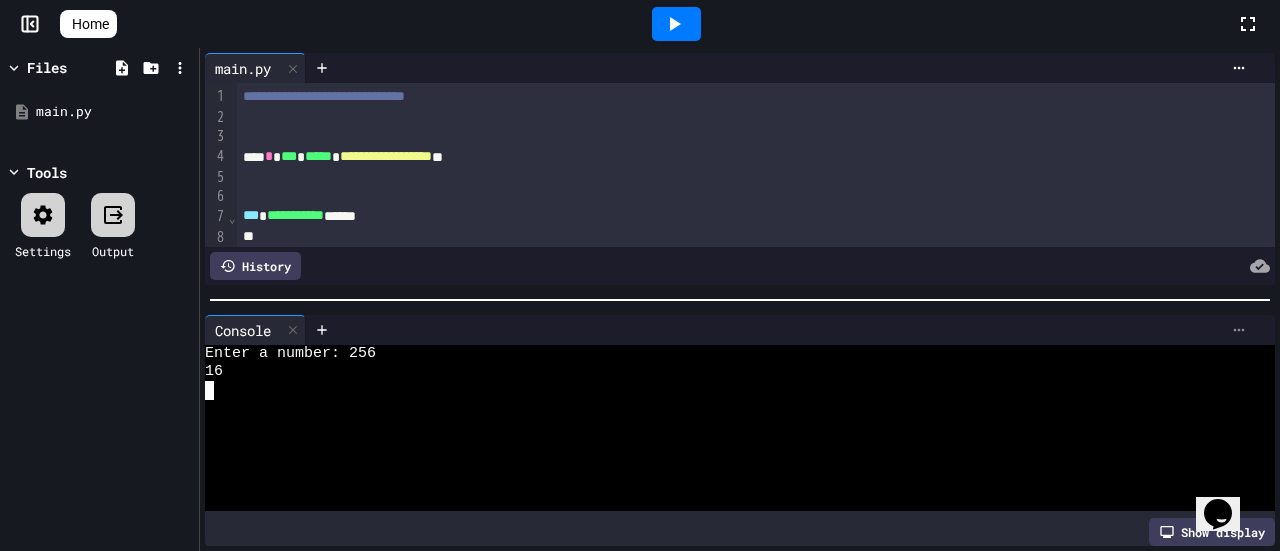 click 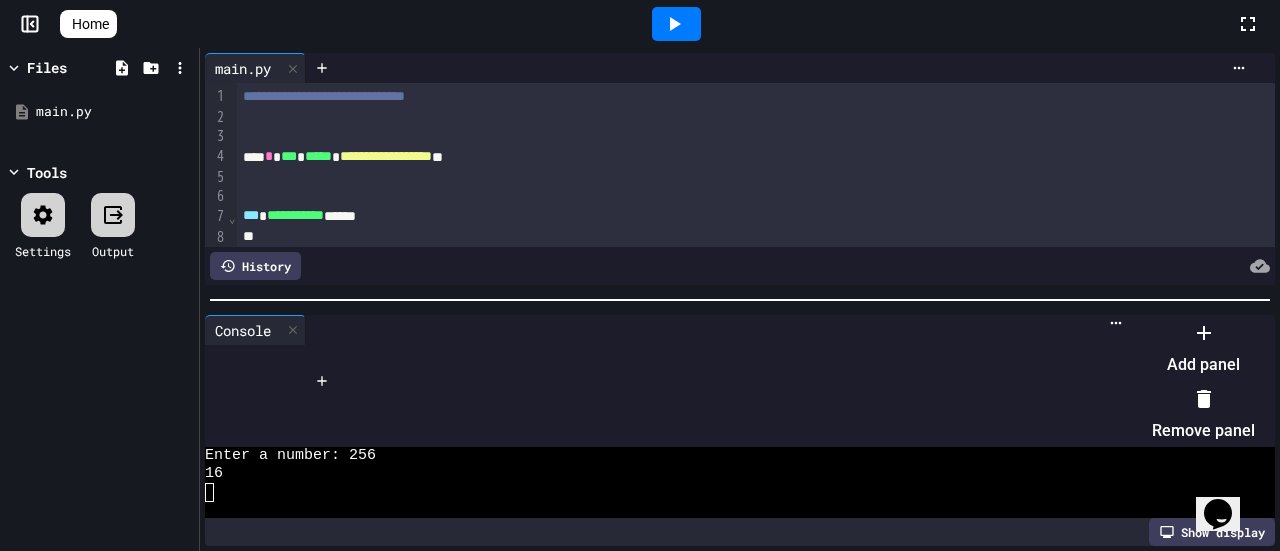 click on "Remove panel" at bounding box center [1203, 415] 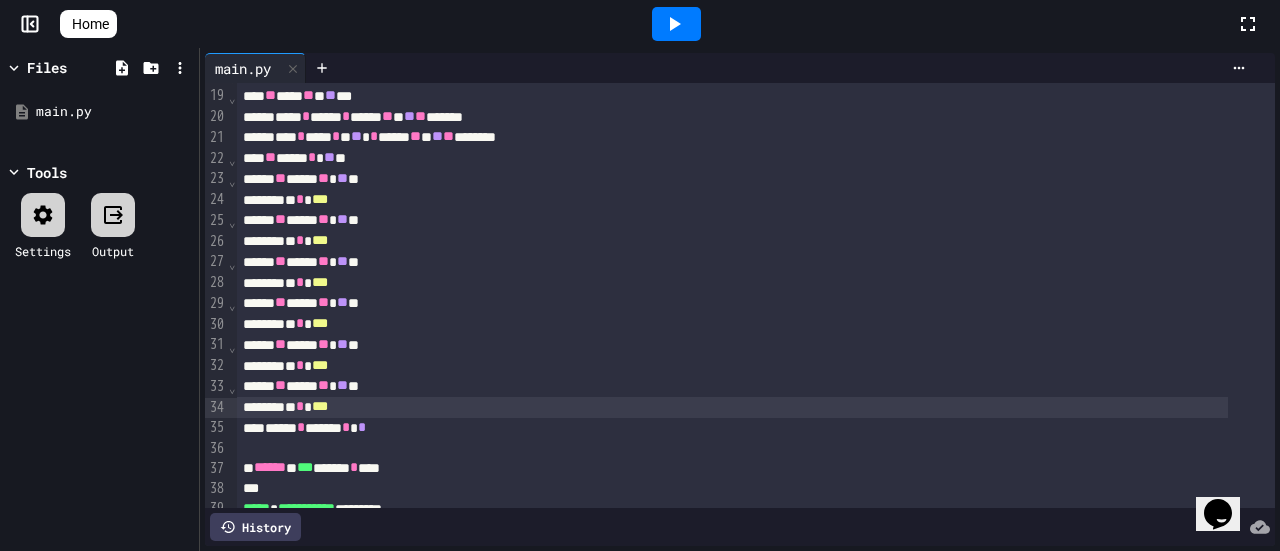 scroll, scrollTop: 400, scrollLeft: 0, axis: vertical 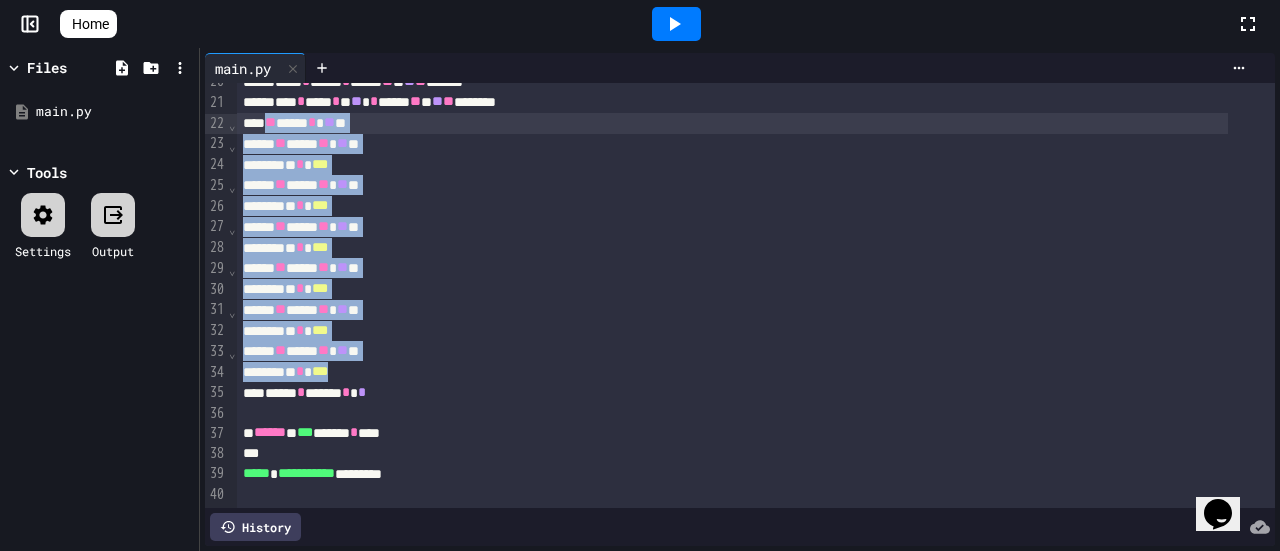 drag, startPoint x: 378, startPoint y: 375, endPoint x: 277, endPoint y: 125, distance: 269.63123 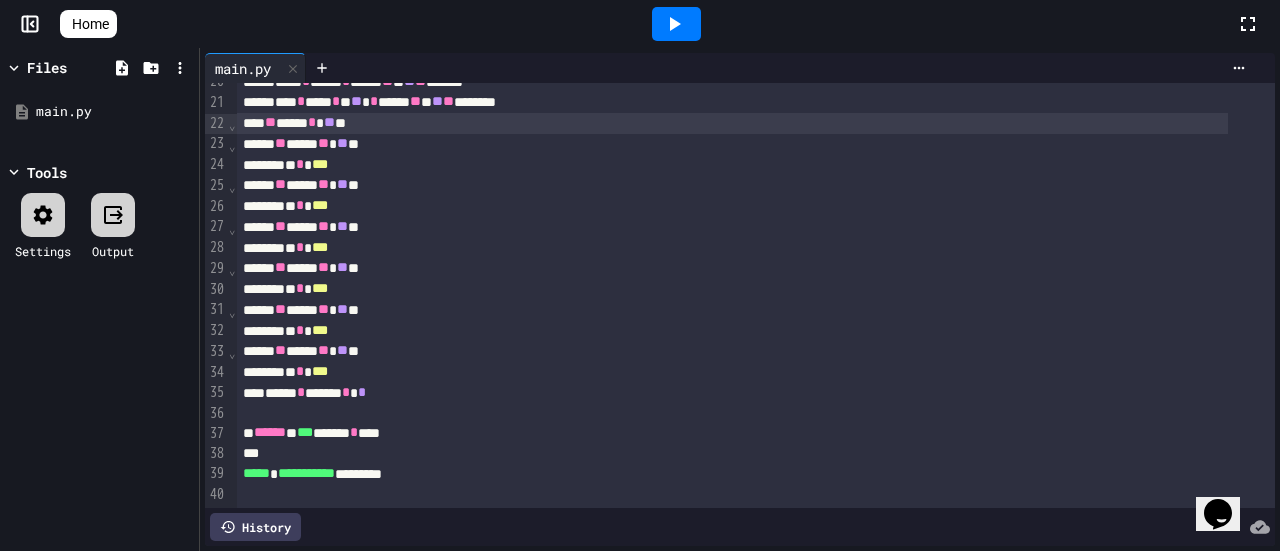 click on "*** * *** * * **   * **** ** * ** ** ********" at bounding box center [732, 102] 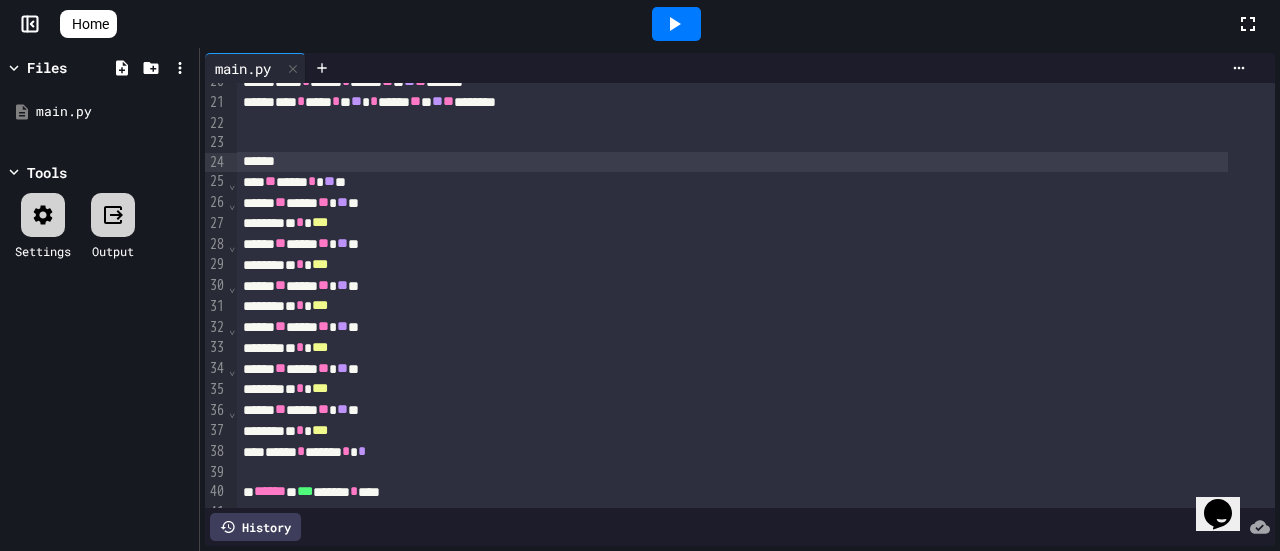 scroll, scrollTop: 300, scrollLeft: 0, axis: vertical 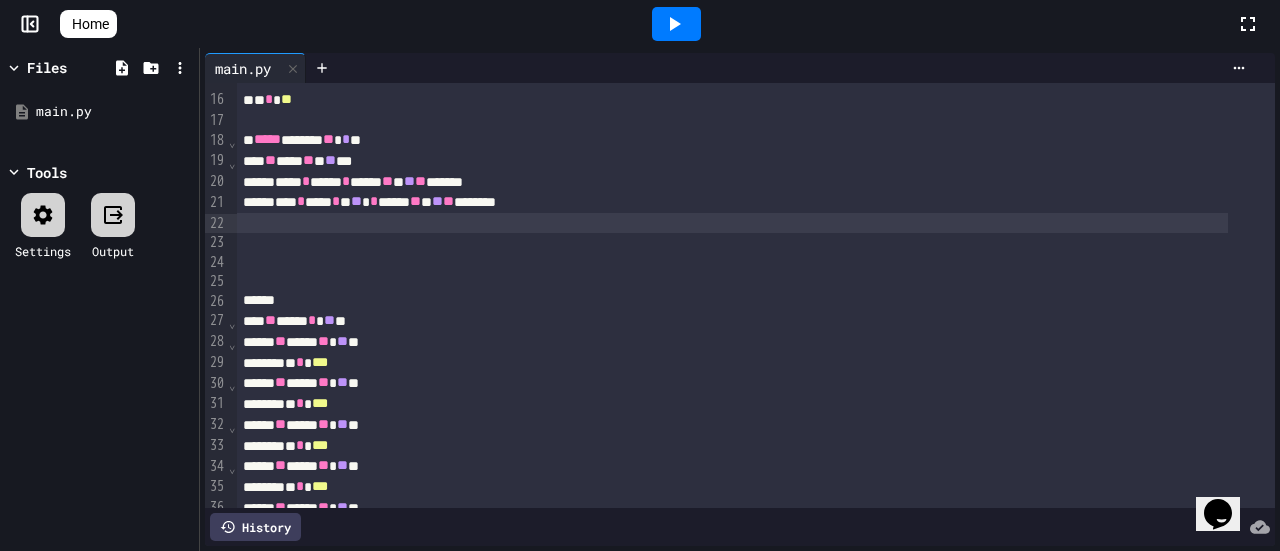 click at bounding box center (732, 223) 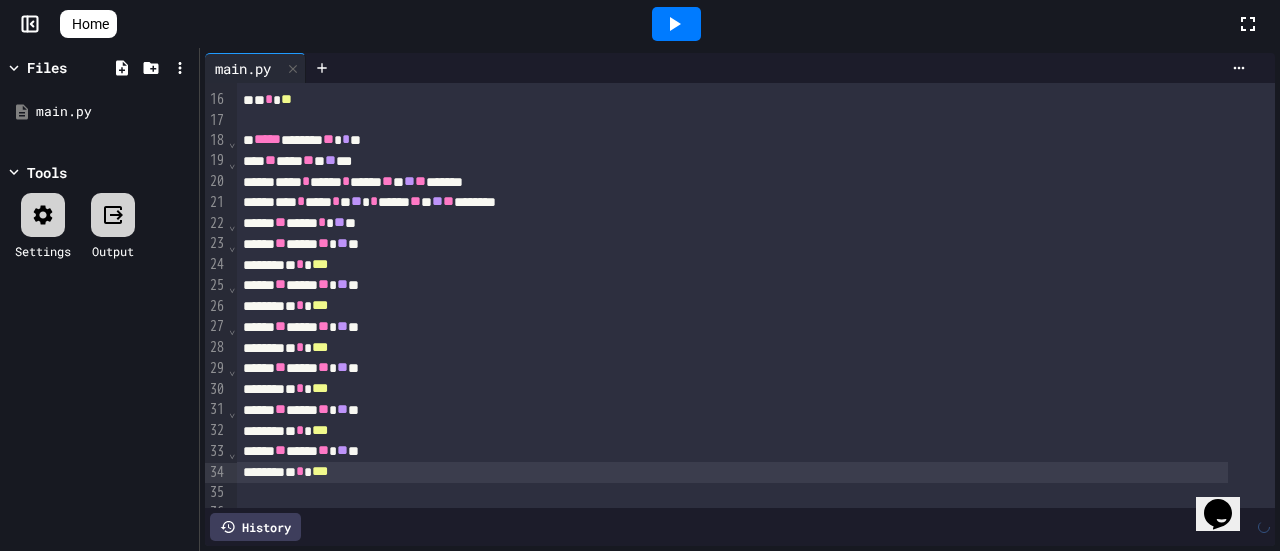 scroll, scrollTop: 308, scrollLeft: 0, axis: vertical 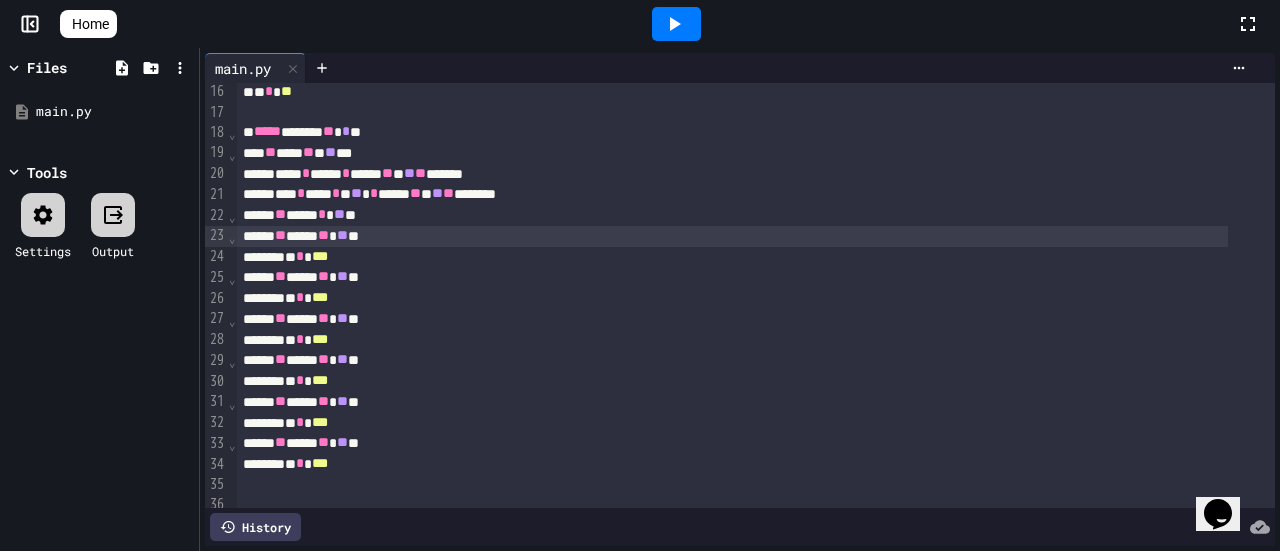 click on "** **** **   ** **" at bounding box center (732, 236) 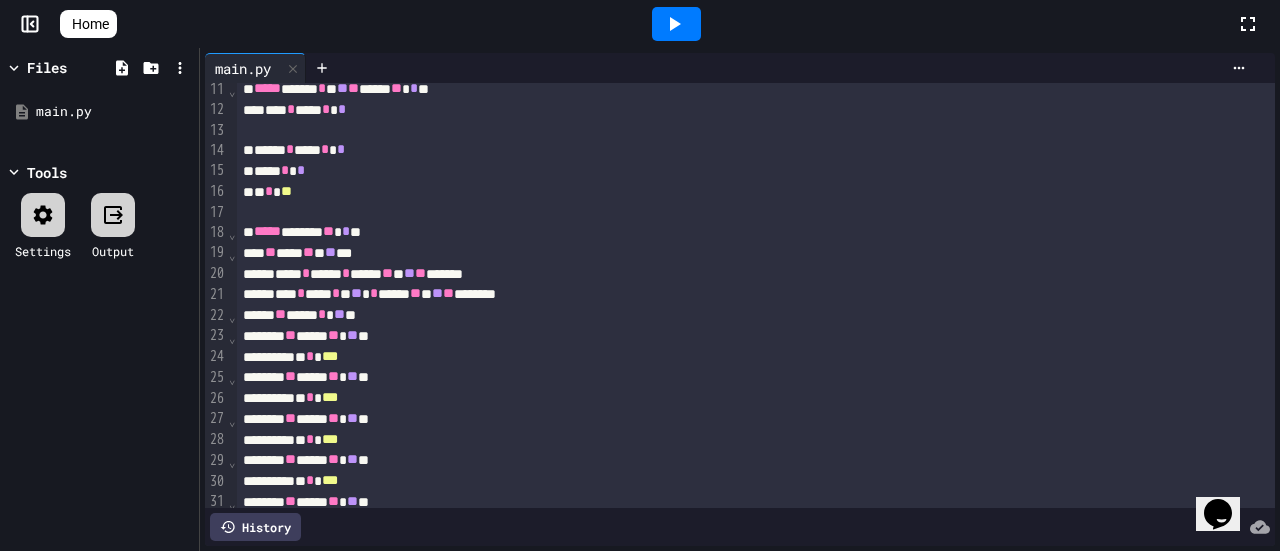 scroll, scrollTop: 408, scrollLeft: 0, axis: vertical 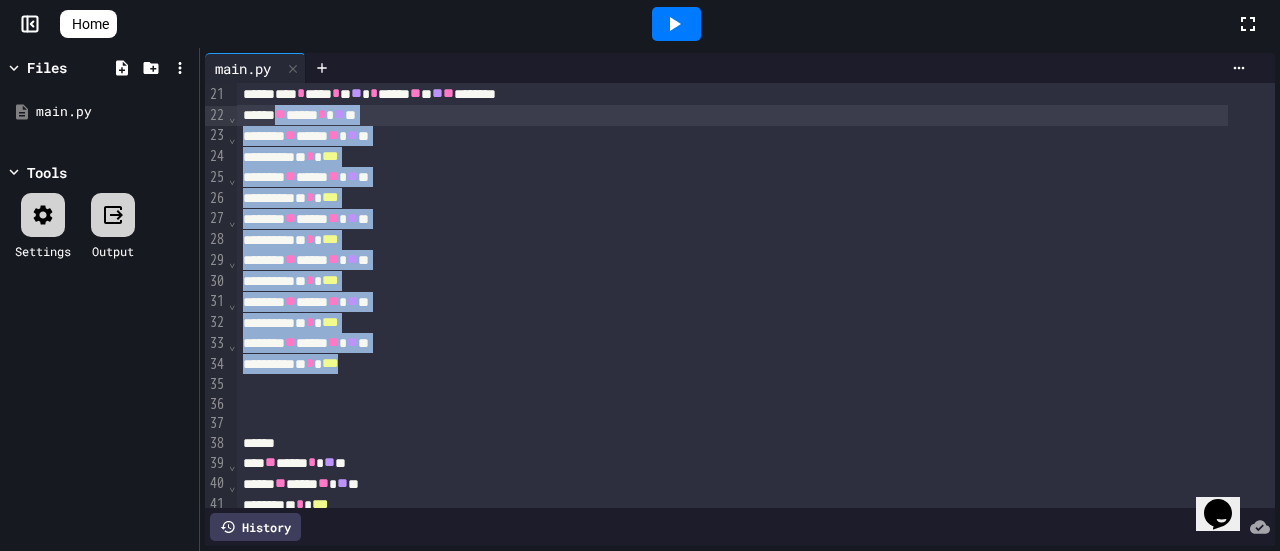 drag, startPoint x: 394, startPoint y: 361, endPoint x: 291, endPoint y: 119, distance: 263.0076 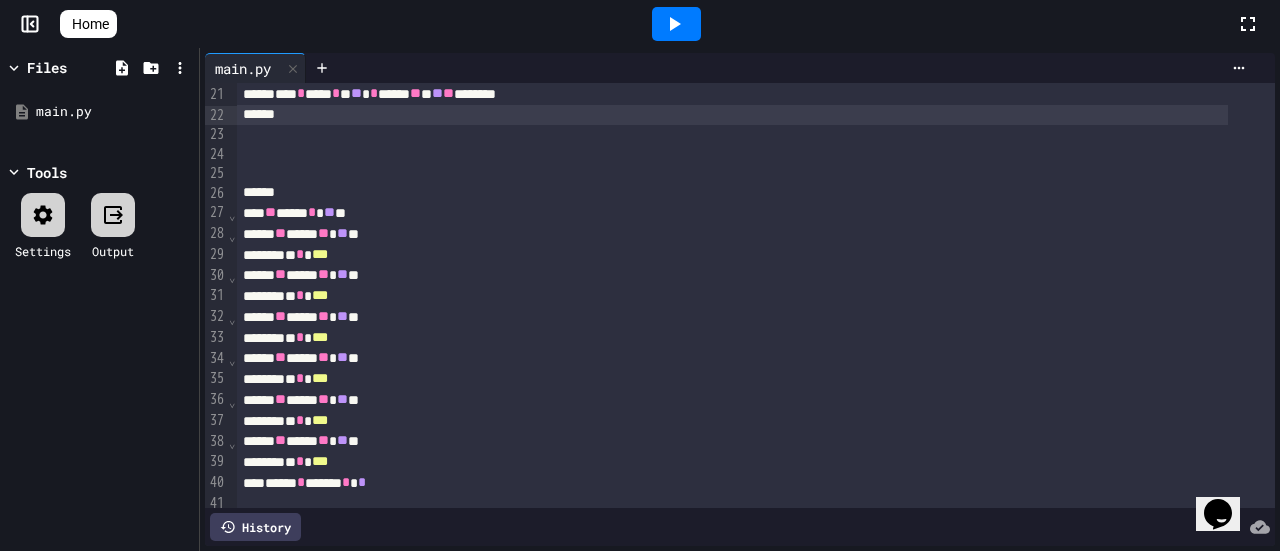 scroll, scrollTop: 508, scrollLeft: 0, axis: vertical 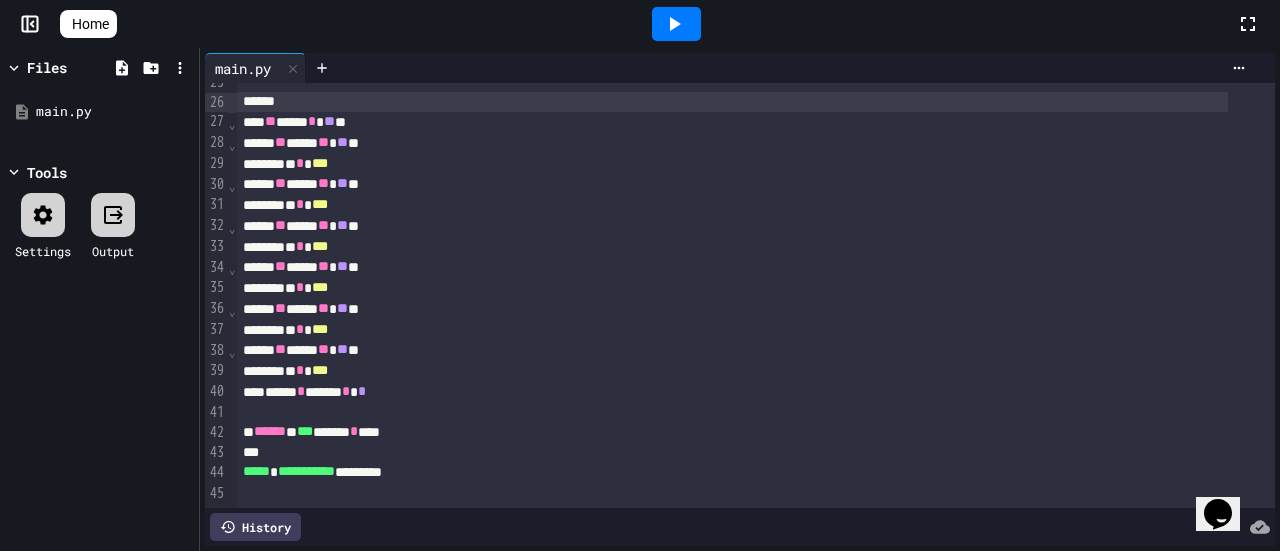 click at bounding box center (732, 102) 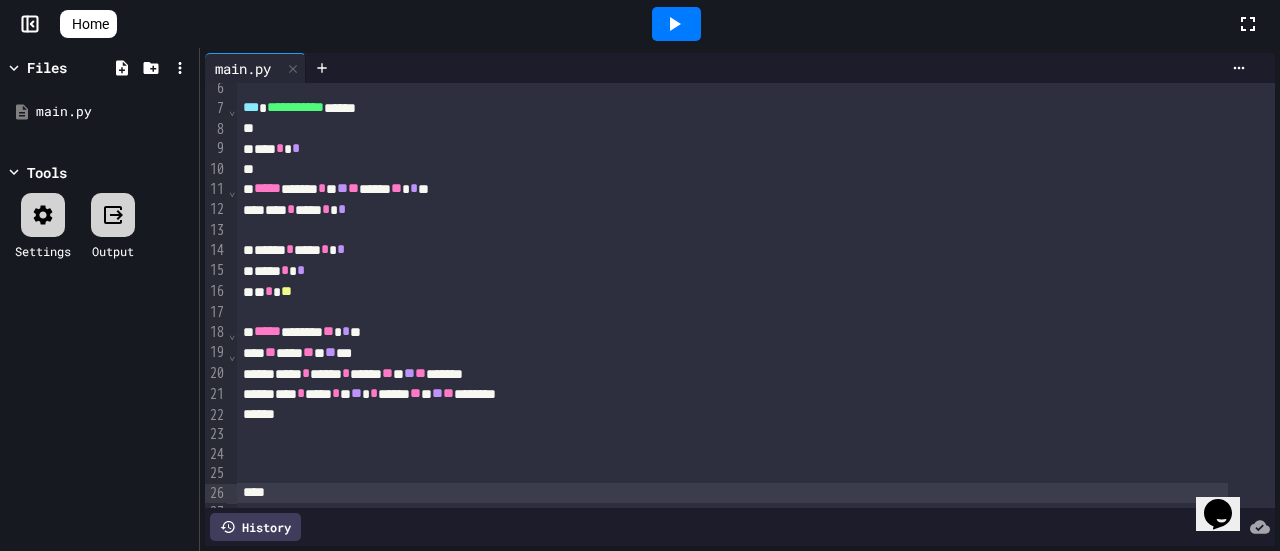 scroll, scrollTop: 208, scrollLeft: 0, axis: vertical 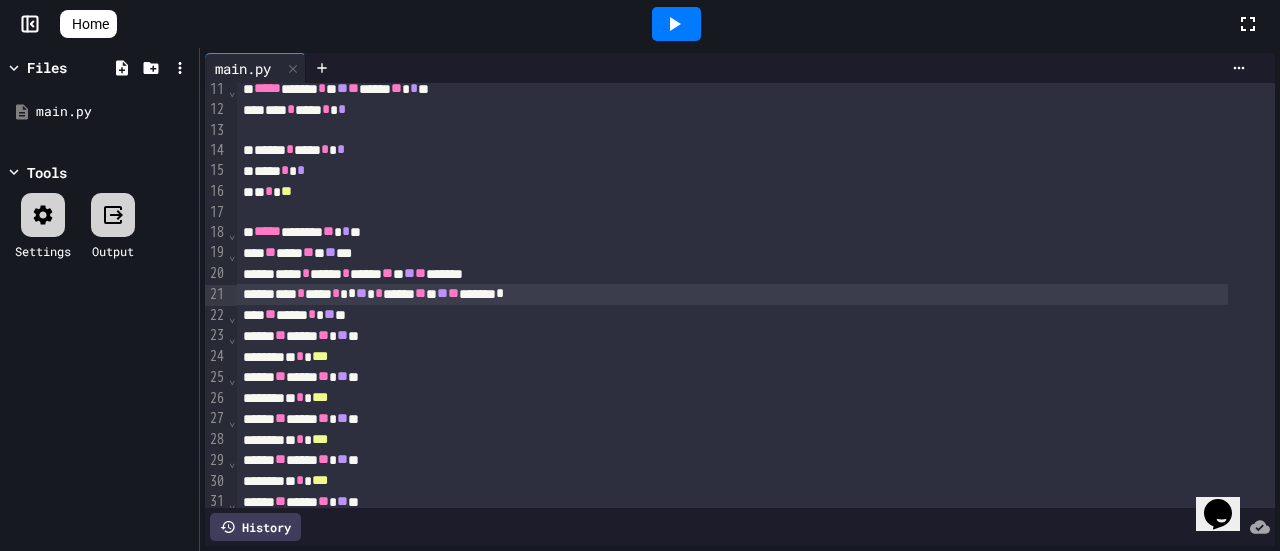 click 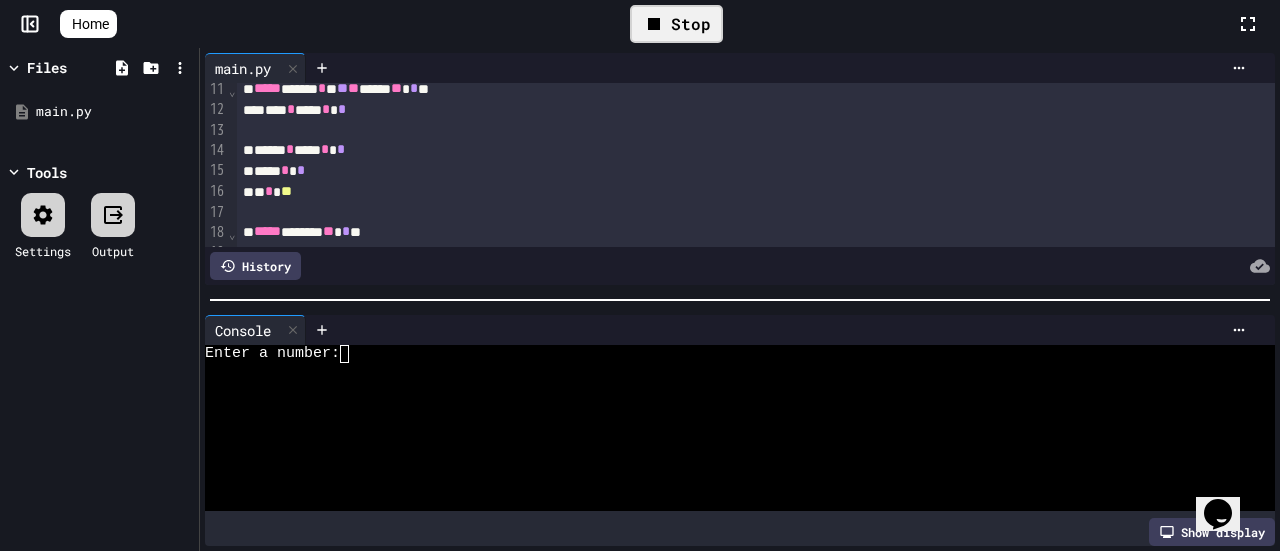 click at bounding box center (780, 330) 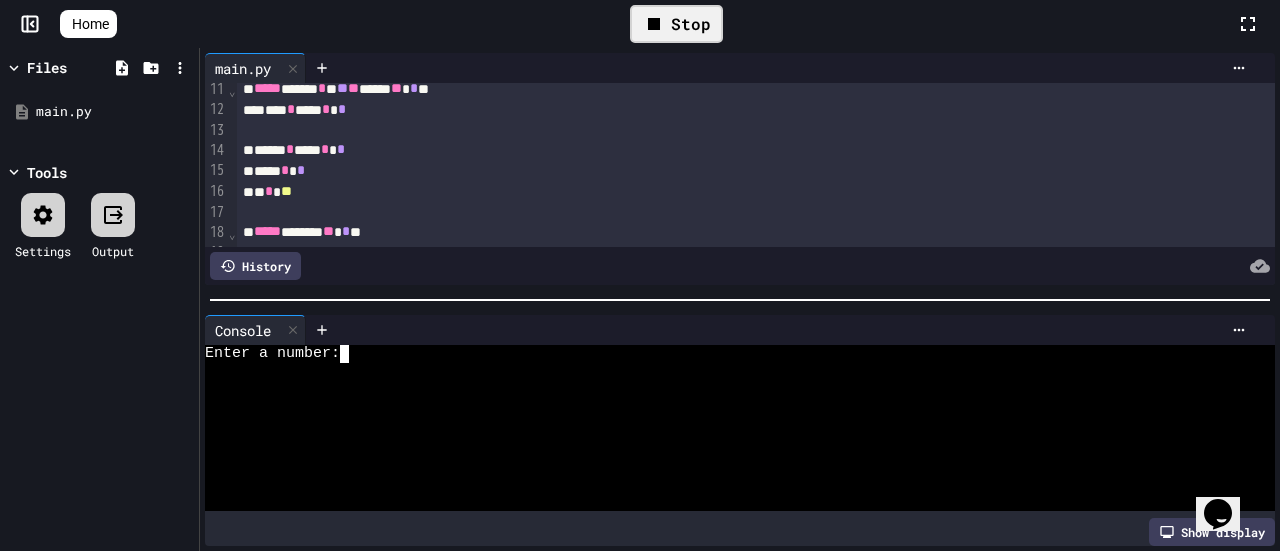 click at bounding box center (353, 354) 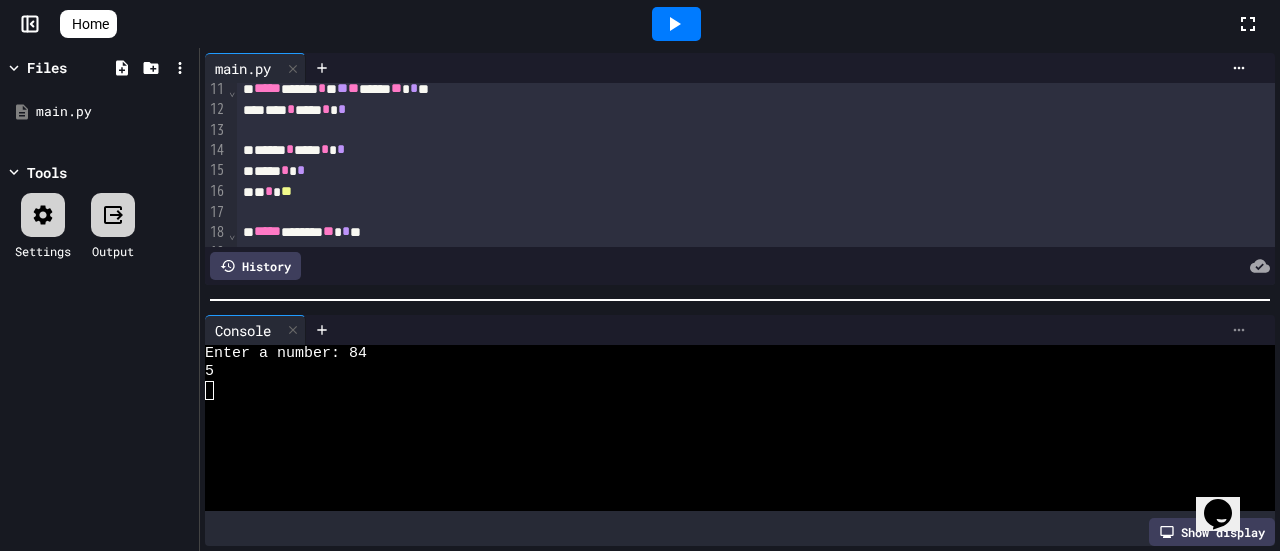 click 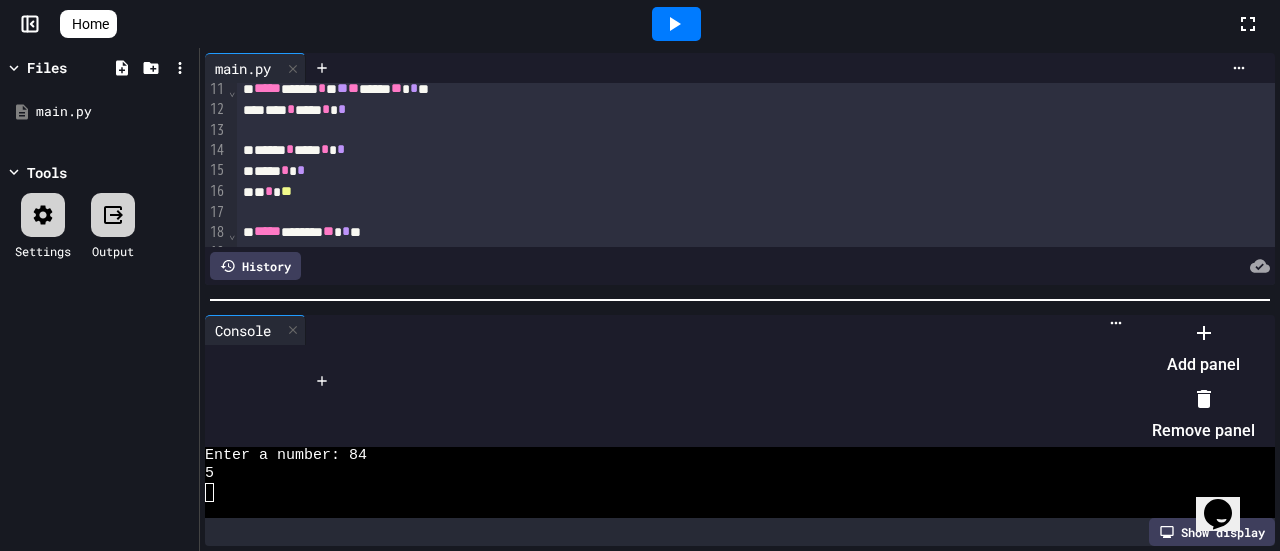 click on "Remove panel" at bounding box center (1203, 415) 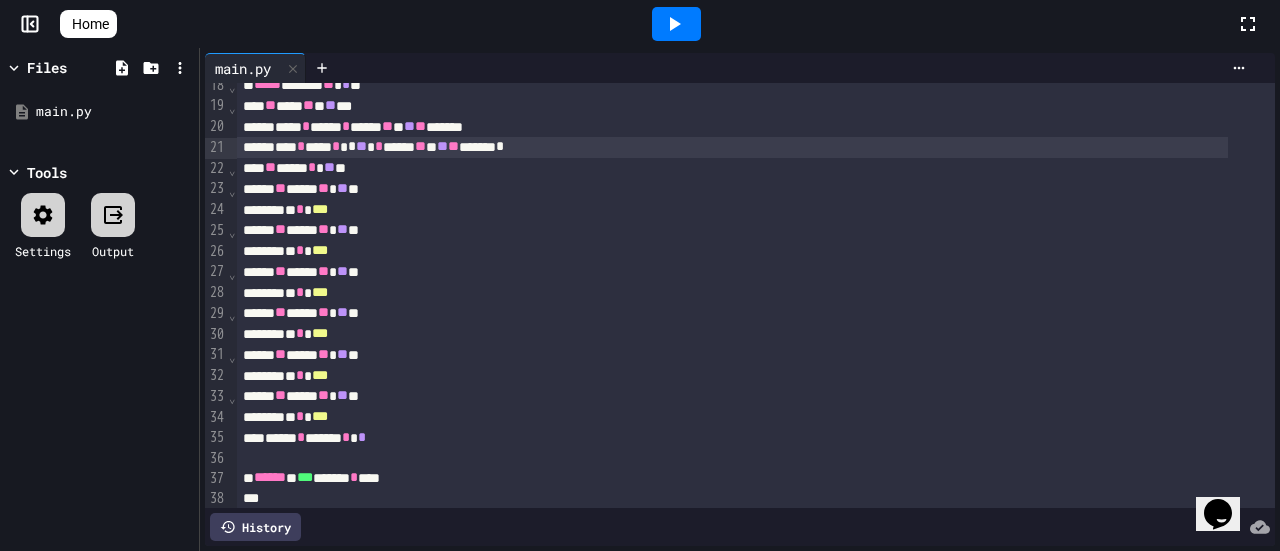scroll, scrollTop: 308, scrollLeft: 0, axis: vertical 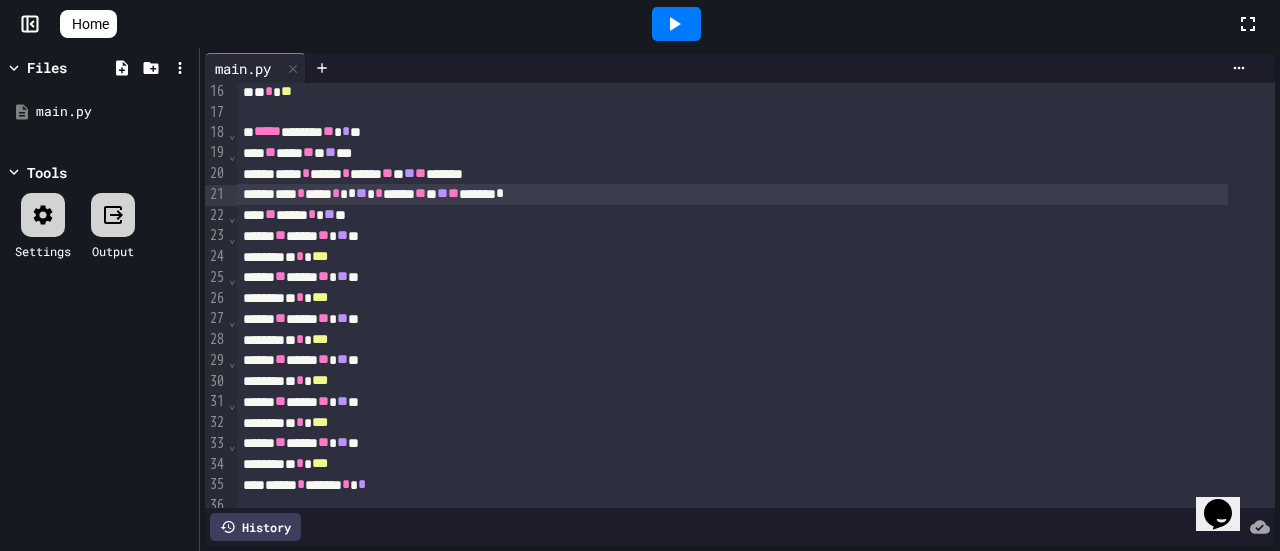 click on "**" at bounding box center (280, 276) 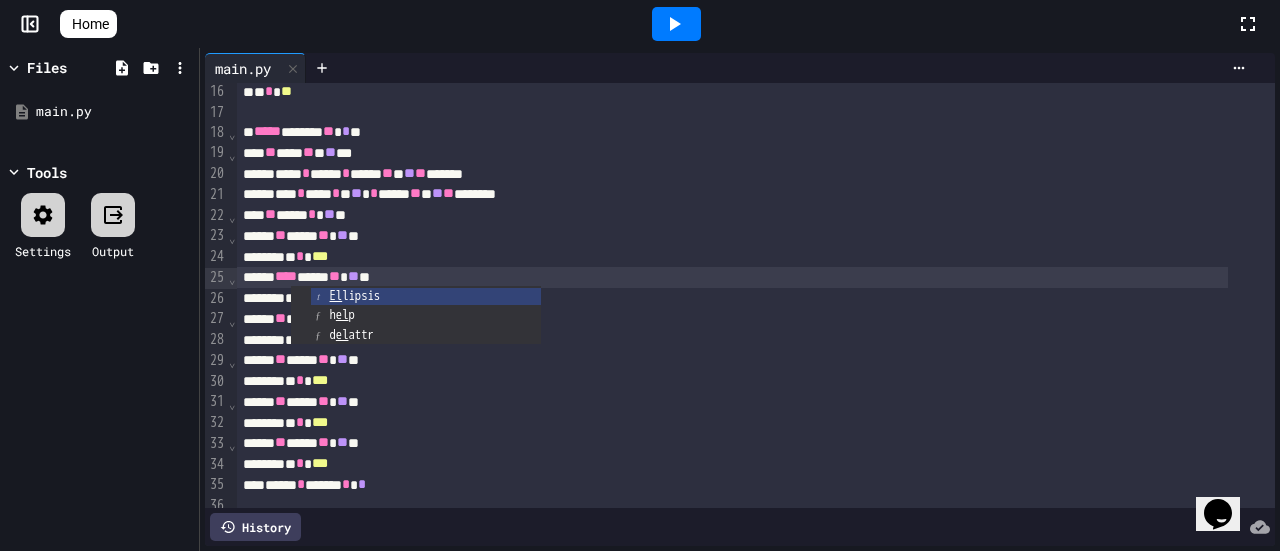 click on "** **** **   ** **" at bounding box center (732, 360) 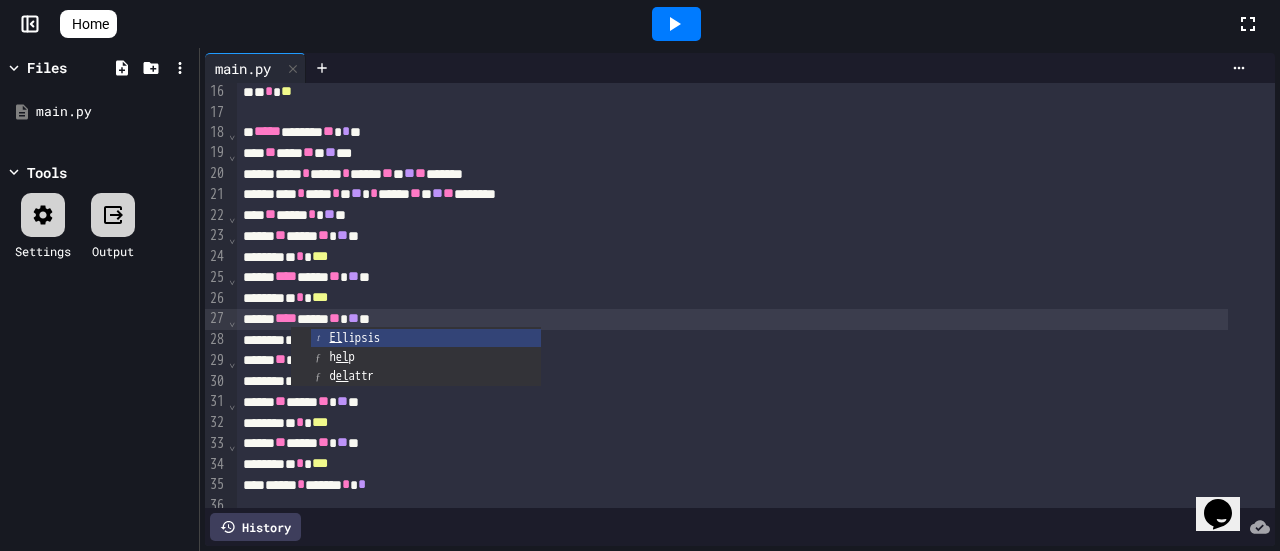 click on "**" at bounding box center (280, 401) 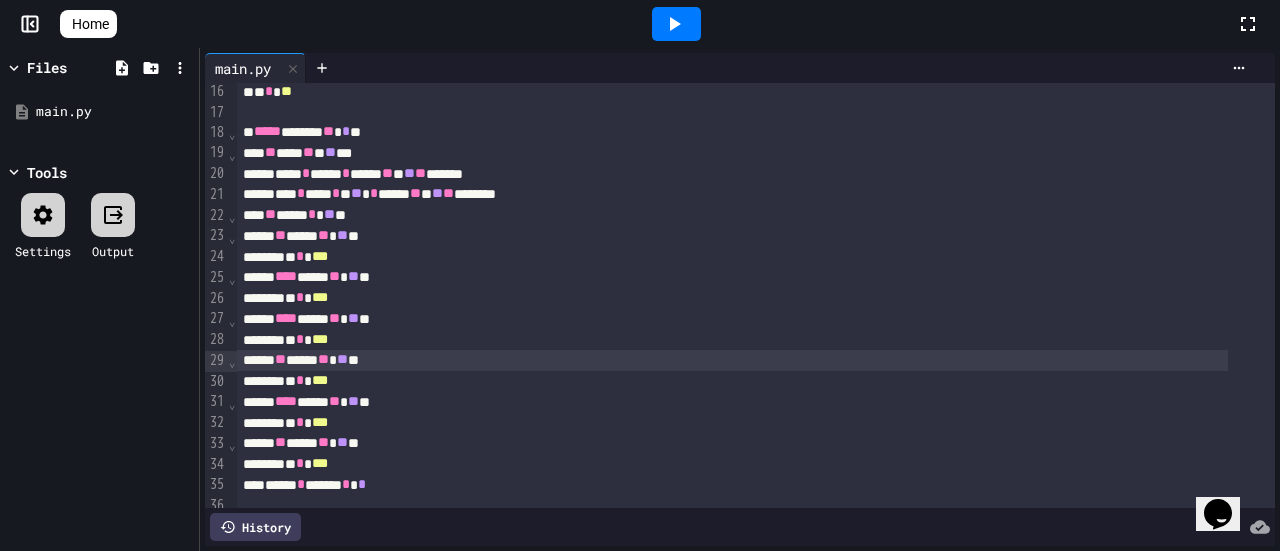 click on "**" at bounding box center [280, 359] 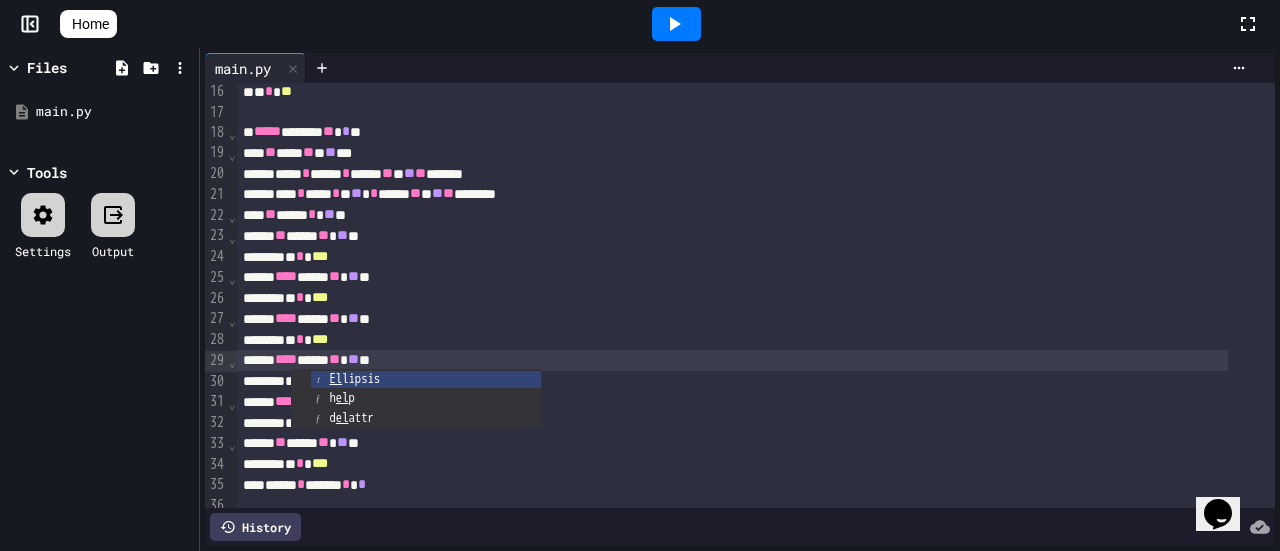 click on "**** **** **   ** **" at bounding box center [732, 360] 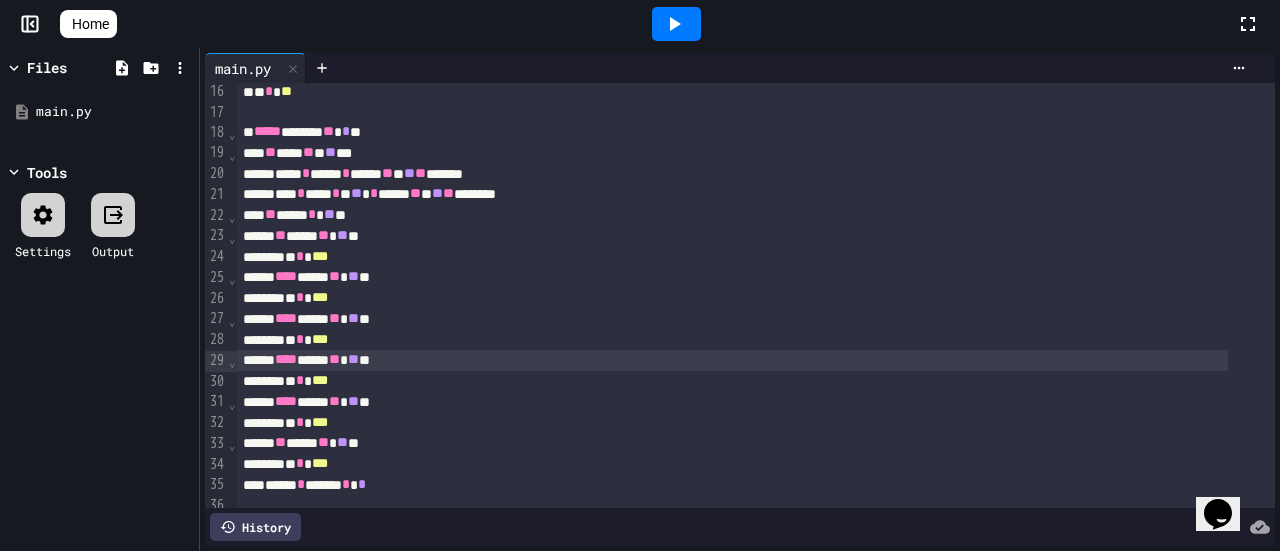 scroll, scrollTop: 408, scrollLeft: 0, axis: vertical 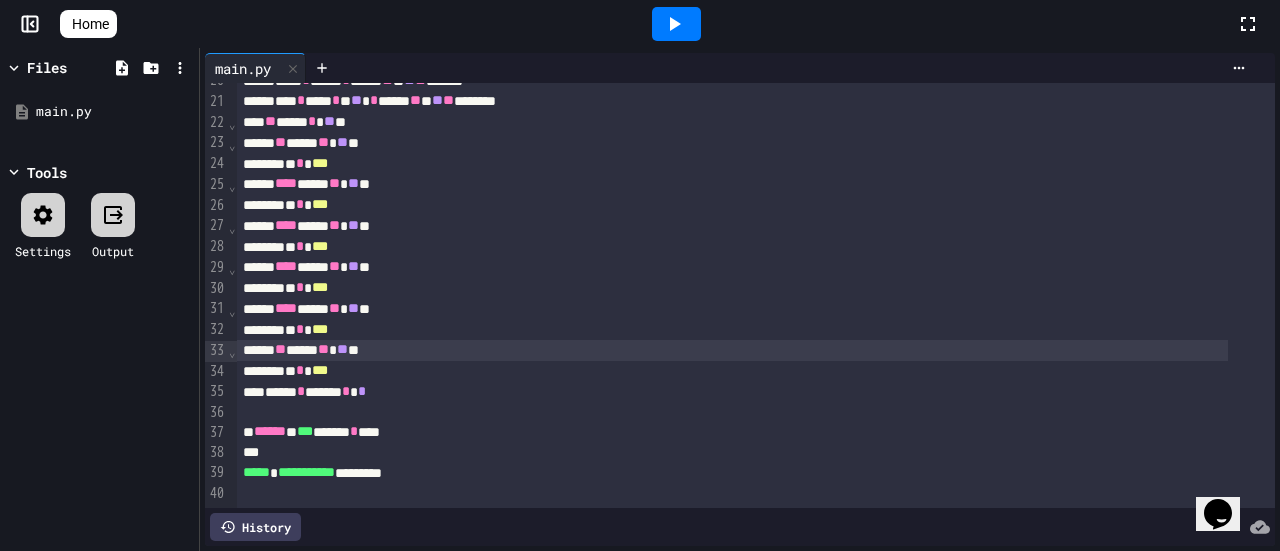 click on "**" at bounding box center [280, 349] 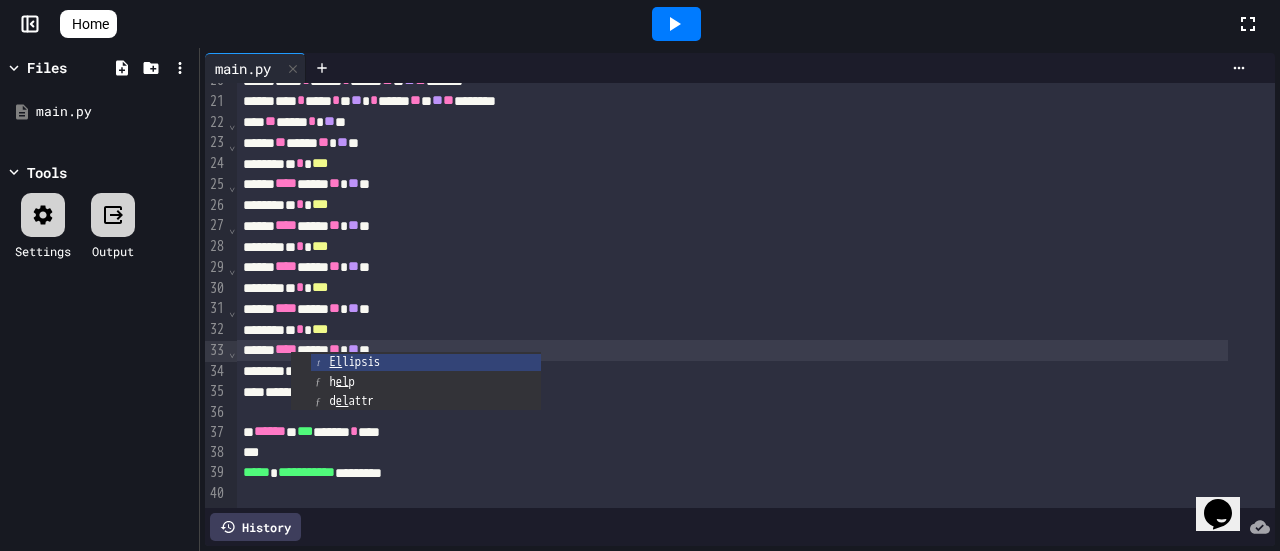 click on "* *   ***" at bounding box center [732, 371] 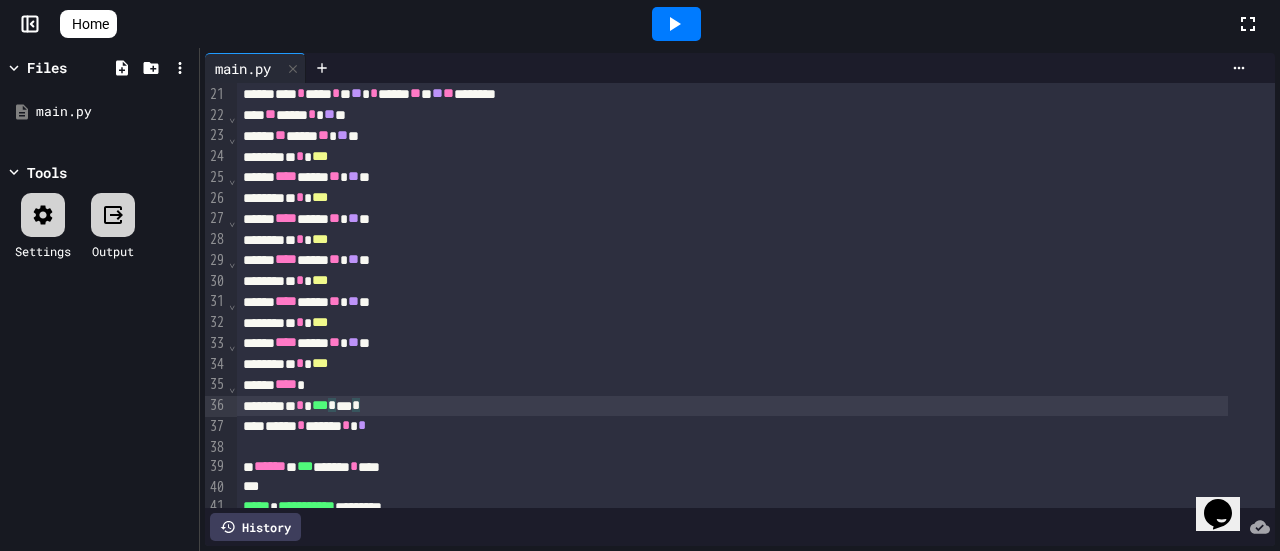 click on "* *   *** * *** *" at bounding box center [732, 406] 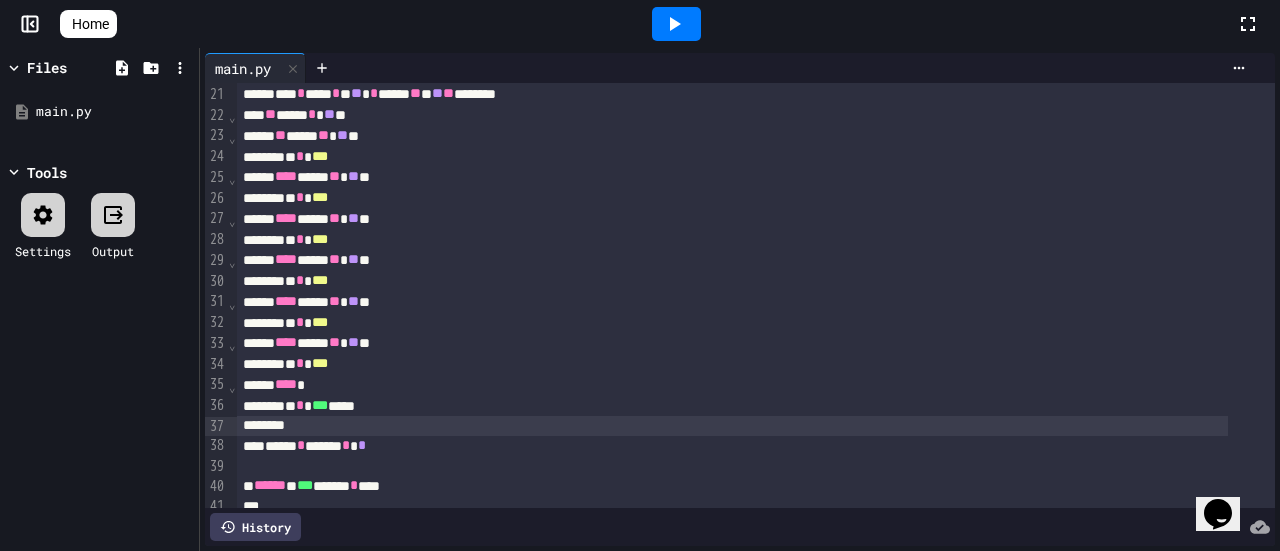 click 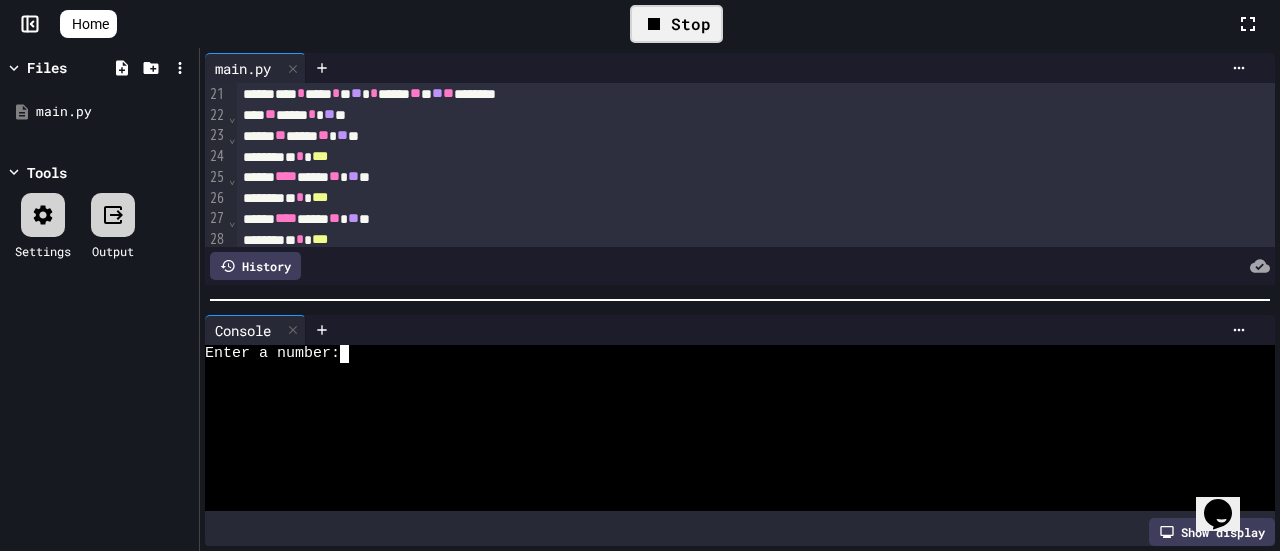 click at bounding box center [353, 354] 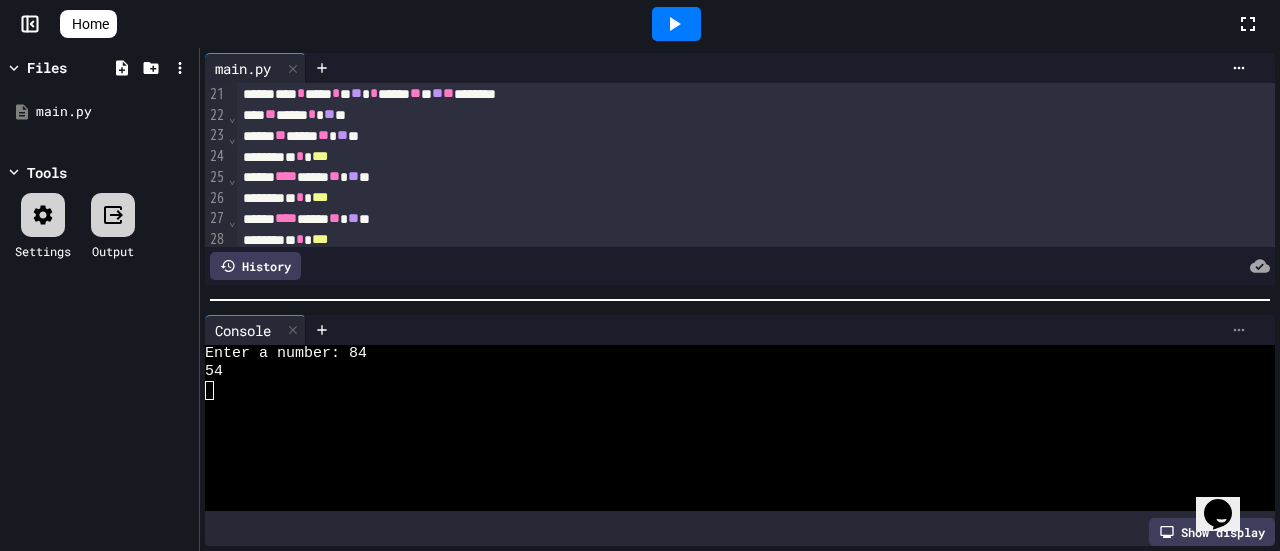 click 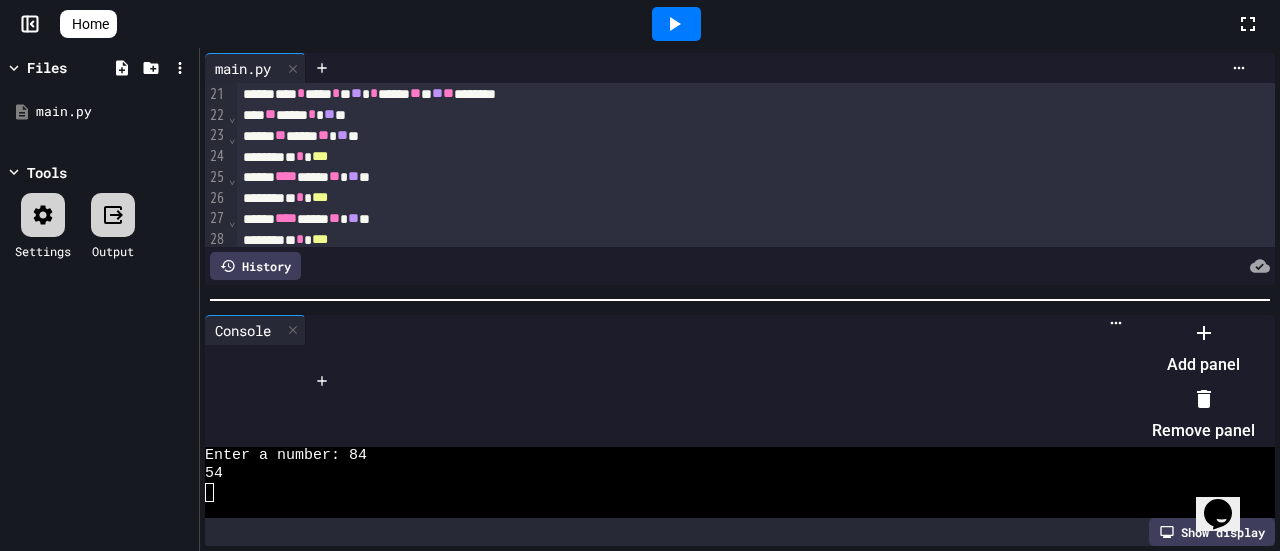 click on "Remove panel" at bounding box center [1203, 415] 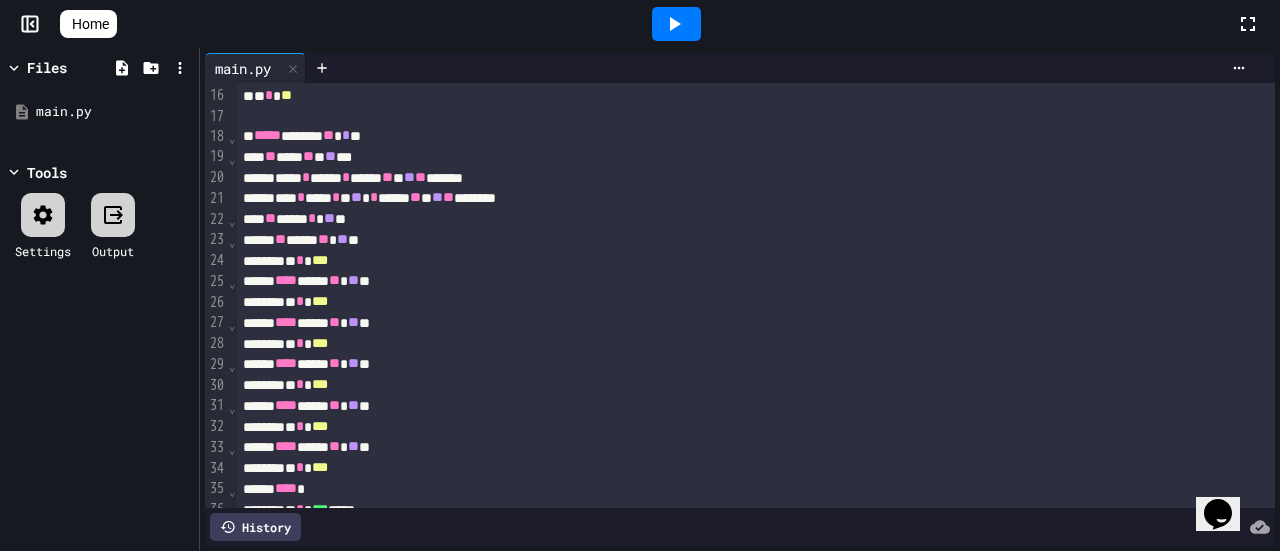 scroll, scrollTop: 292, scrollLeft: 0, axis: vertical 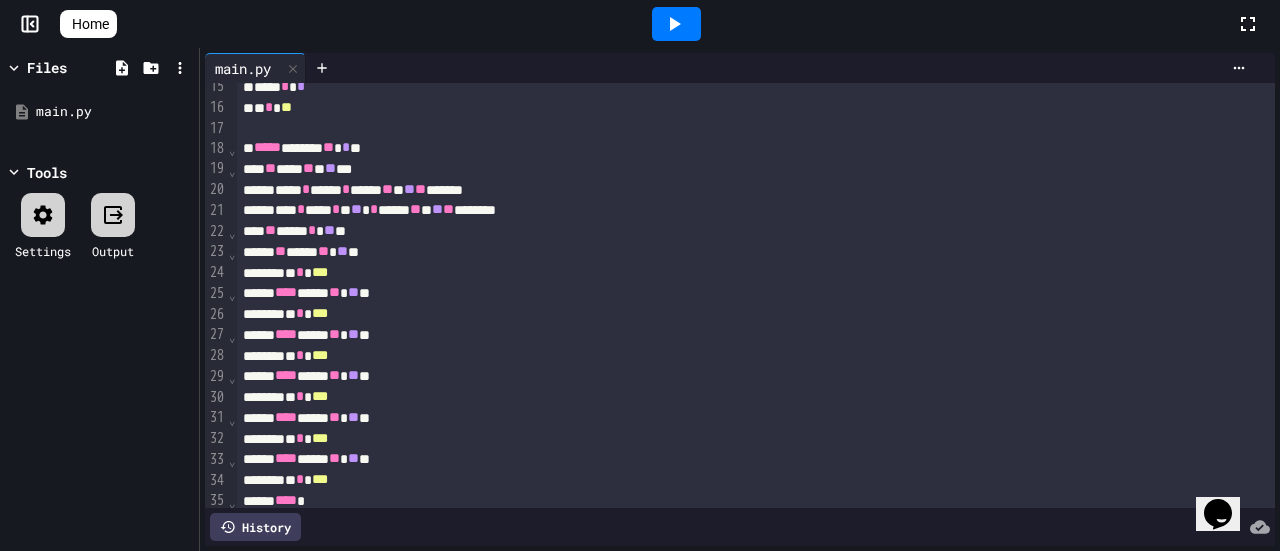 click 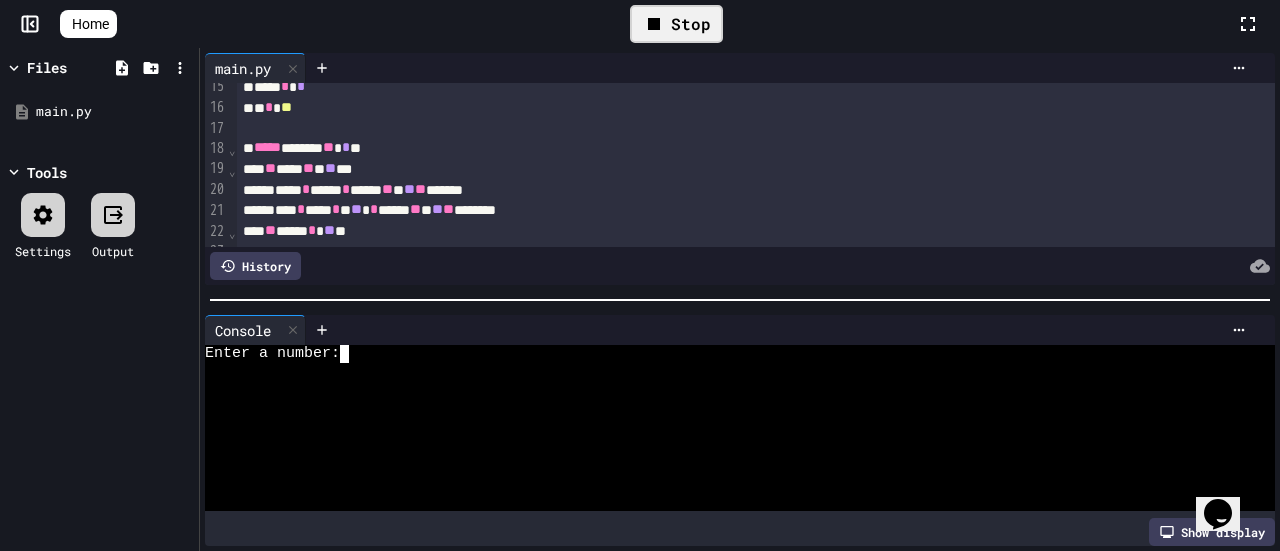 click at bounding box center (353, 354) 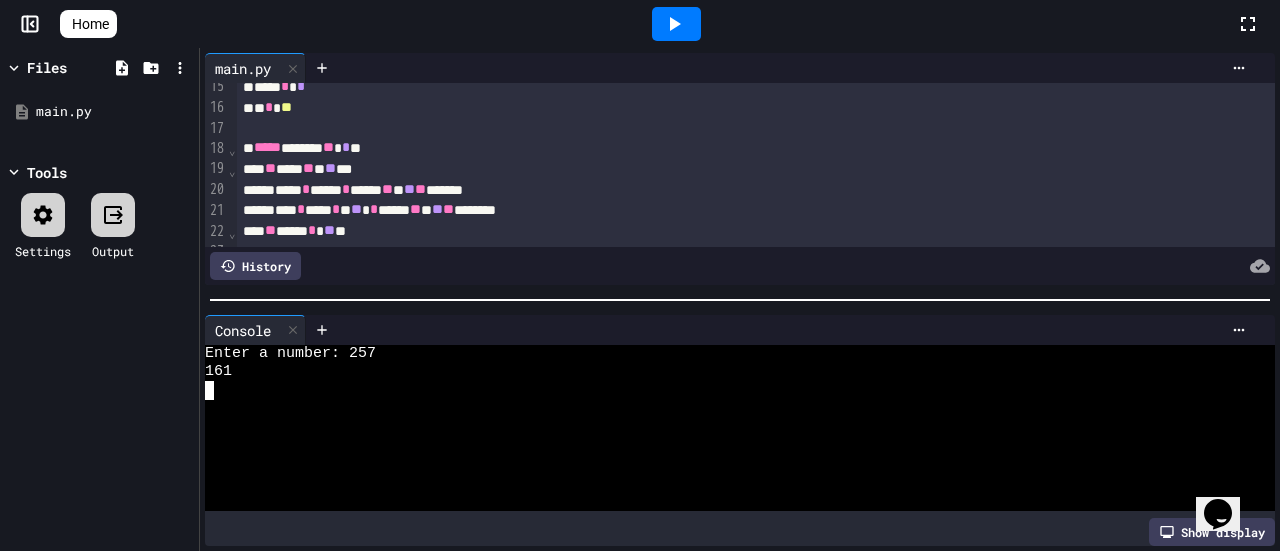 click on "** **** ** * ** ***" at bounding box center [732, 169] 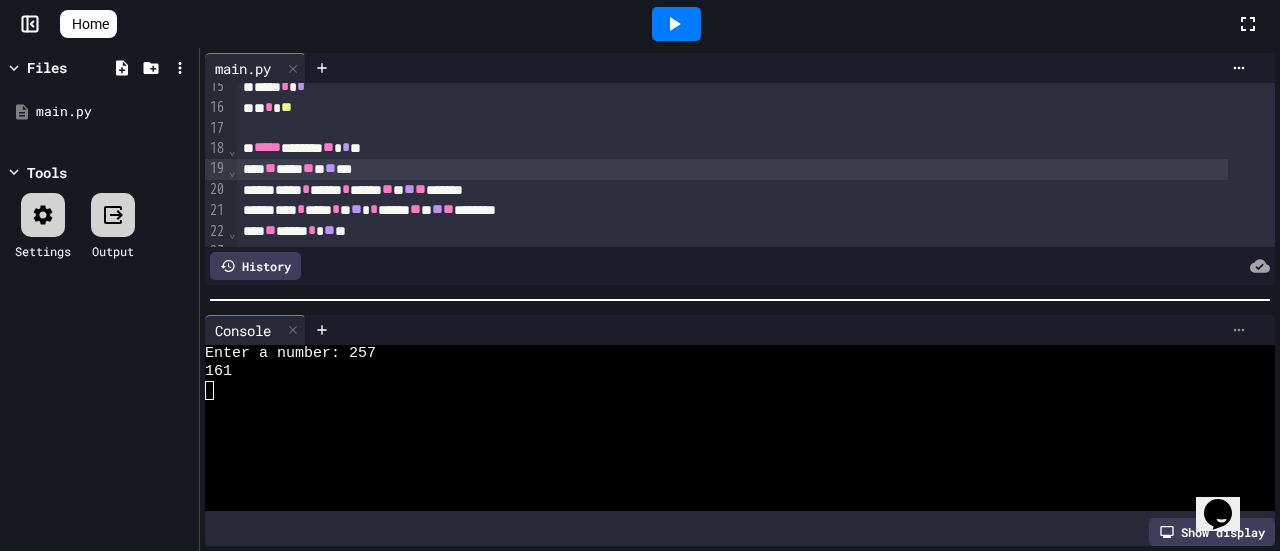 click 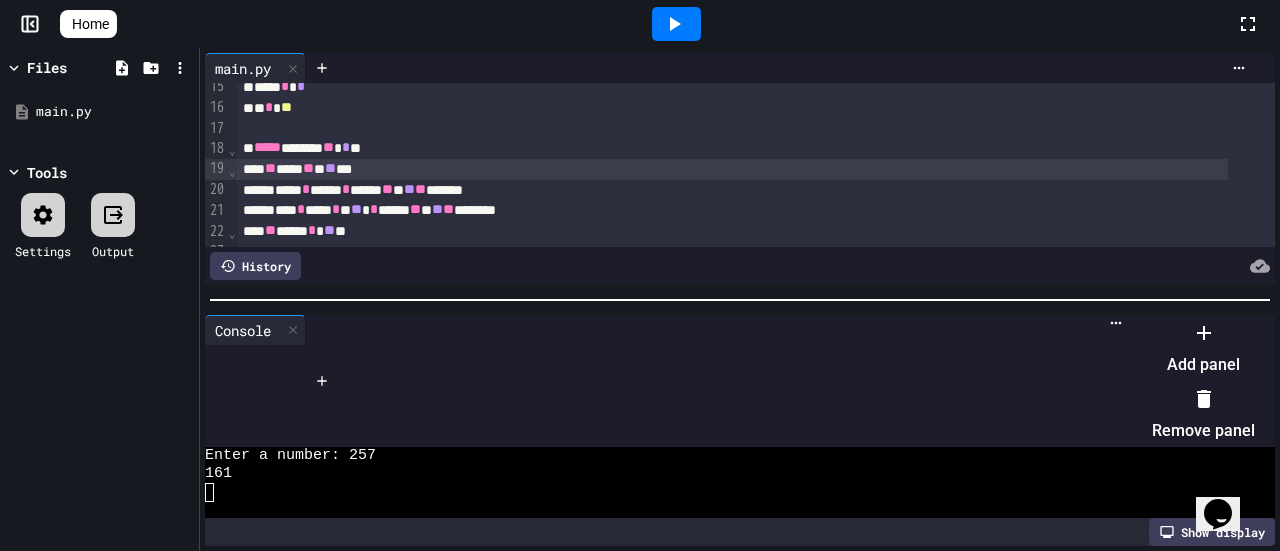 click on "Remove panel" at bounding box center [1203, 415] 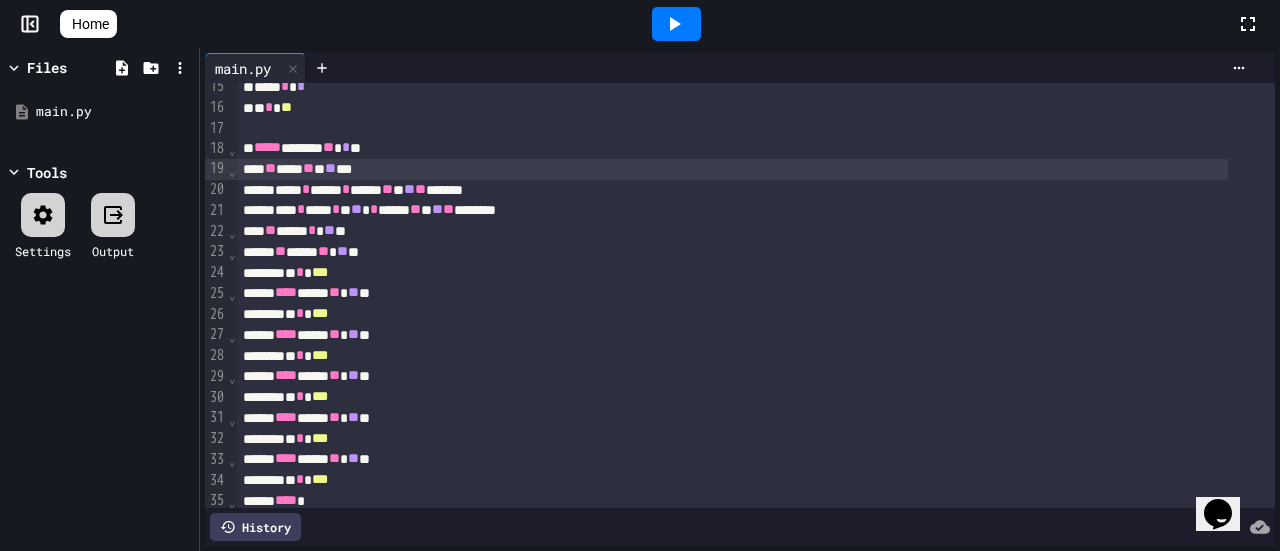 click on "** **** ** * ** ***" at bounding box center [732, 169] 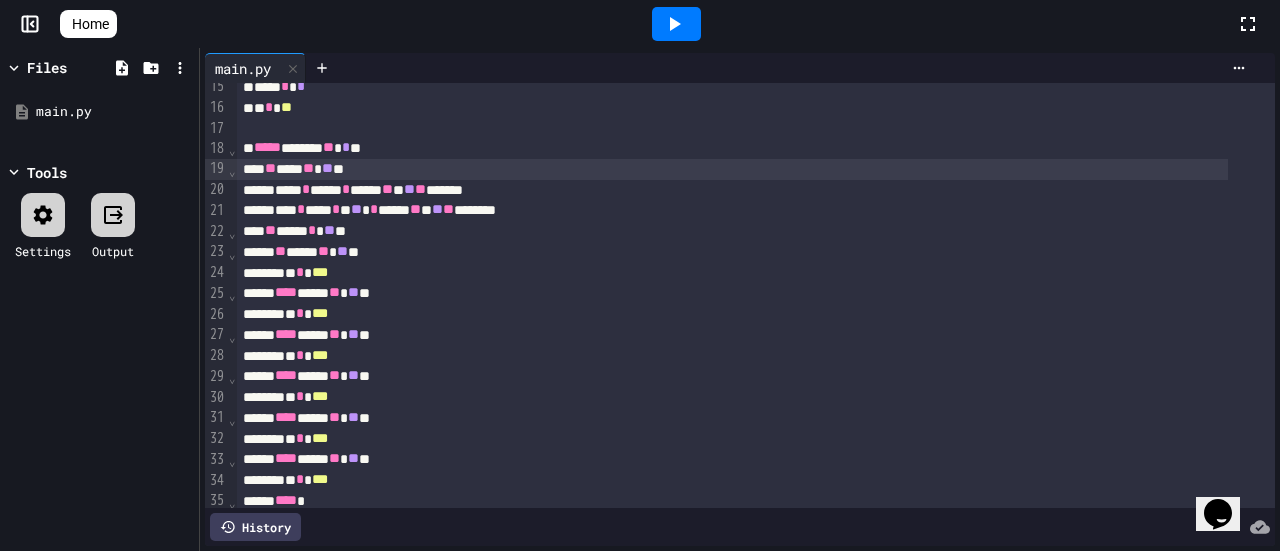 click on "** **** **   ** **" at bounding box center [732, 169] 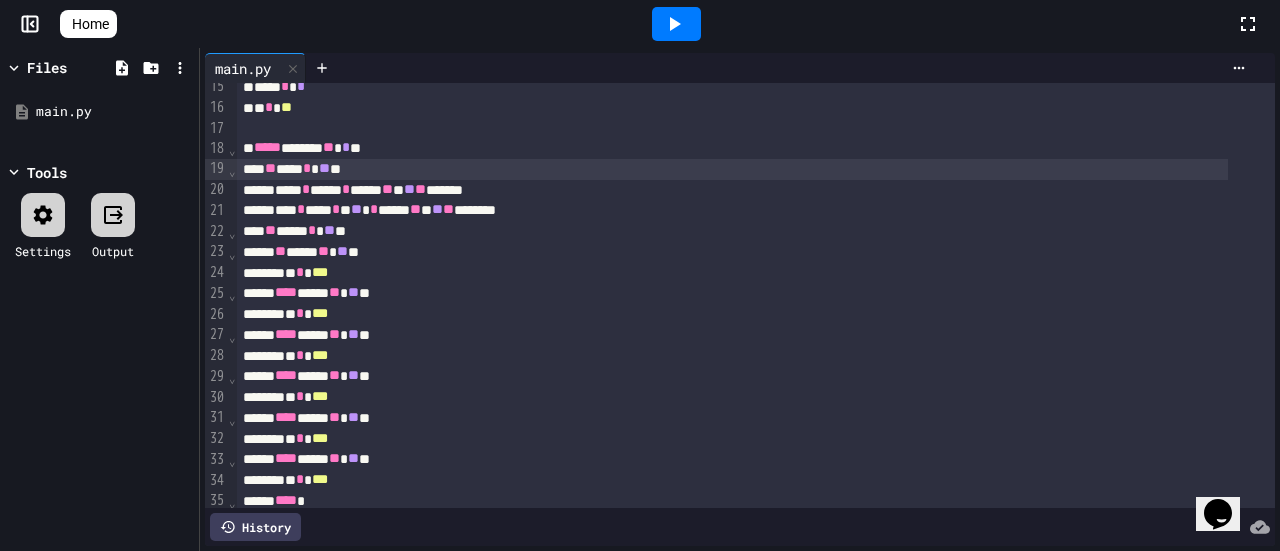 click on "***** ****** **   * **" at bounding box center [732, 148] 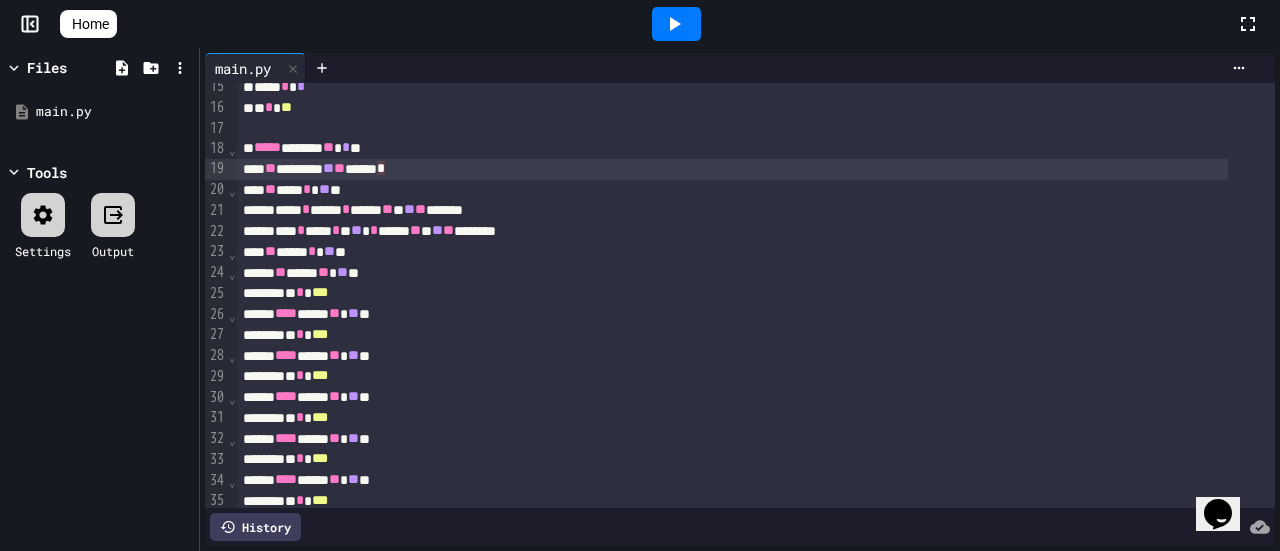 click on "** ******** ** ** ****** *" at bounding box center [732, 169] 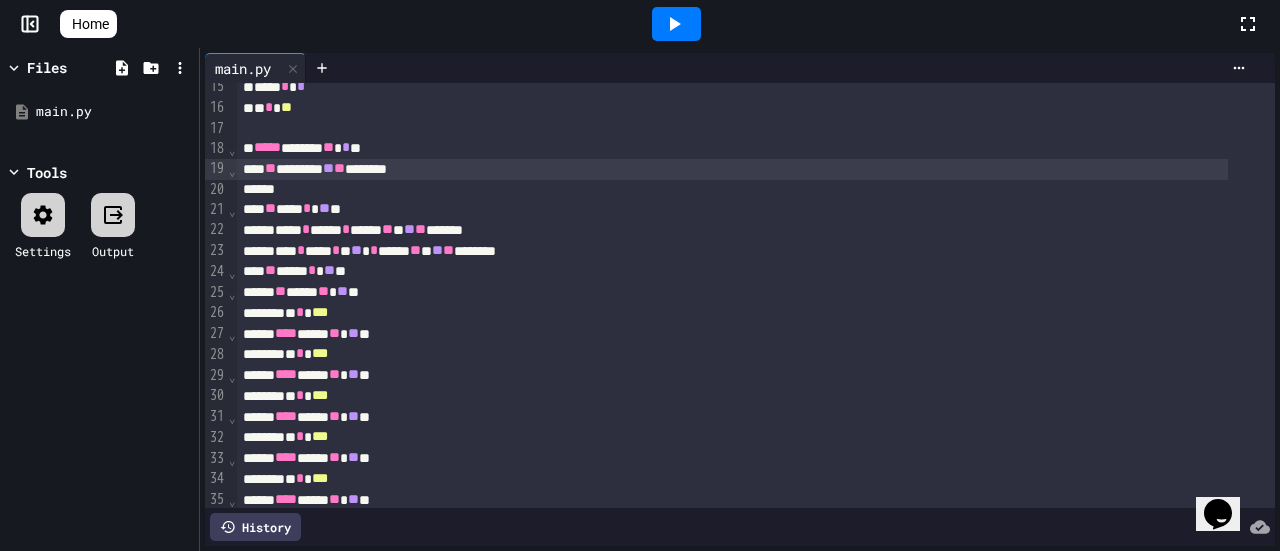 drag, startPoint x: 455, startPoint y: 167, endPoint x: 502, endPoint y: 171, distance: 47.169907 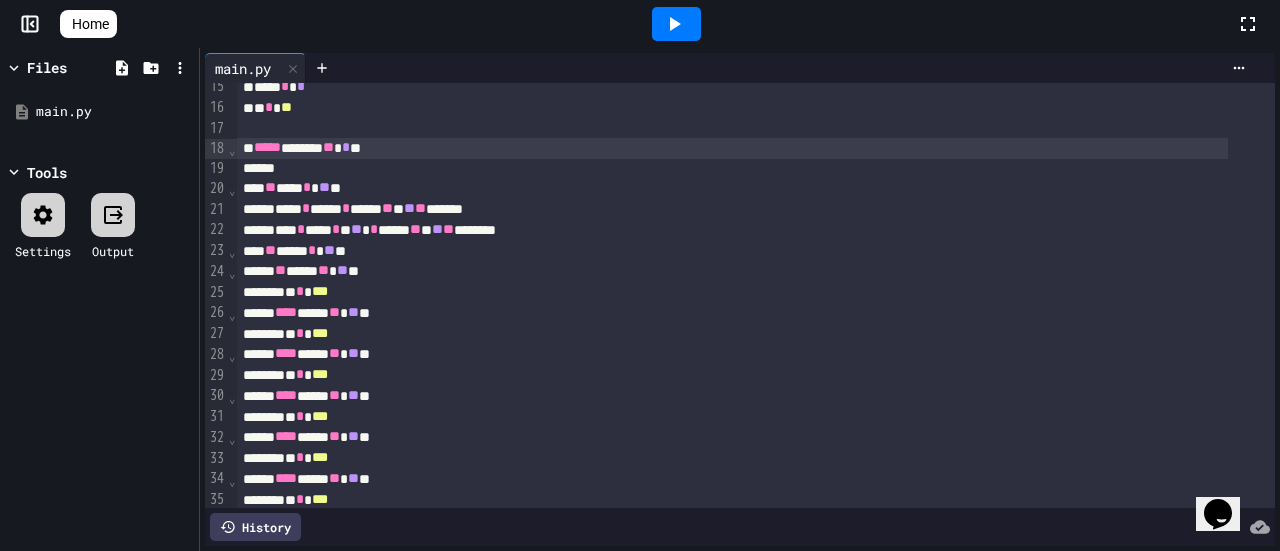 click at bounding box center (732, 169) 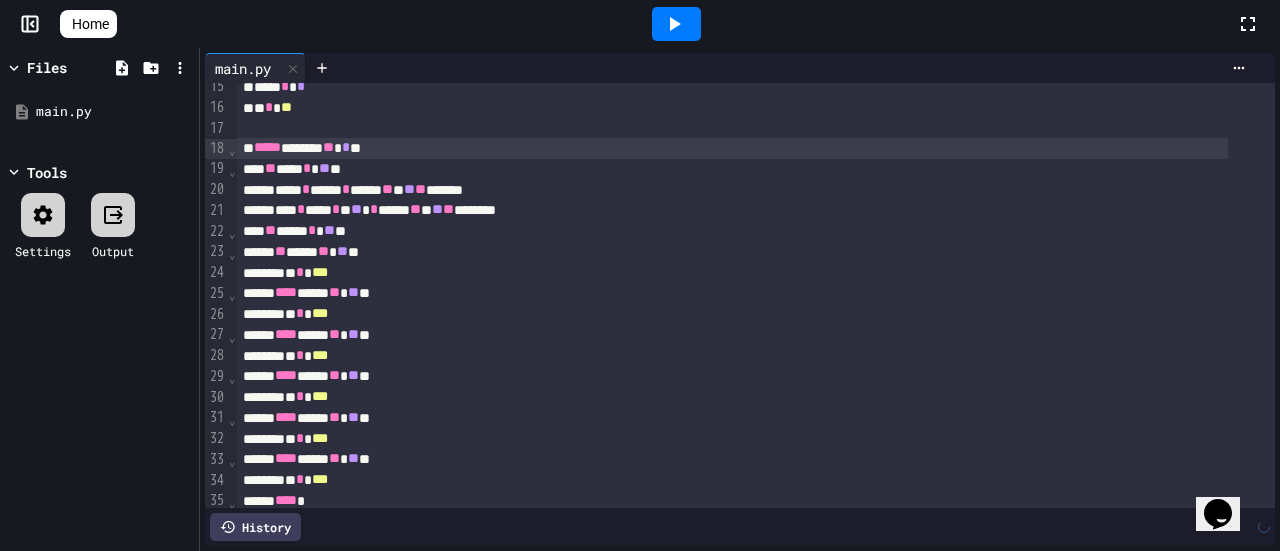 click on "** **** *   ** **" at bounding box center (732, 169) 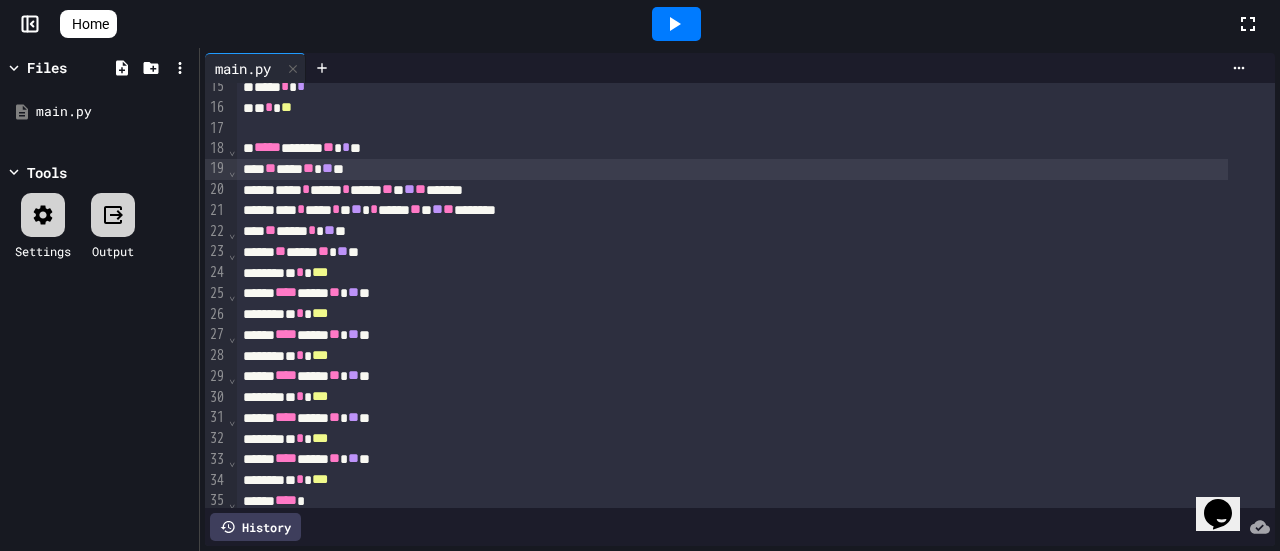 click on "** **** **   ** **" at bounding box center (732, 169) 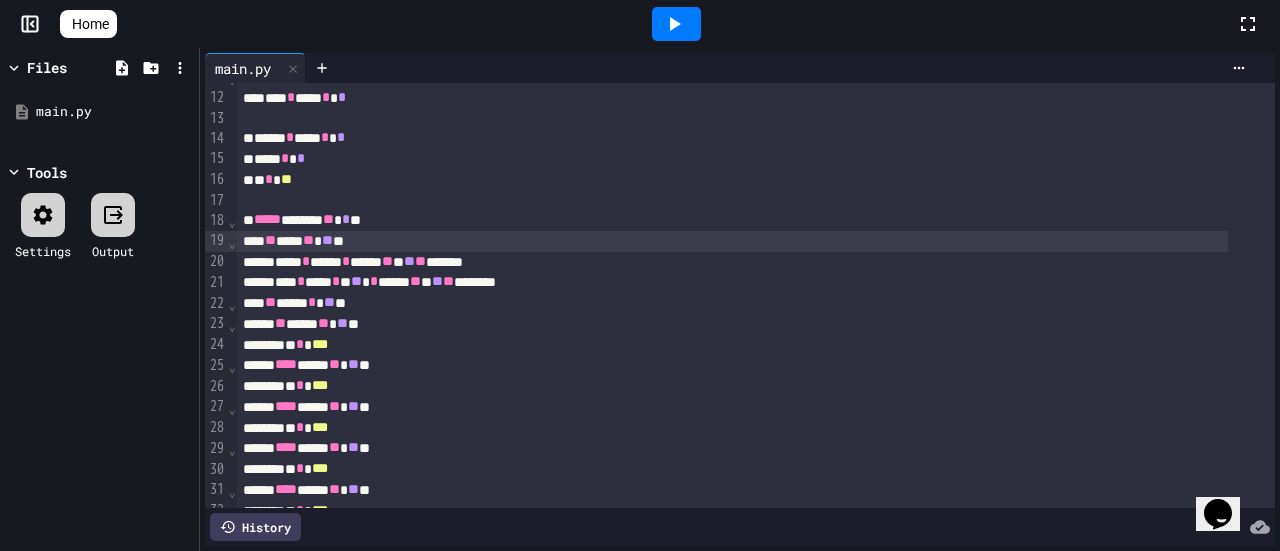 scroll, scrollTop: 192, scrollLeft: 0, axis: vertical 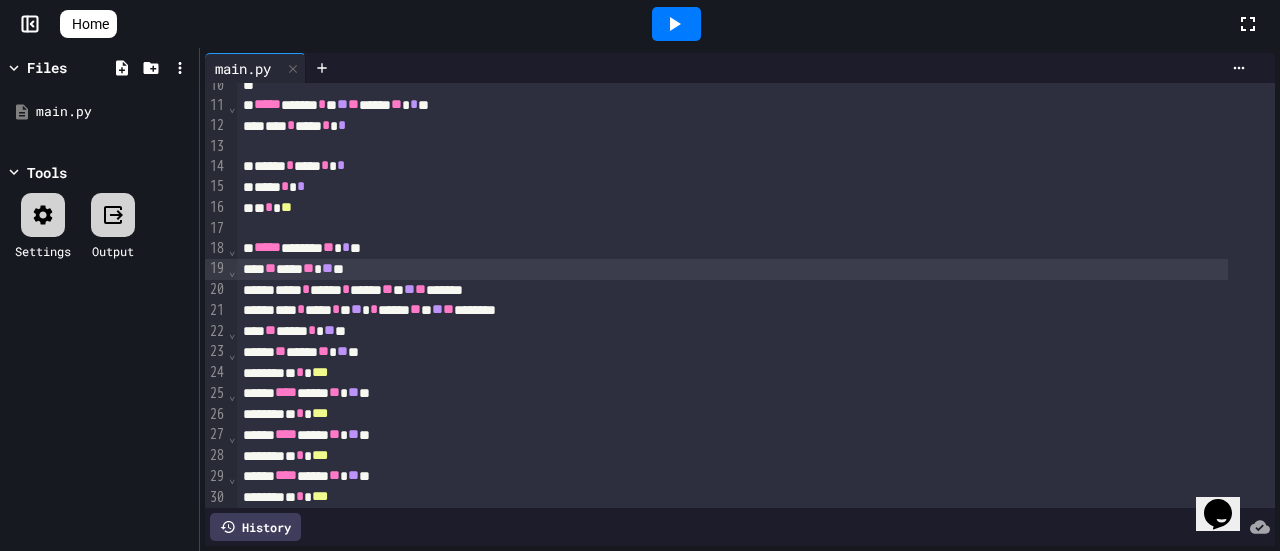 click on "* *   **" at bounding box center (732, 208) 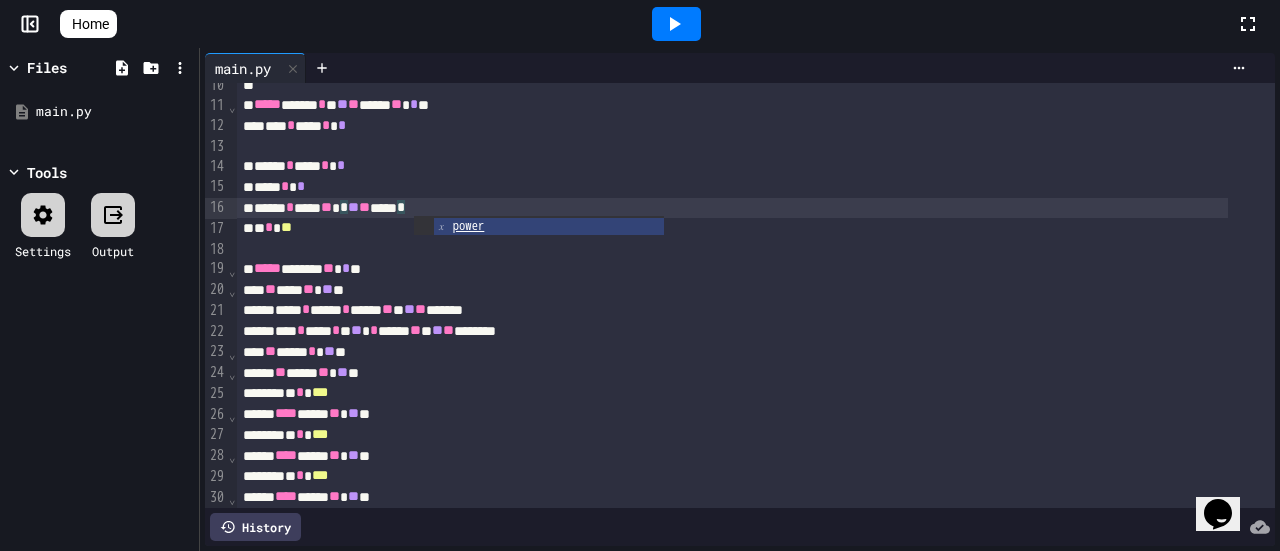 click on "**** * **** * **** ** * ** ** *******" at bounding box center [732, 310] 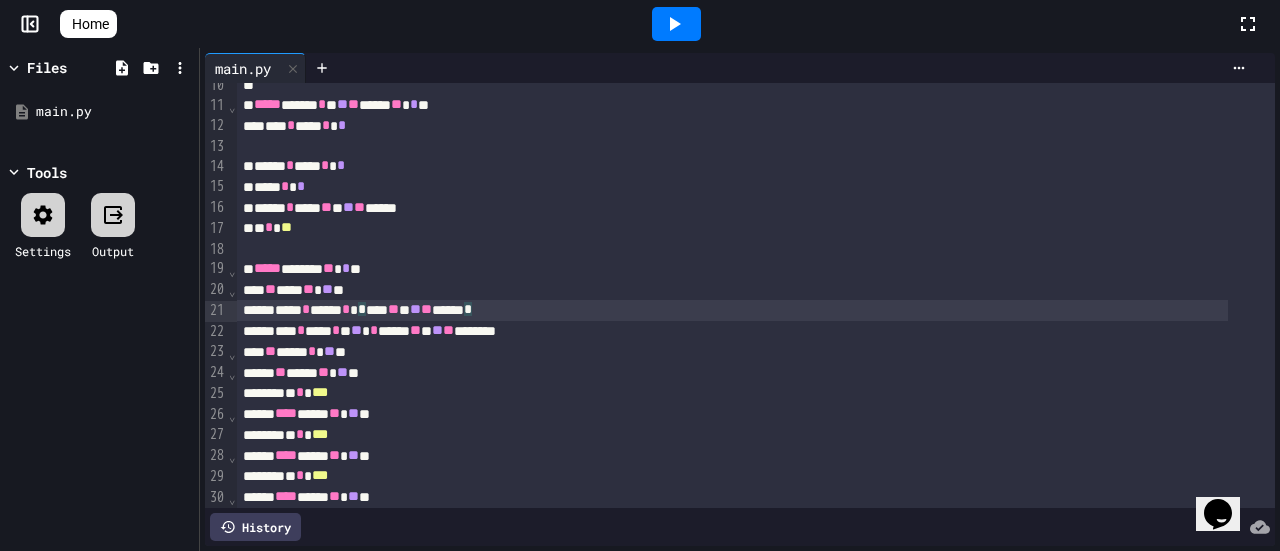 click on "** **** **   ** **" at bounding box center (732, 290) 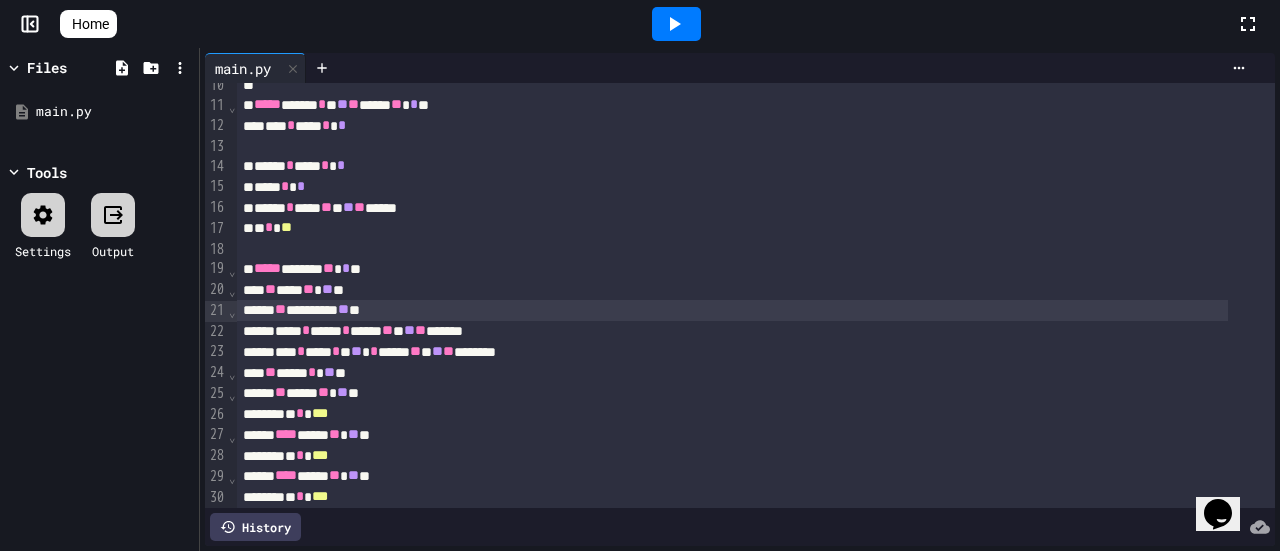 click on "** ******** ** **" at bounding box center (732, 310) 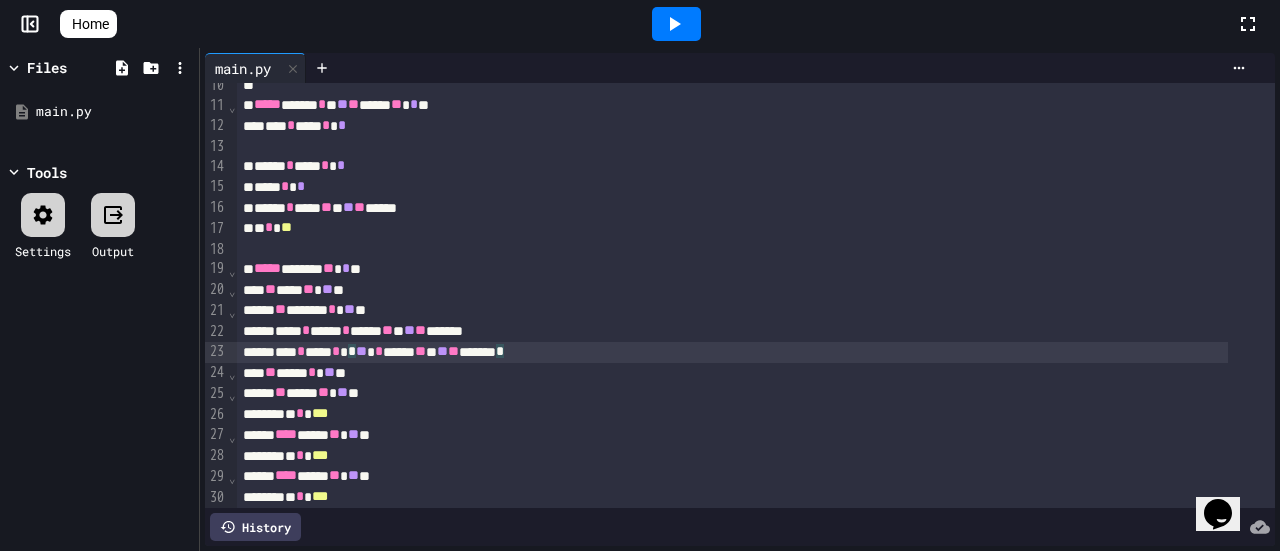 click on "*** * *** *   * **   * **** ** * ** ** ******* *" at bounding box center (732, 352) 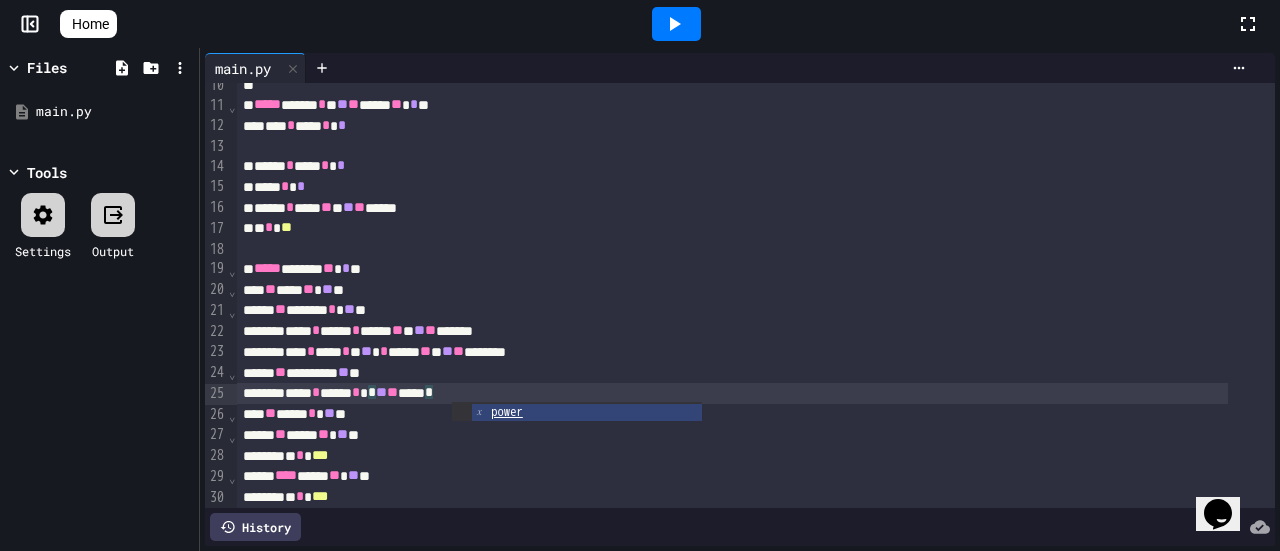 click on "** **** **   ** **" at bounding box center [732, 435] 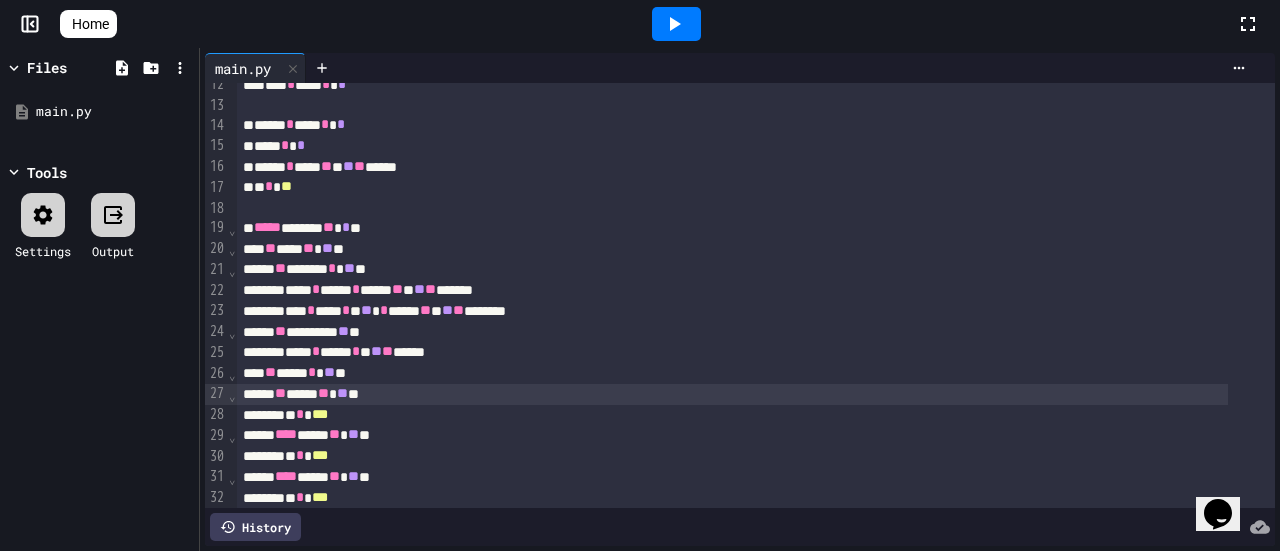 scroll, scrollTop: 192, scrollLeft: 0, axis: vertical 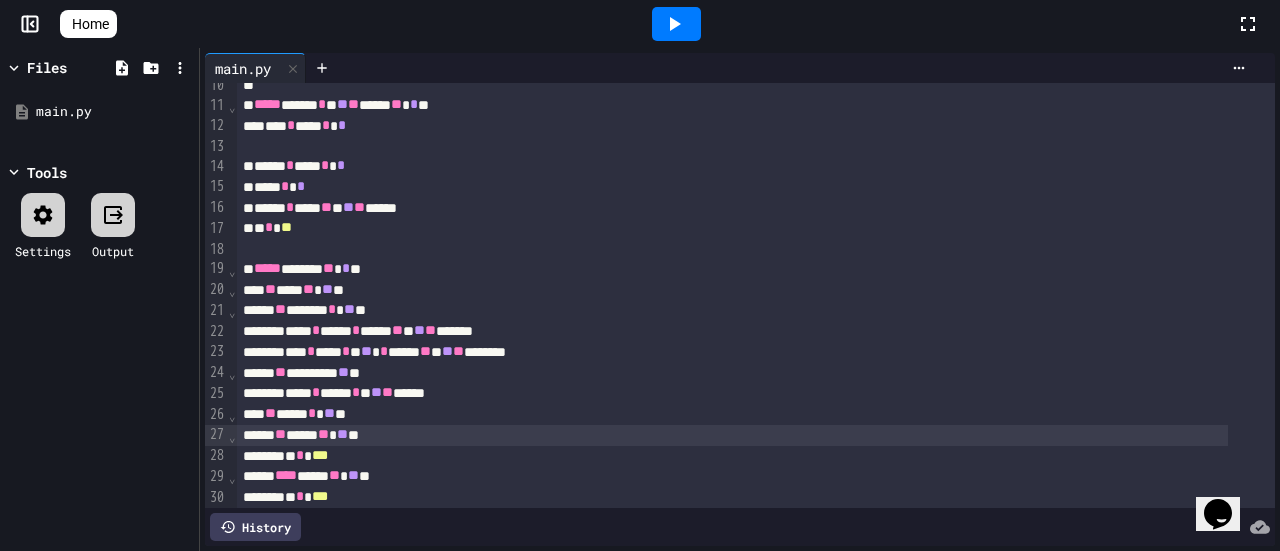 click on "**" at bounding box center (280, 372) 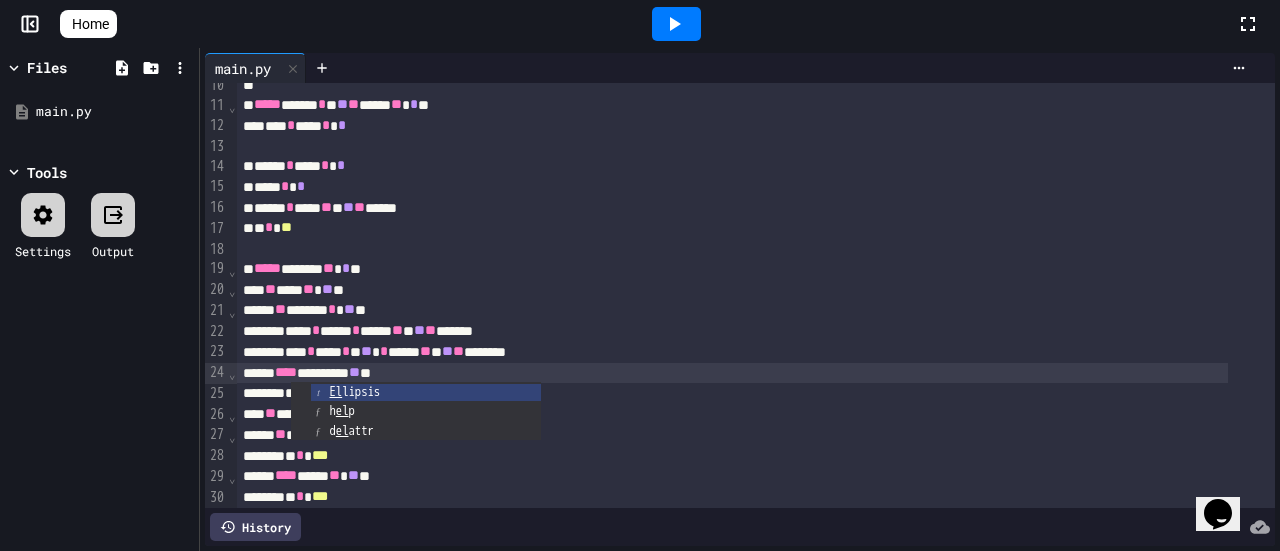 click on "**** ******** ** **" at bounding box center (732, 373) 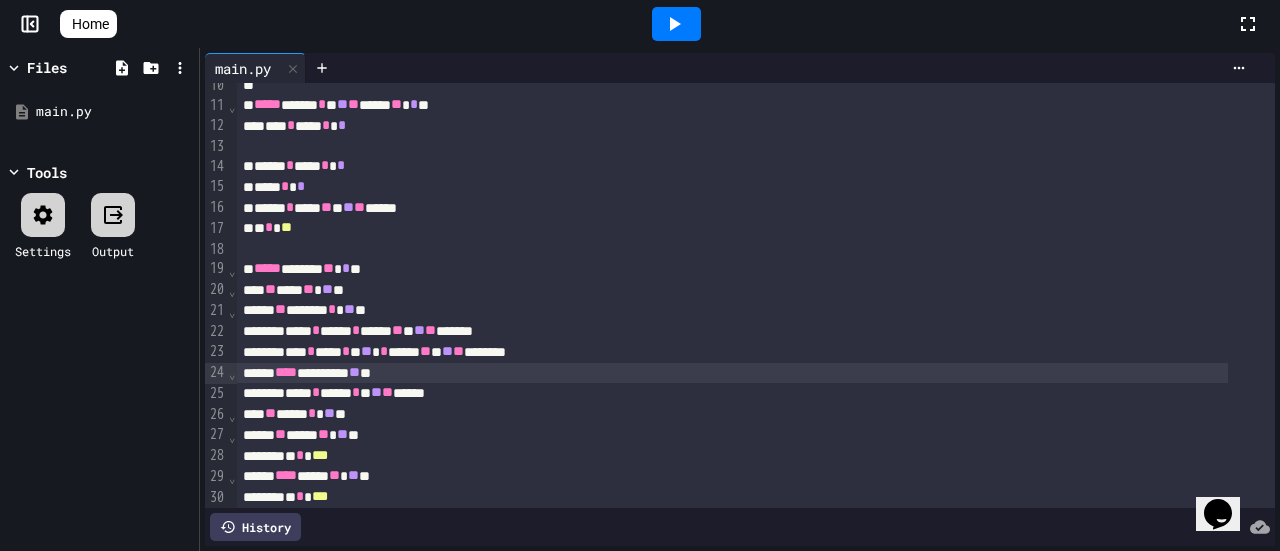 click 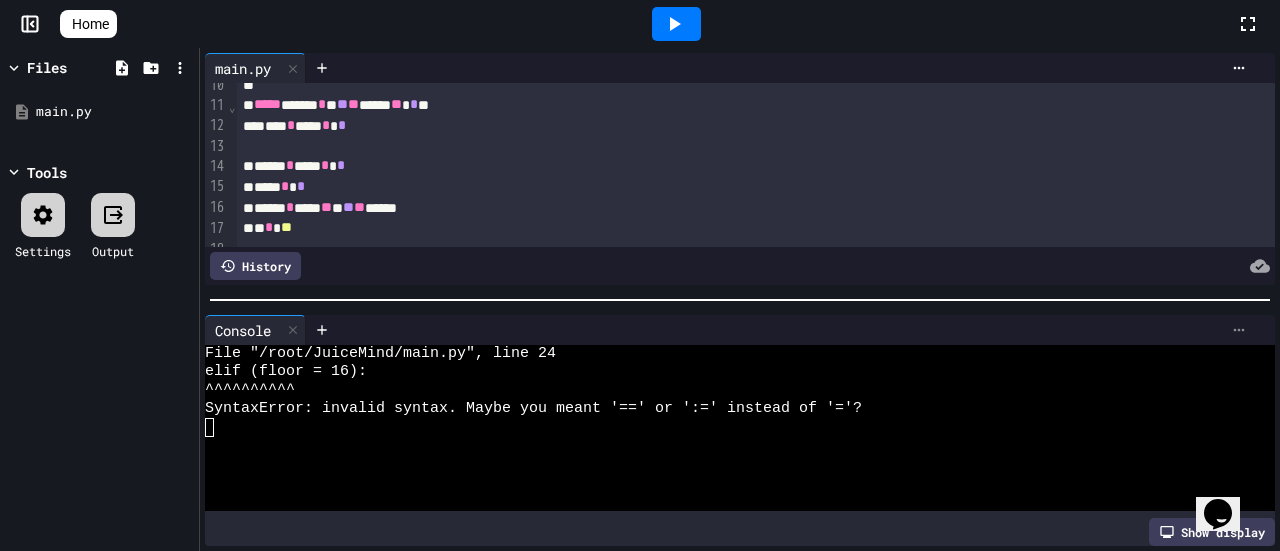 click 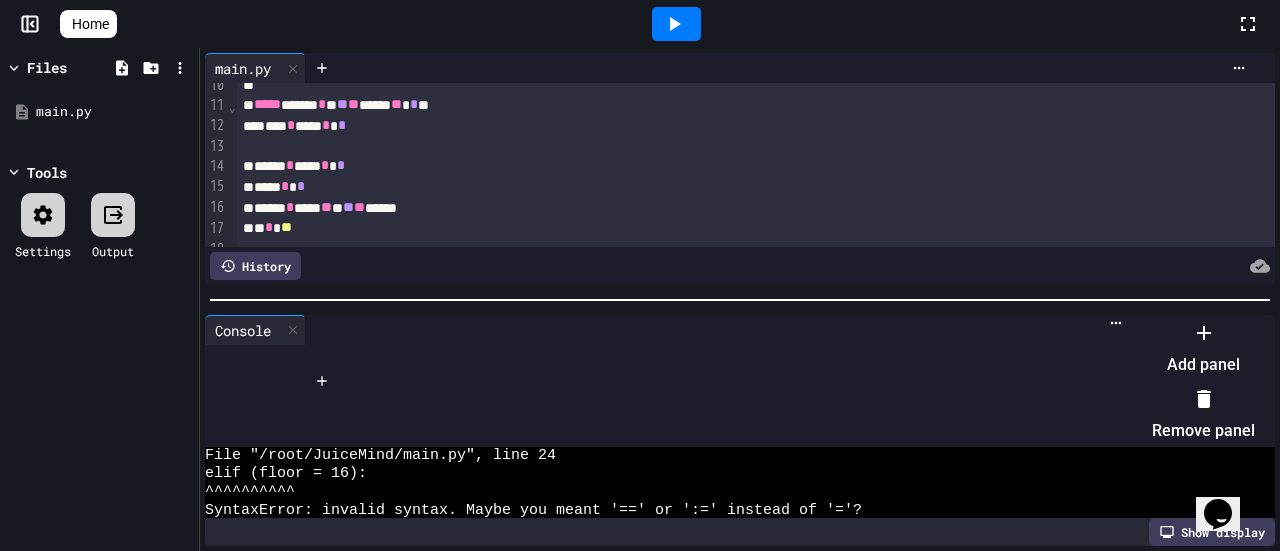 click on "Remove panel" at bounding box center (1203, 415) 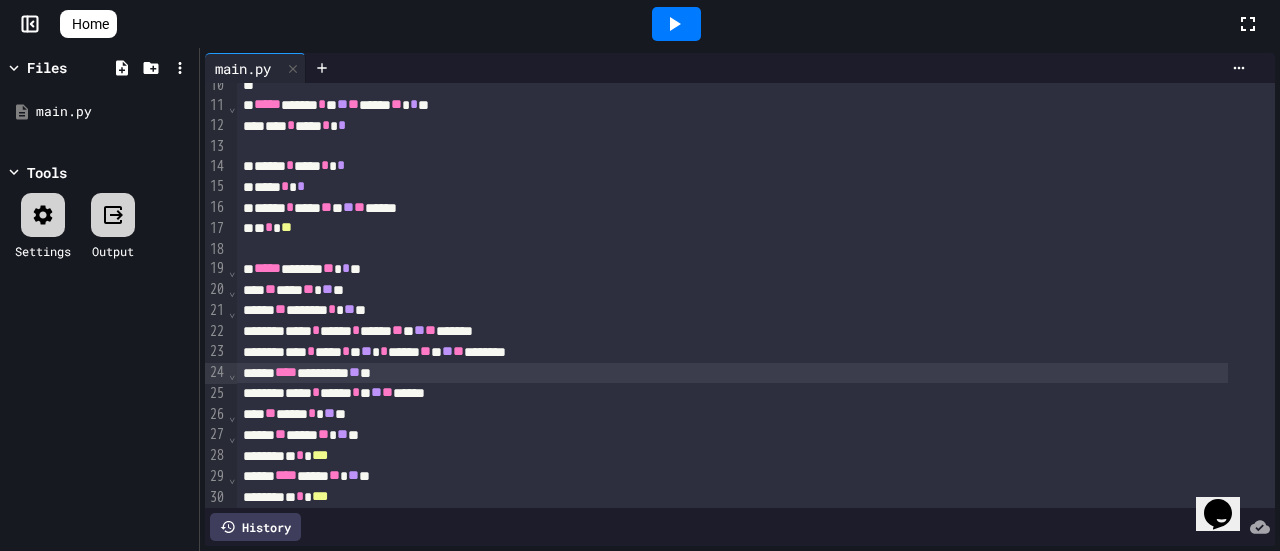 click on "**** ******** ** **" at bounding box center [732, 373] 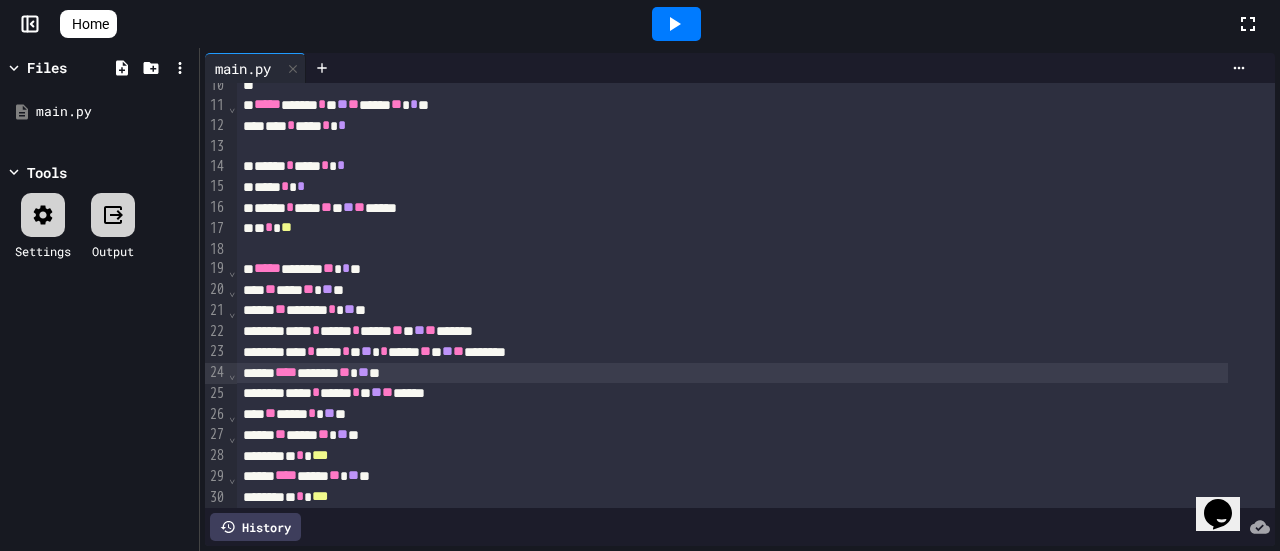 click 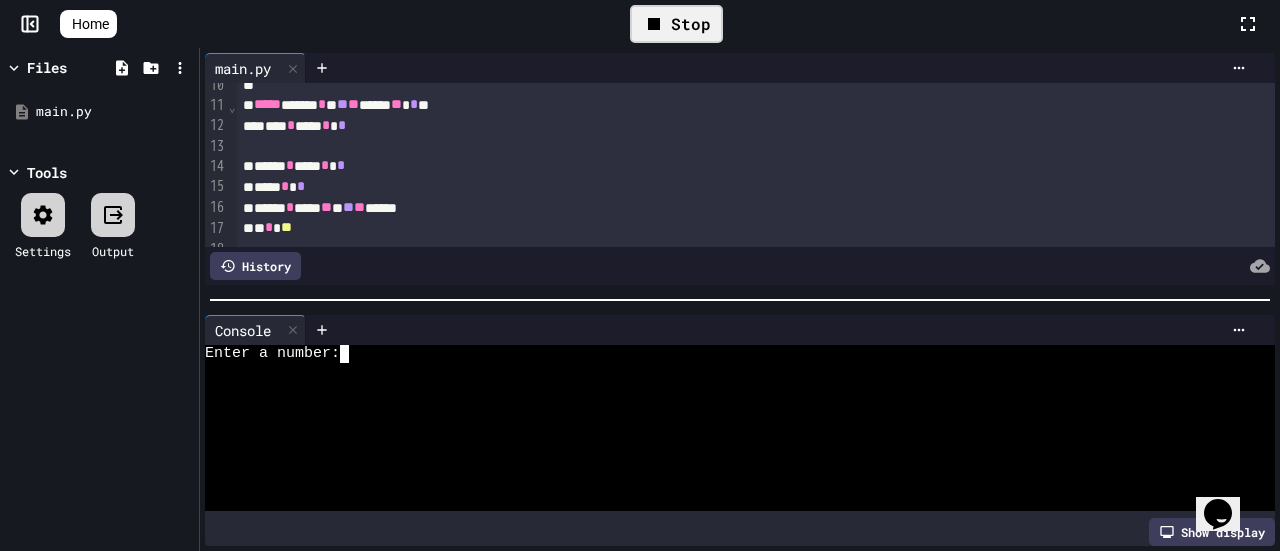 click at bounding box center [353, 354] 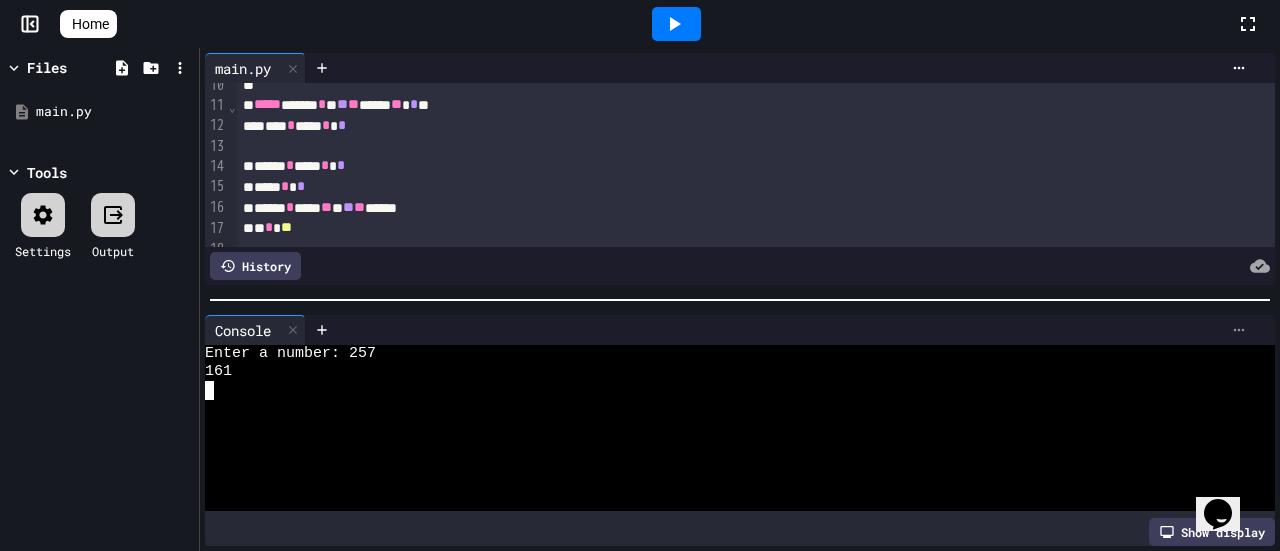 click 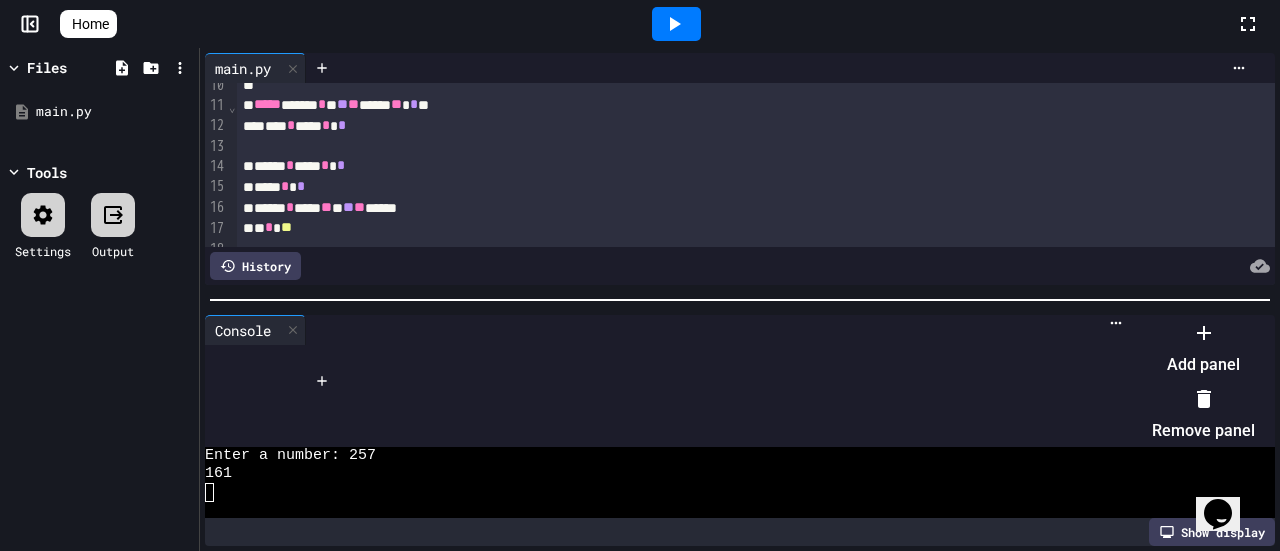 click on "Remove panel" at bounding box center [1203, 415] 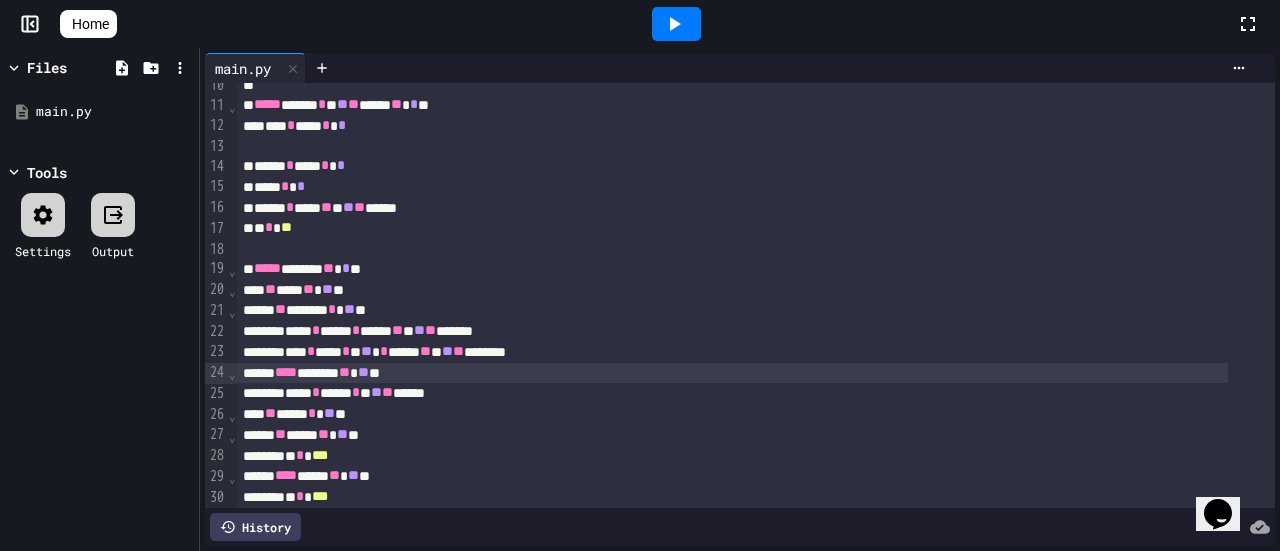 scroll, scrollTop: 292, scrollLeft: 0, axis: vertical 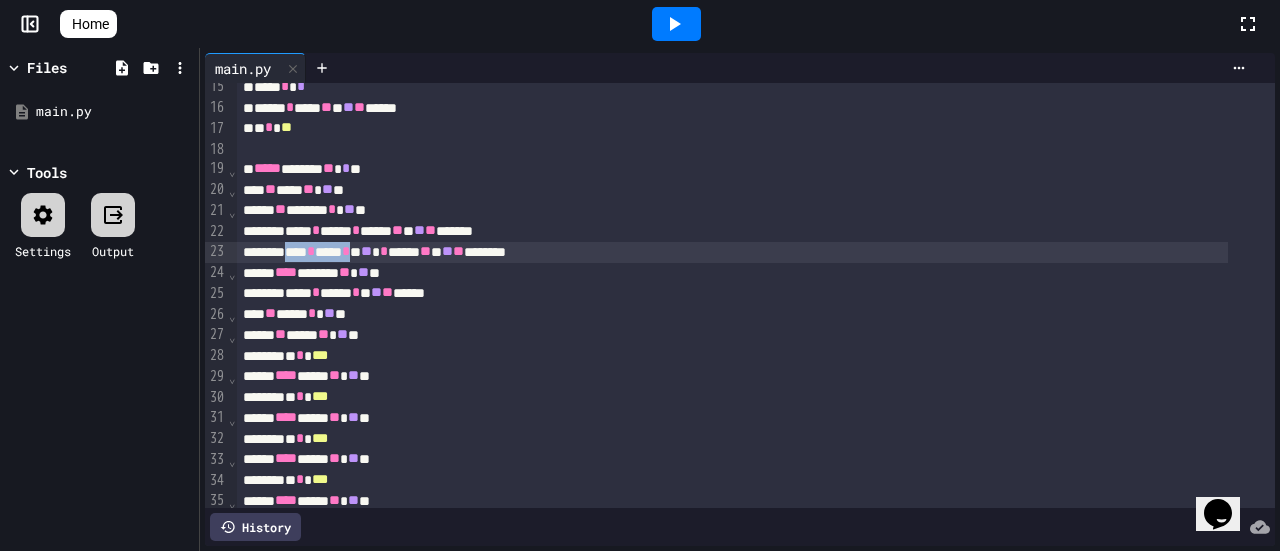 drag, startPoint x: 306, startPoint y: 252, endPoint x: 395, endPoint y: 252, distance: 89 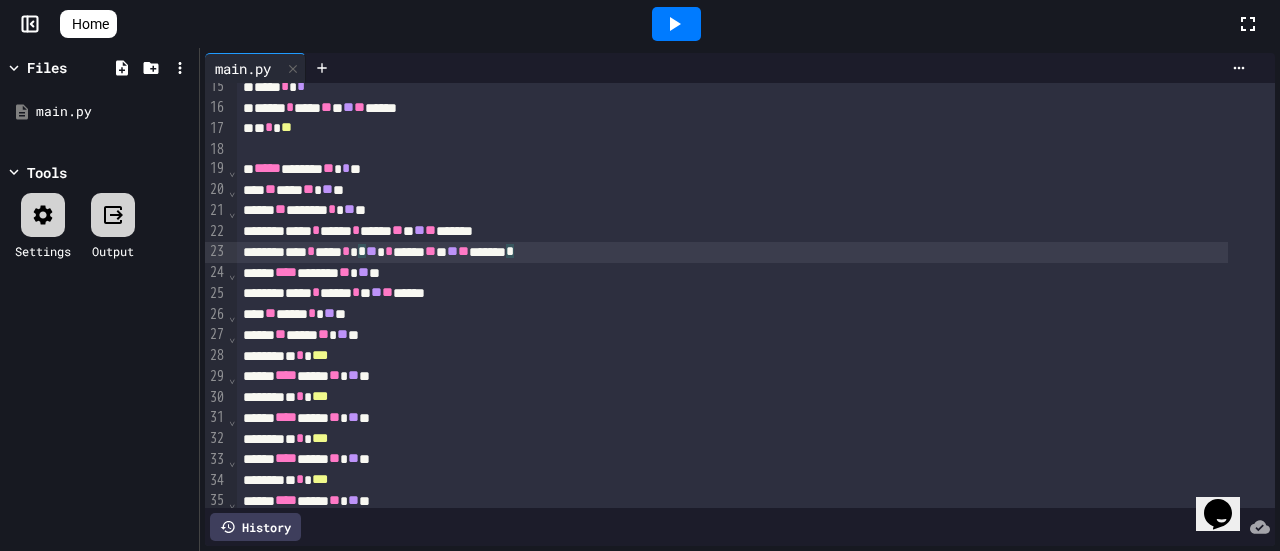 click on "*** * *** *   * **   * **** ** * ** ** ******* *" at bounding box center [732, 252] 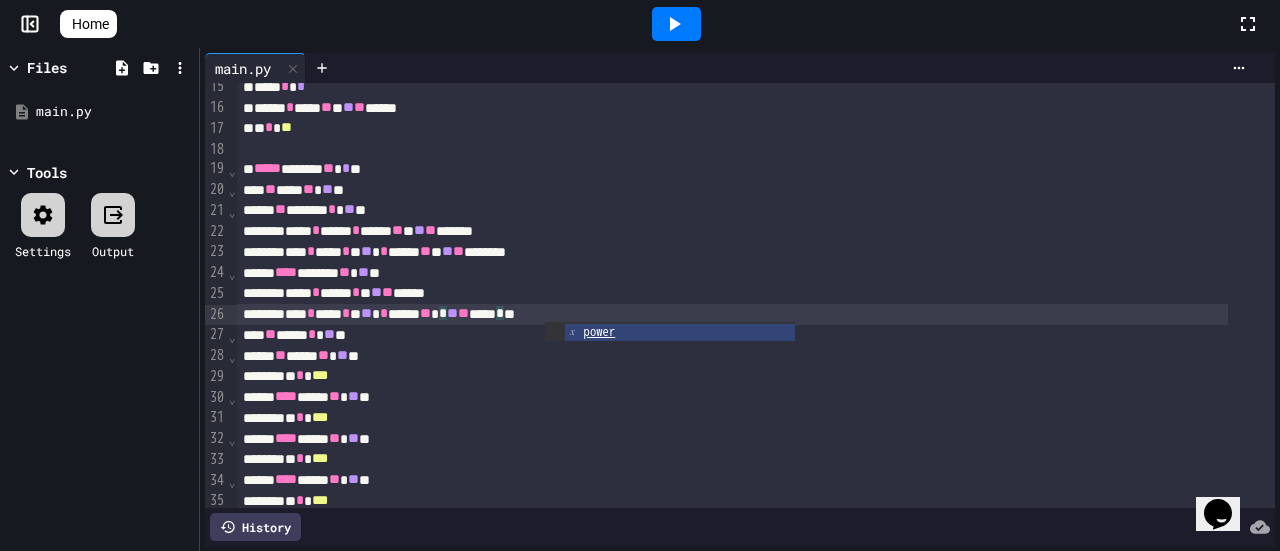 click 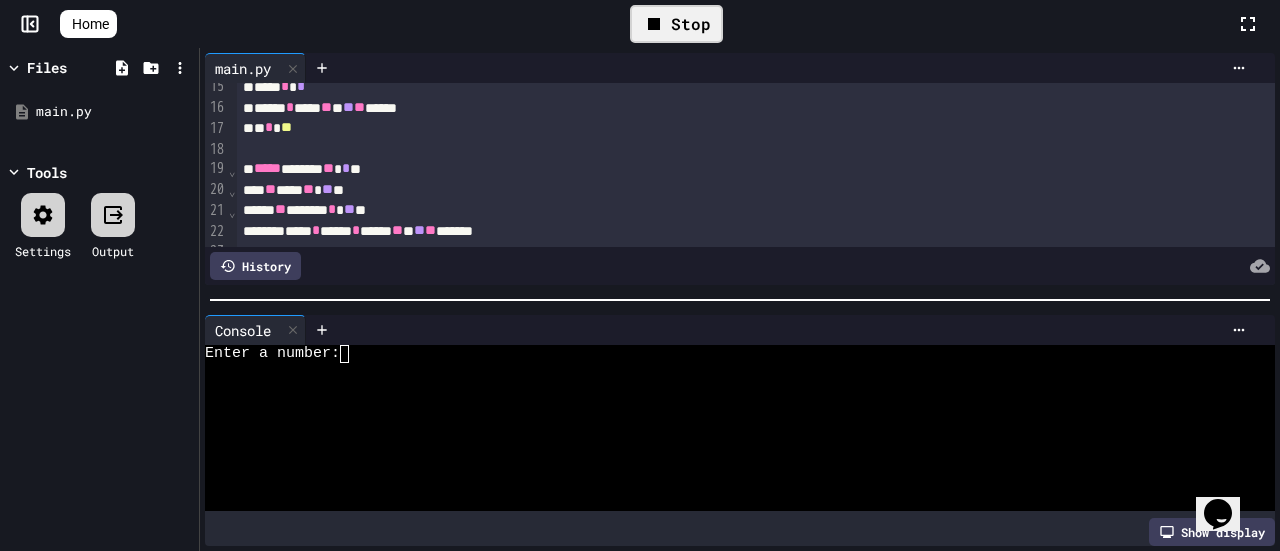 click at bounding box center [353, 354] 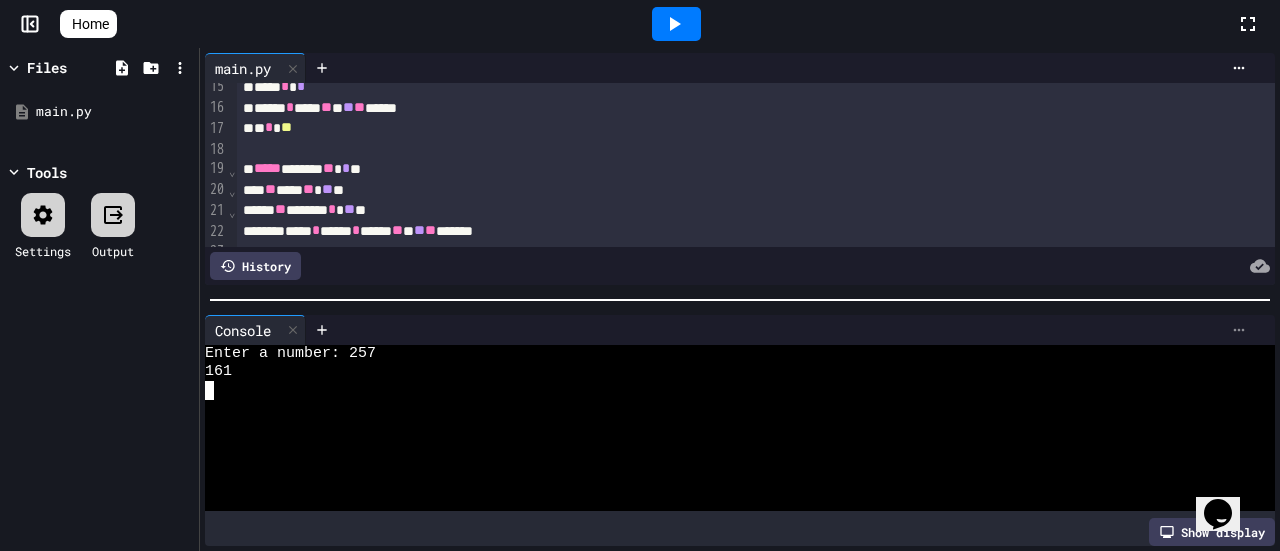 click 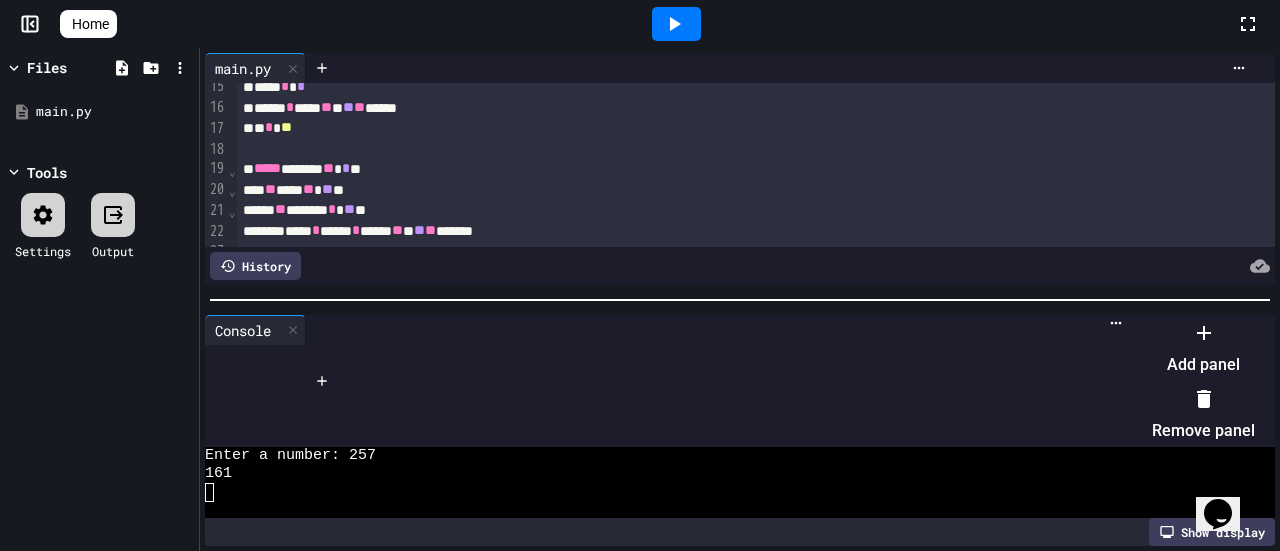 click on "Remove panel" at bounding box center [1203, 415] 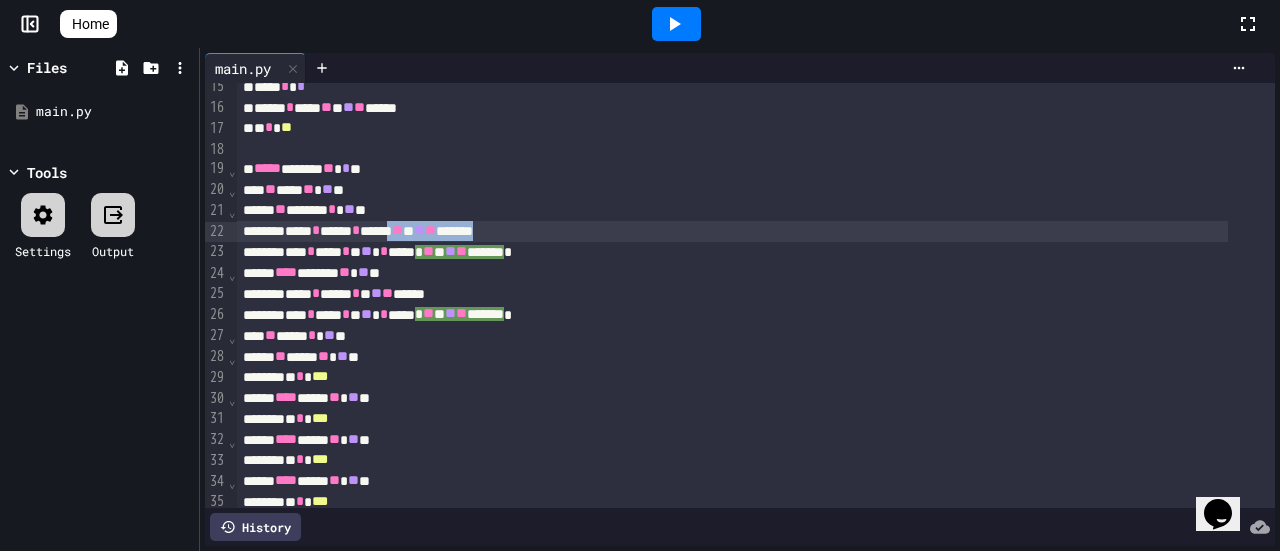 drag, startPoint x: 572, startPoint y: 231, endPoint x: 448, endPoint y: 229, distance: 124.01613 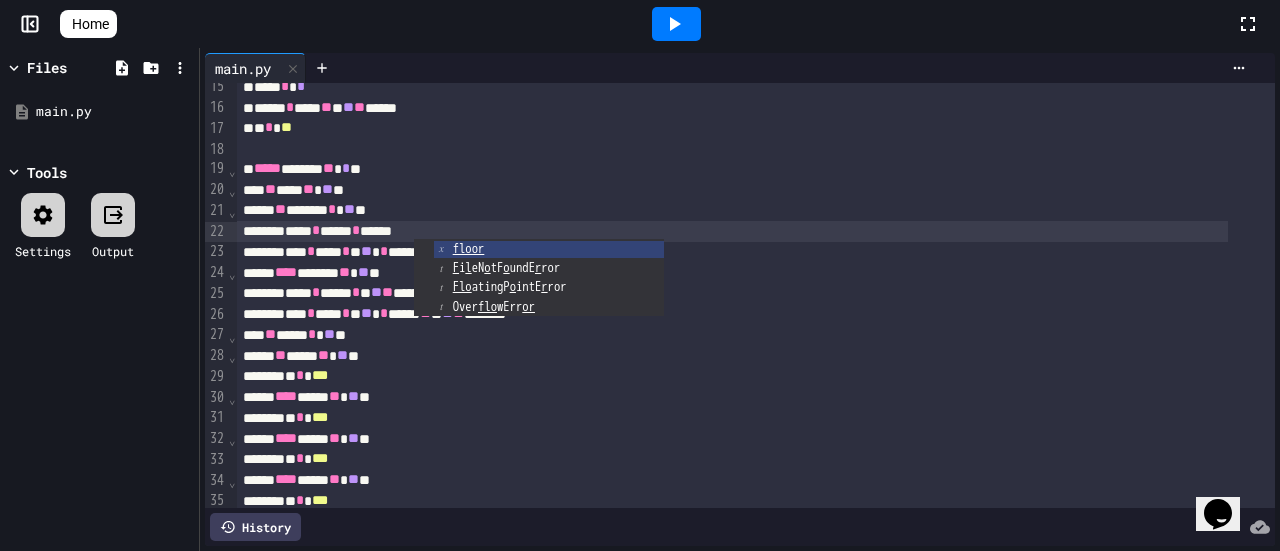 click on "**** * **** * *****" at bounding box center [732, 231] 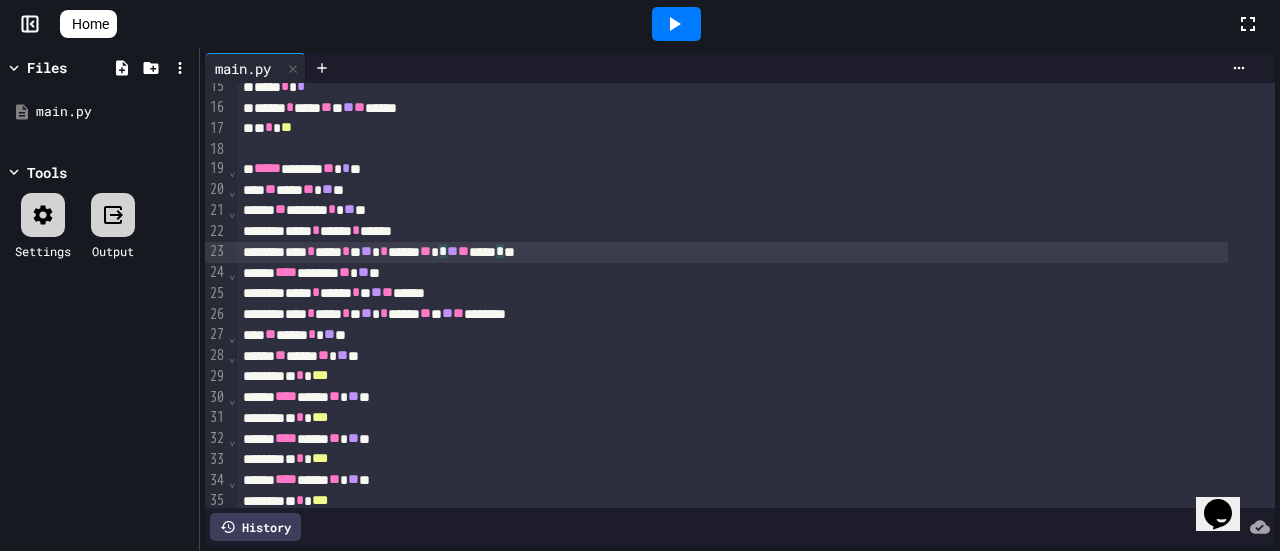 click on "*** * *** * * **   * **** **   * ** ** ***** * **" at bounding box center (732, 252) 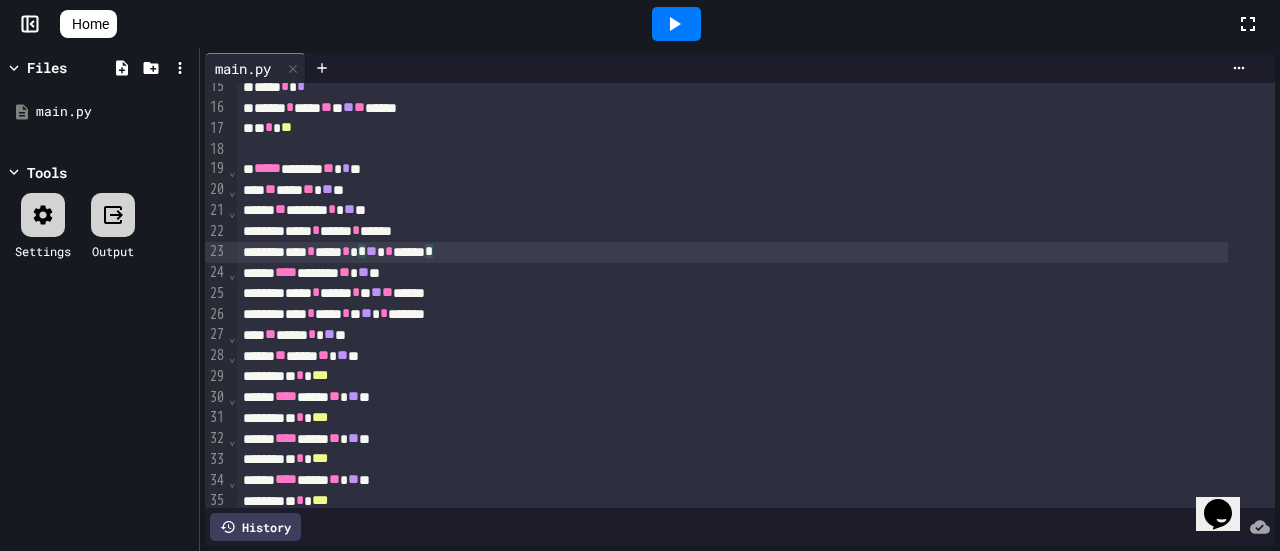 click on "*** * *** *   * **   * ***** *" at bounding box center (732, 252) 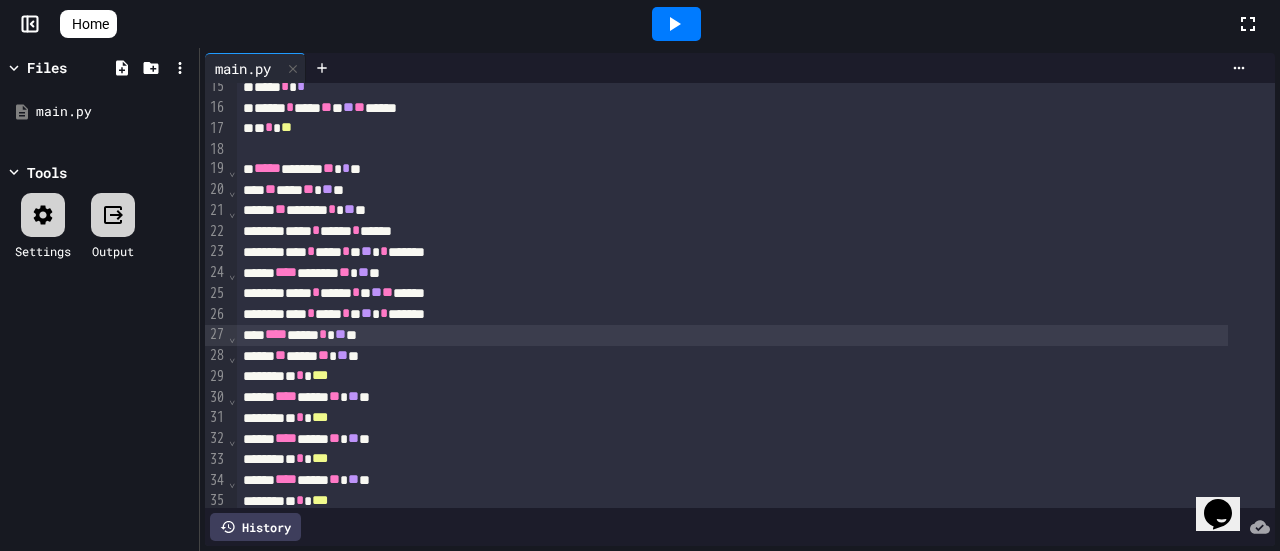 click on "**** **** *   ** **" at bounding box center (732, 335) 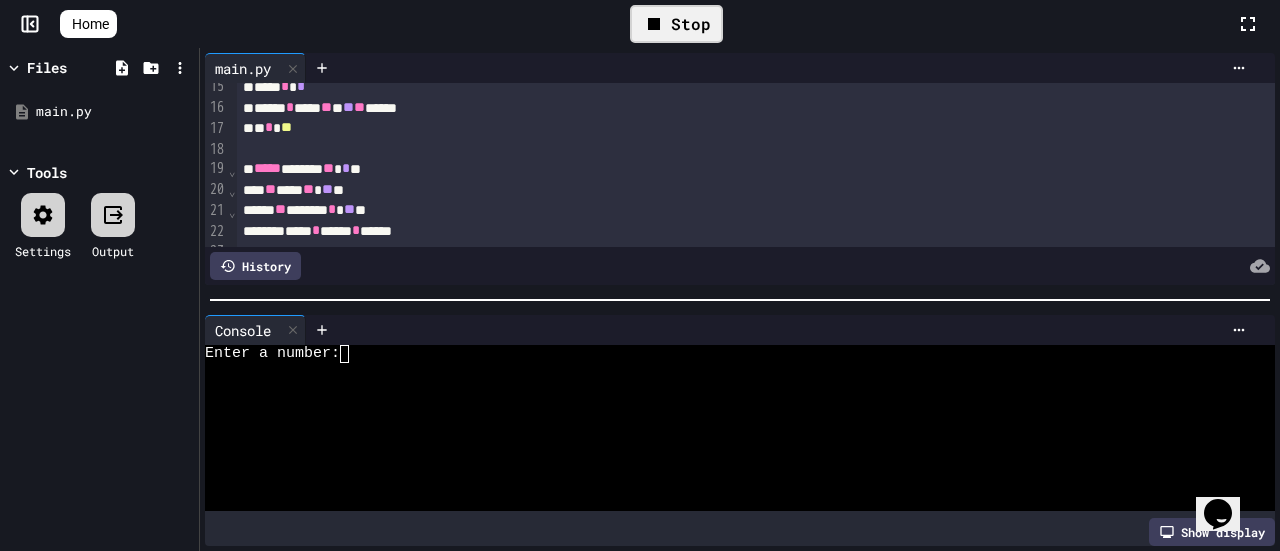 click at bounding box center [353, 354] 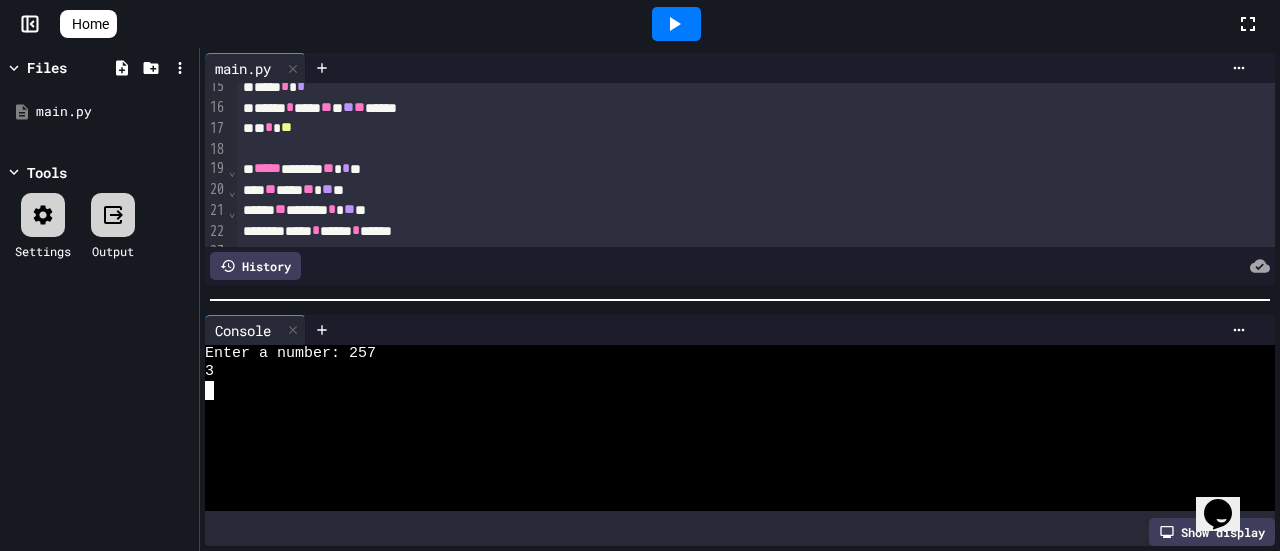 click at bounding box center (780, 330) 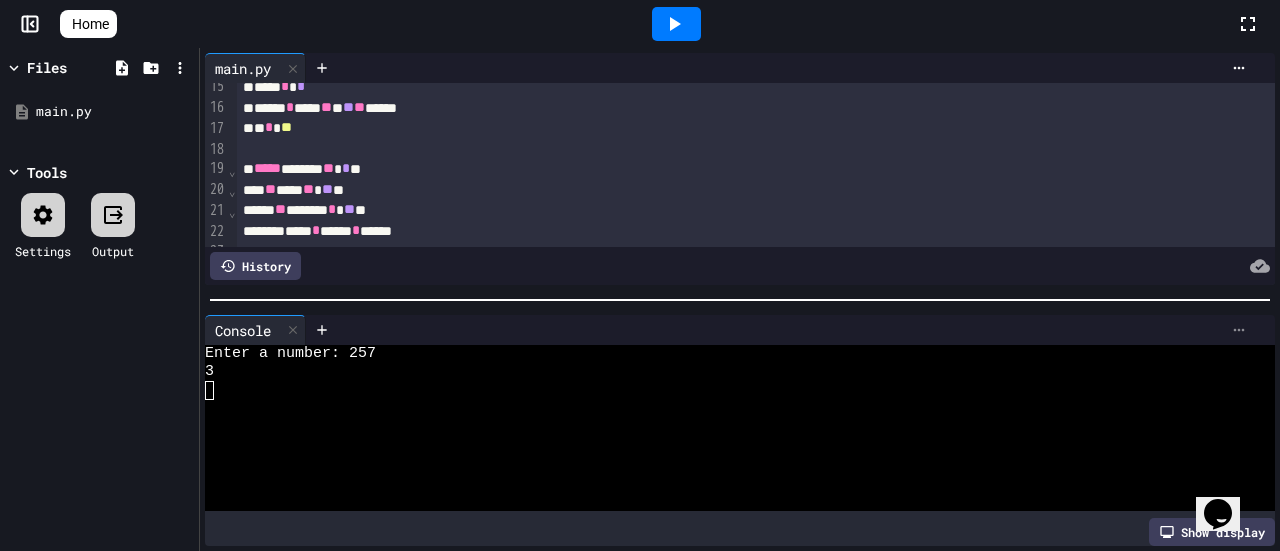 click 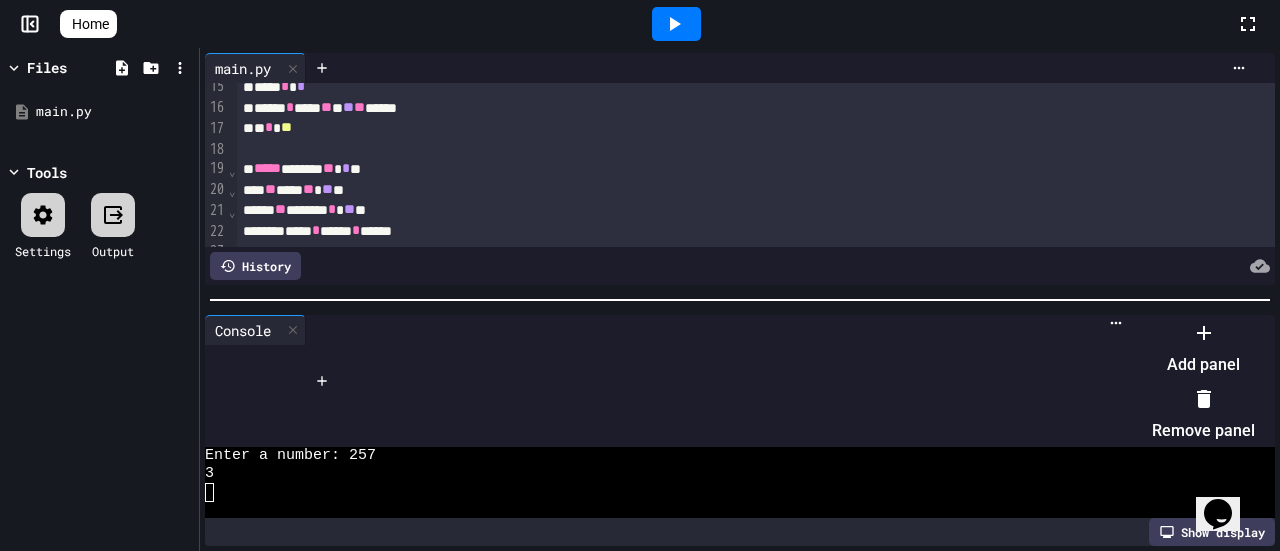 click on "Remove panel" at bounding box center (1203, 415) 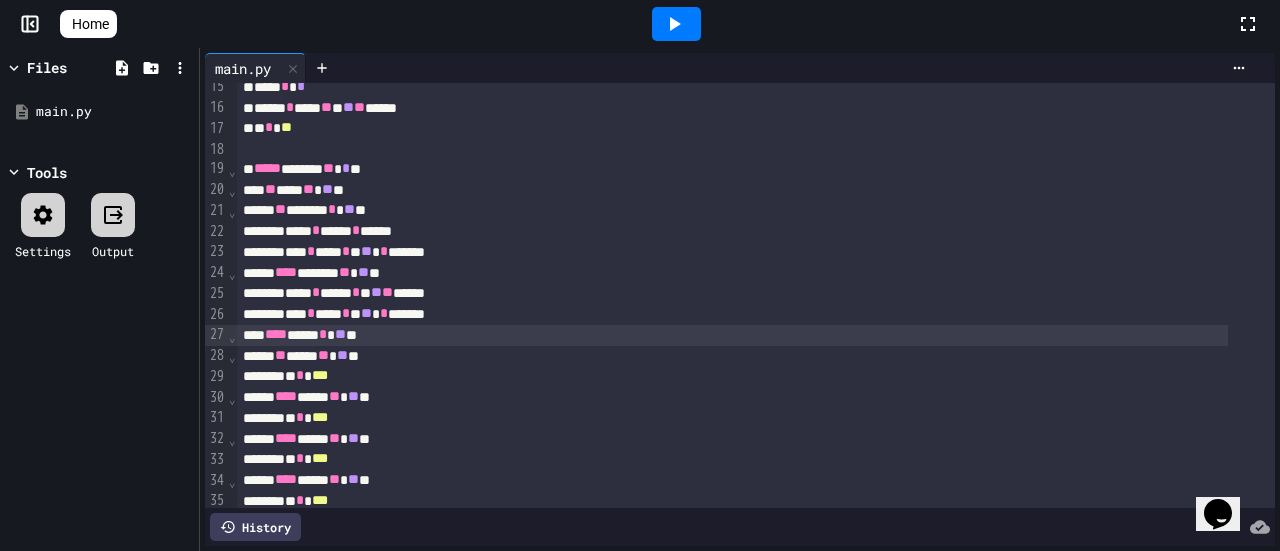 scroll, scrollTop: 192, scrollLeft: 0, axis: vertical 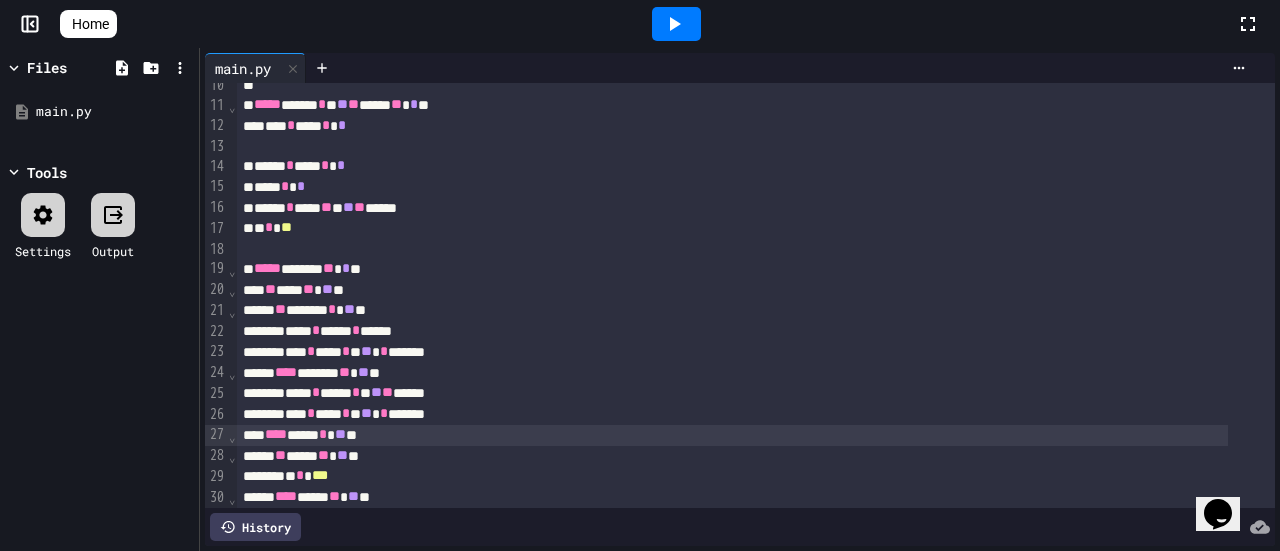 drag, startPoint x: 690, startPoint y: 34, endPoint x: 590, endPoint y: 105, distance: 122.641754 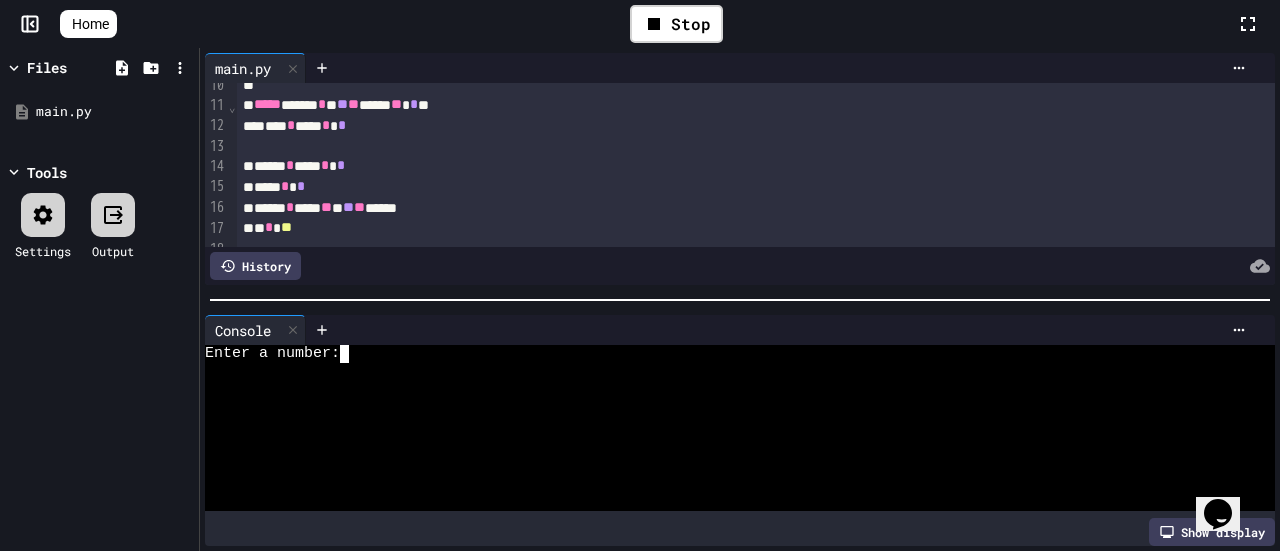 click at bounding box center (353, 354) 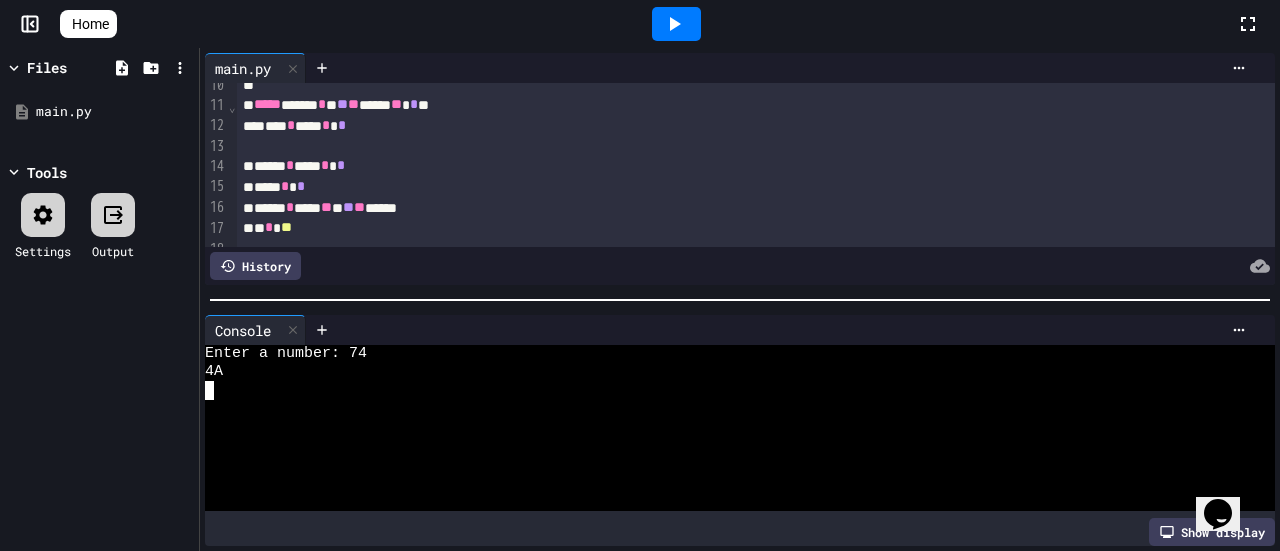 click 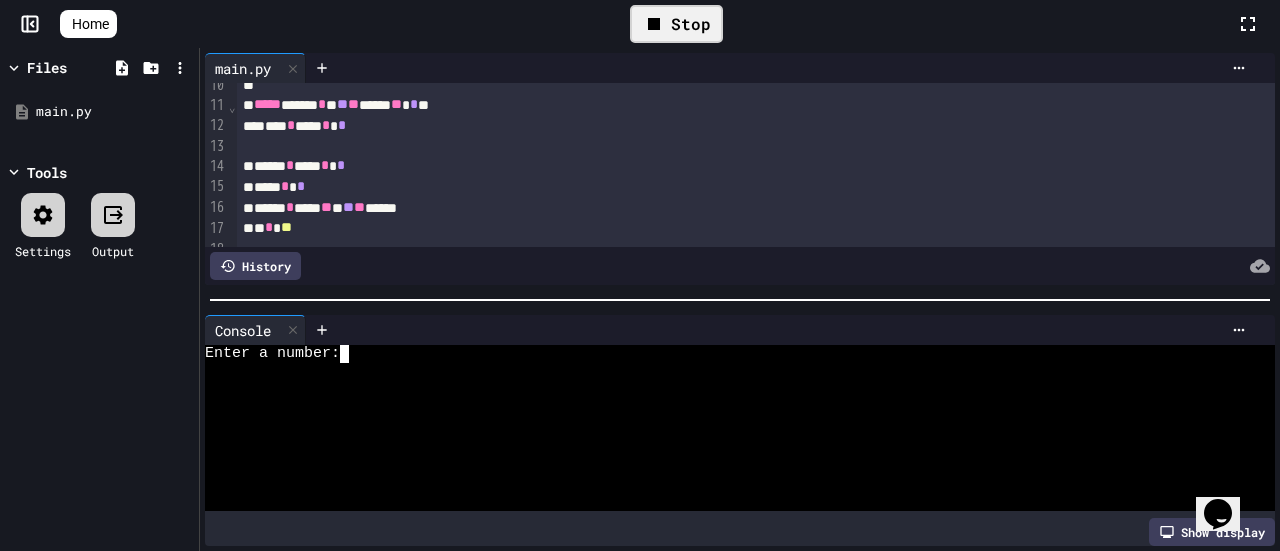 click at bounding box center (353, 354) 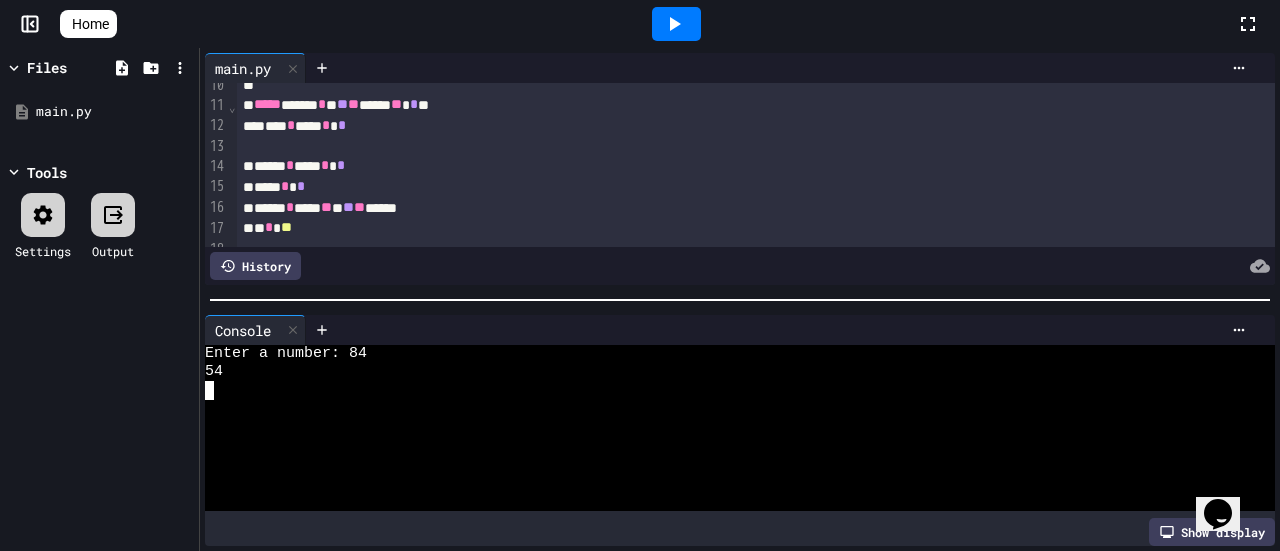 click 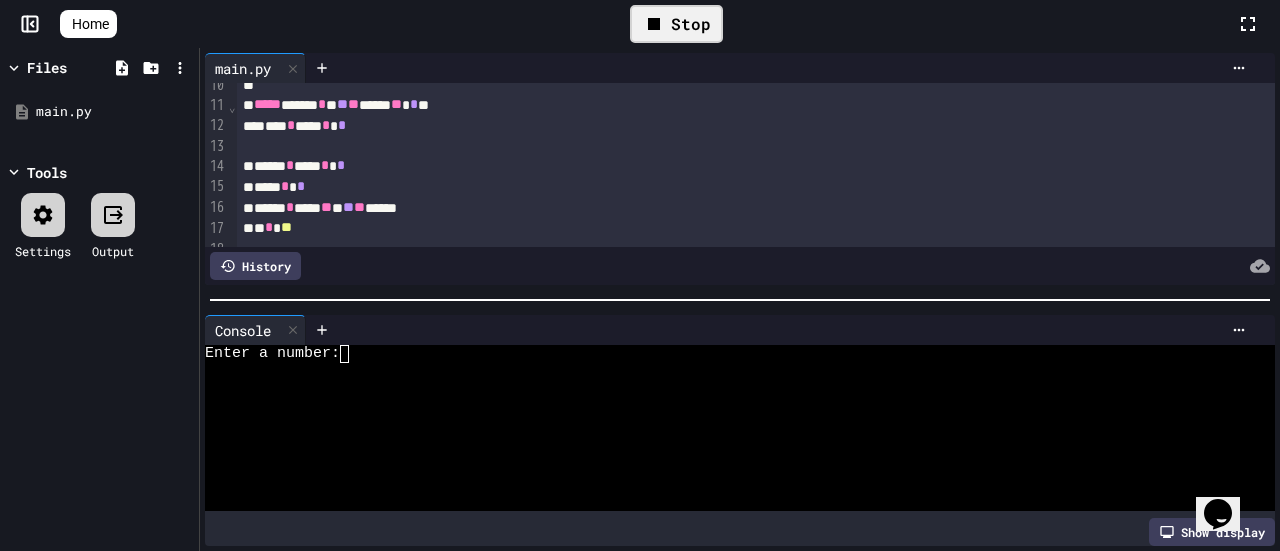 click at bounding box center (353, 354) 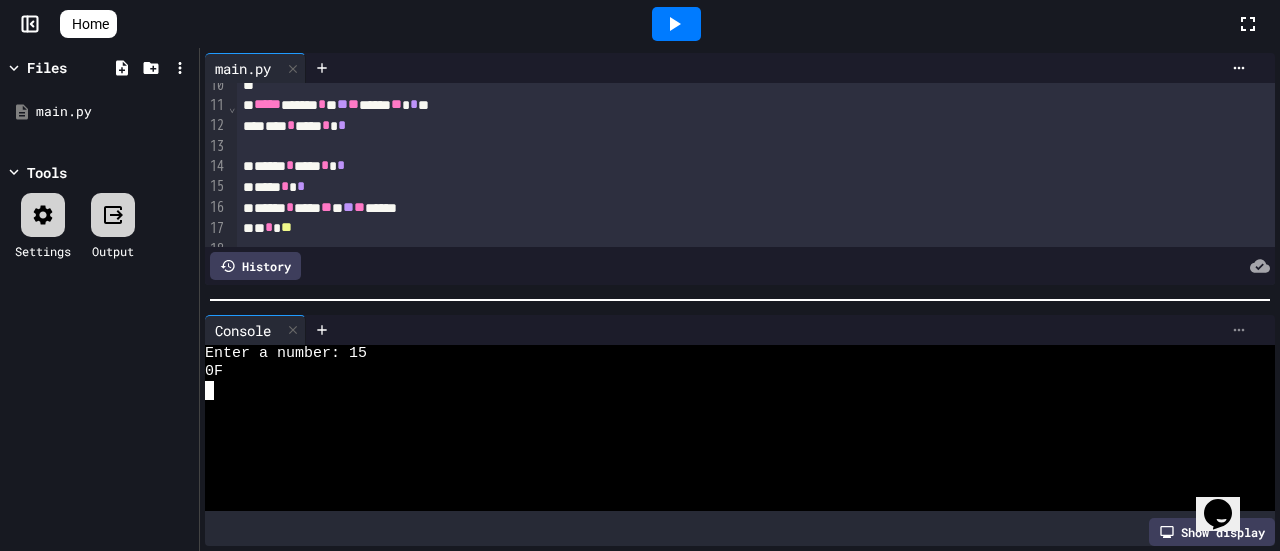 click 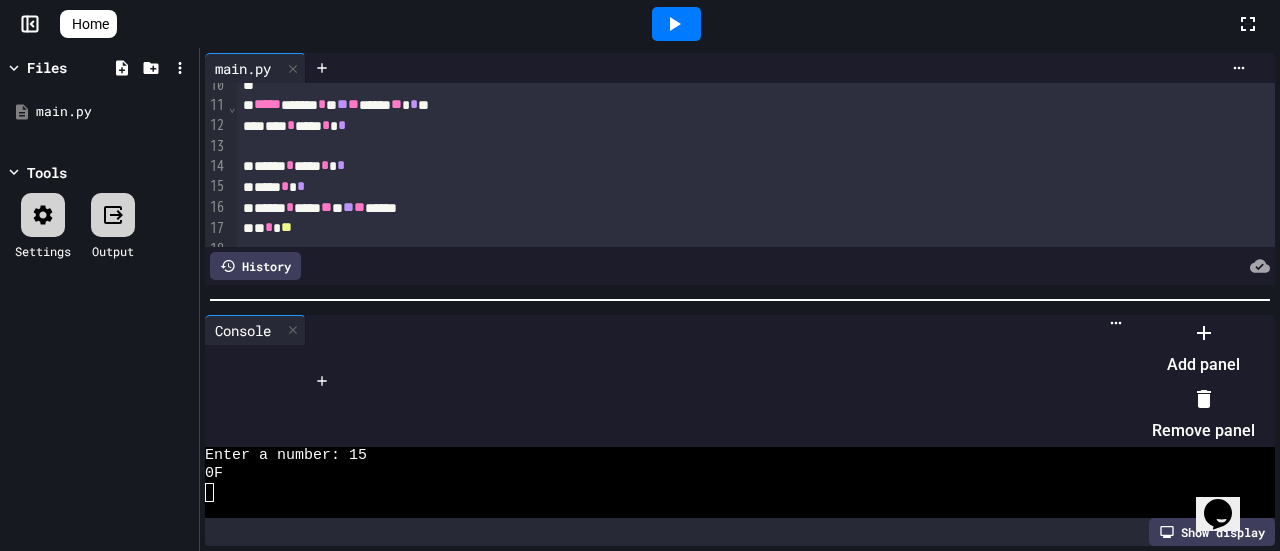click on "Remove panel" at bounding box center [1203, 415] 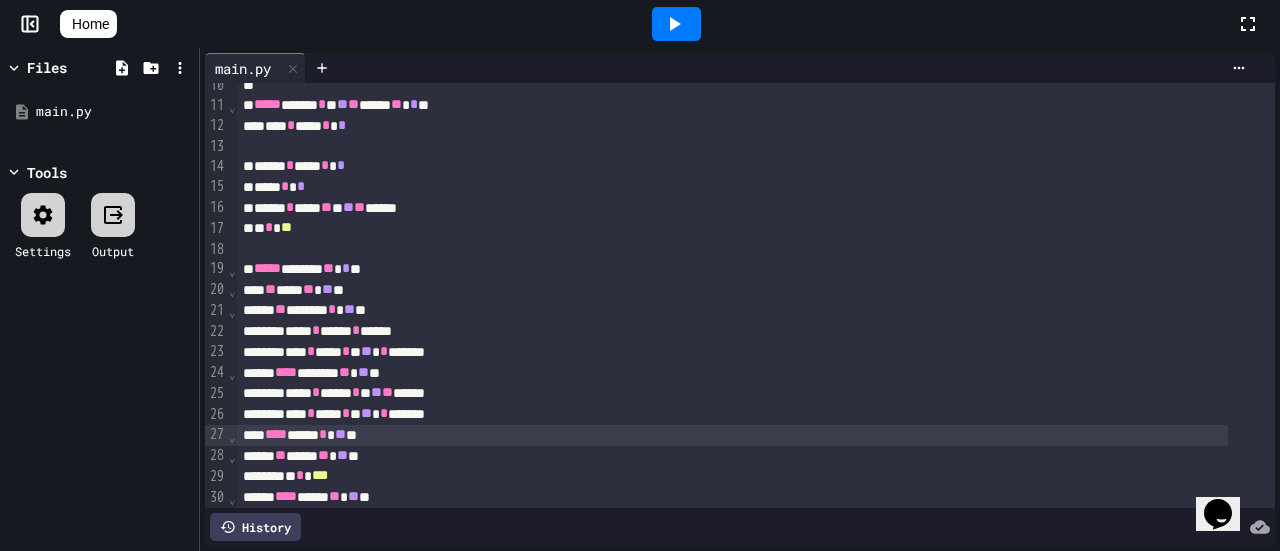 click 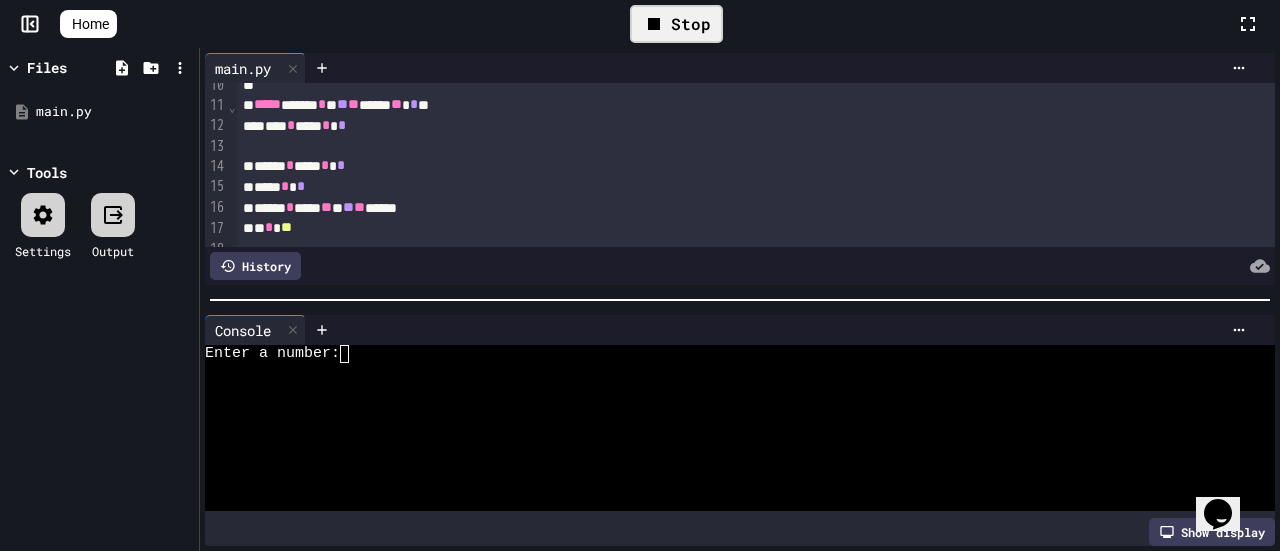 click at bounding box center [353, 354] 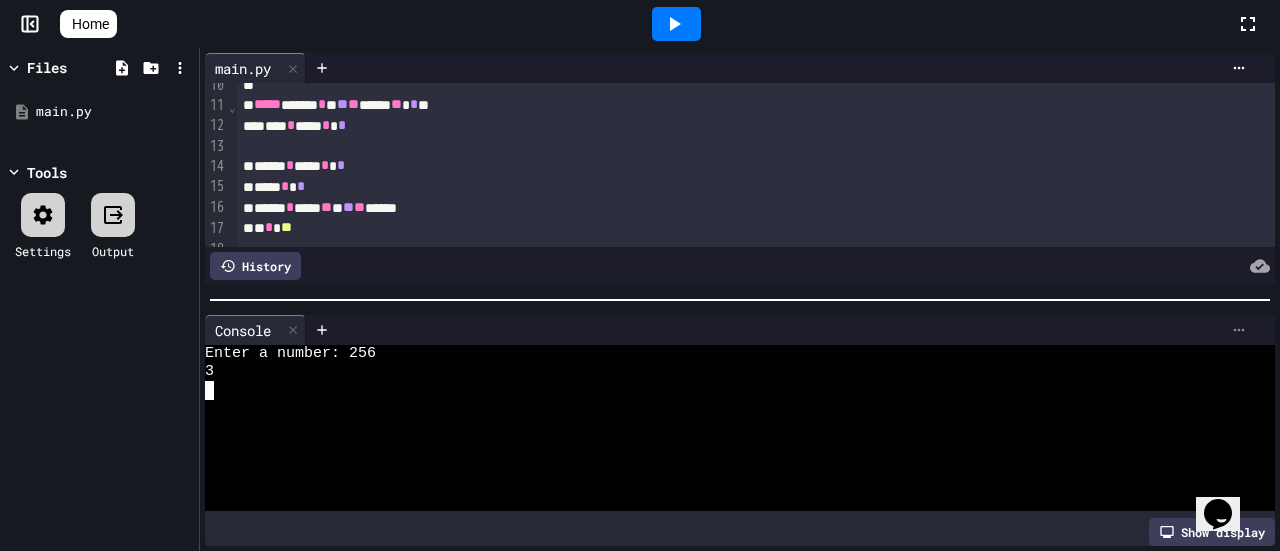 click 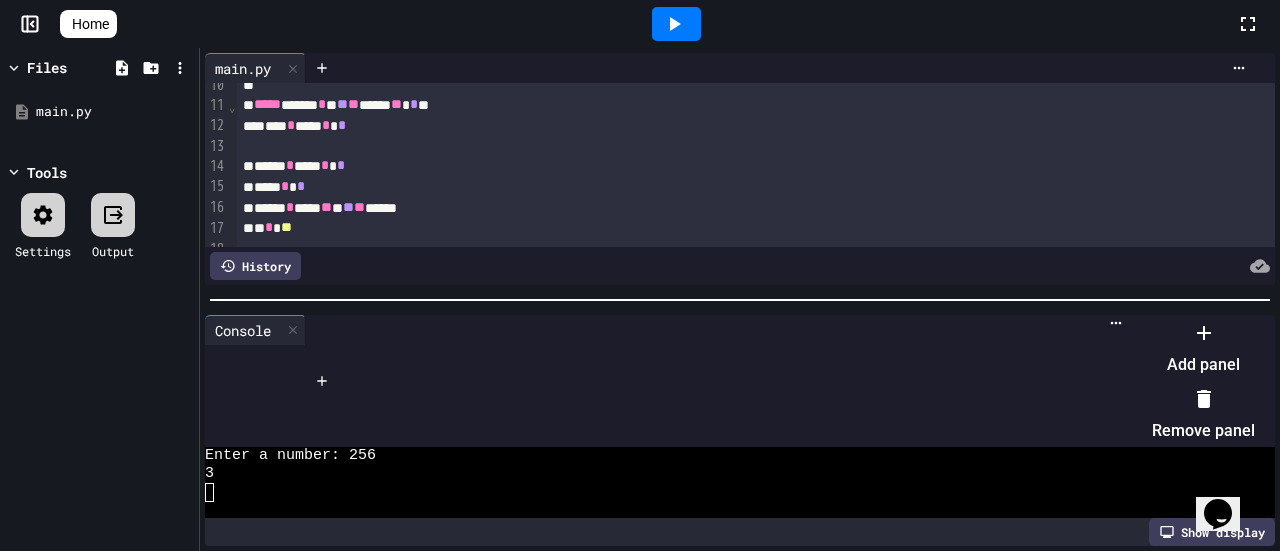 click on "Remove panel" at bounding box center (1203, 415) 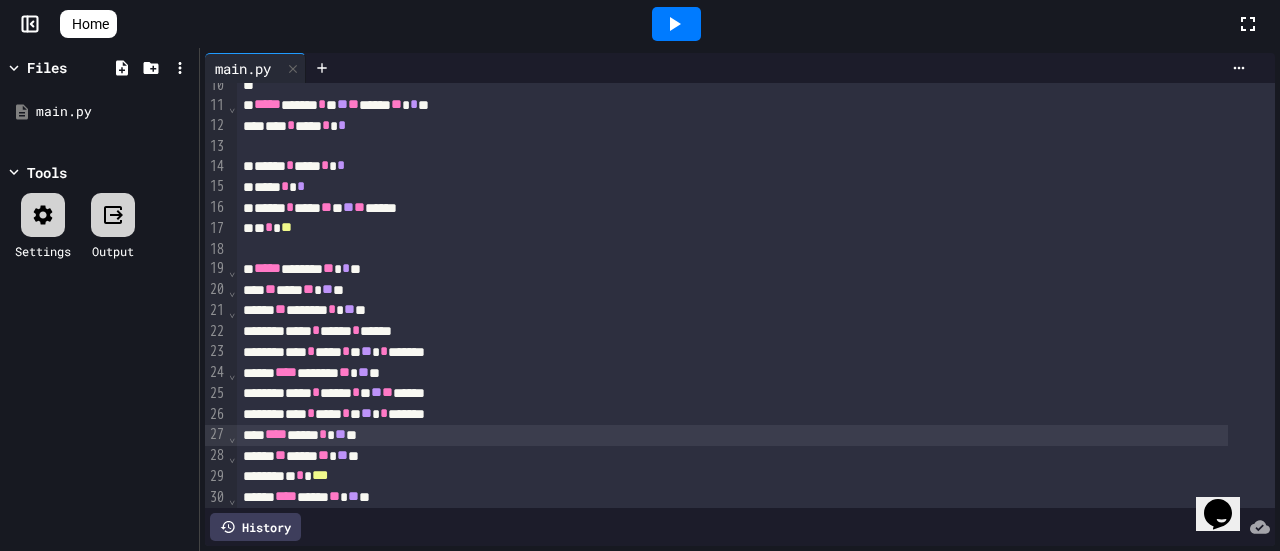 click on "***** * *** ** * ** ** ******" at bounding box center [732, 208] 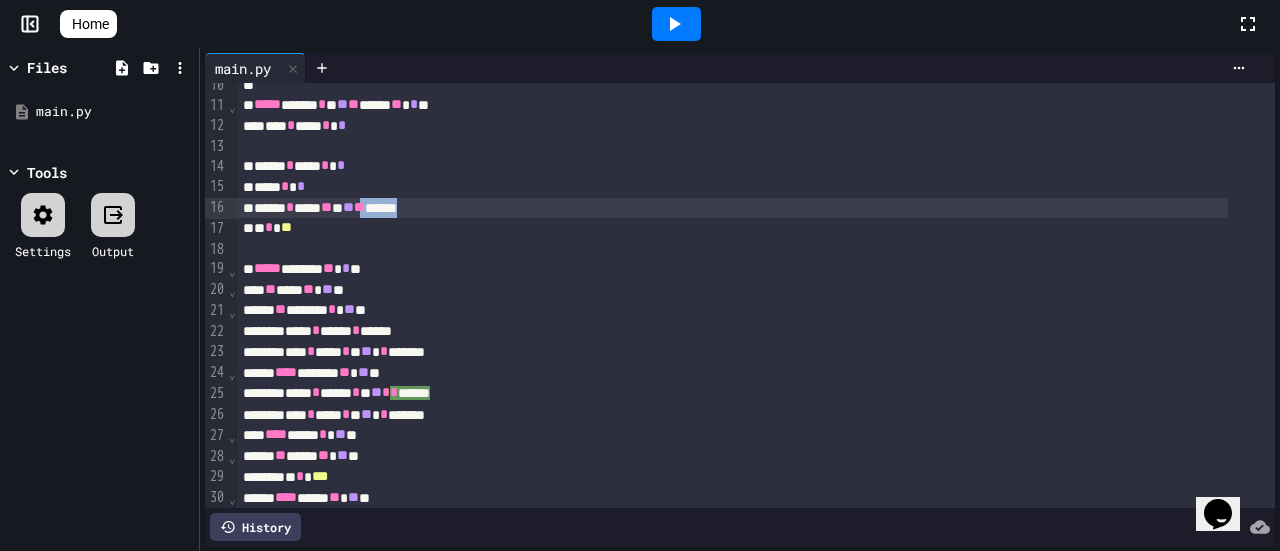 drag, startPoint x: 460, startPoint y: 209, endPoint x: 403, endPoint y: 206, distance: 57.07889 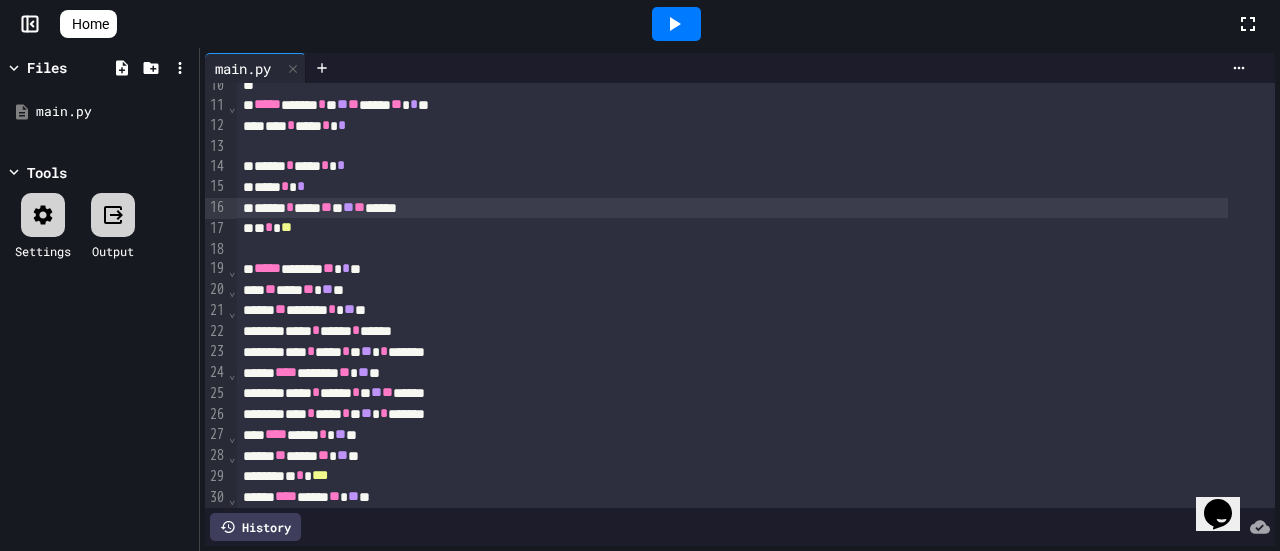 click on "***** * *** ** * ** ** ******" at bounding box center (732, 208) 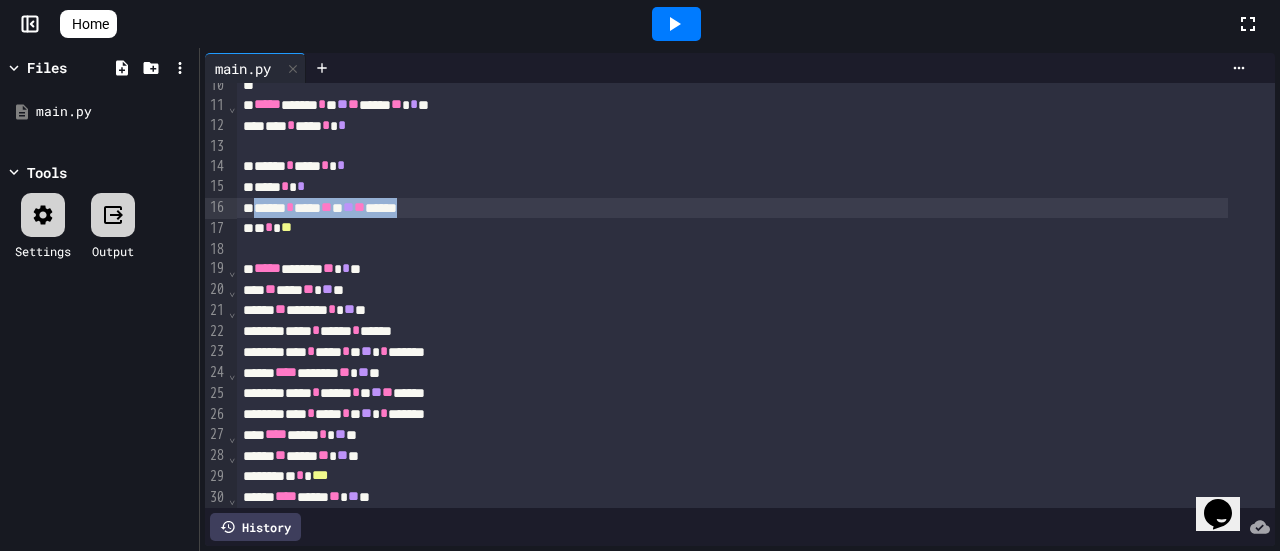 drag, startPoint x: 460, startPoint y: 208, endPoint x: 256, endPoint y: 204, distance: 204.03922 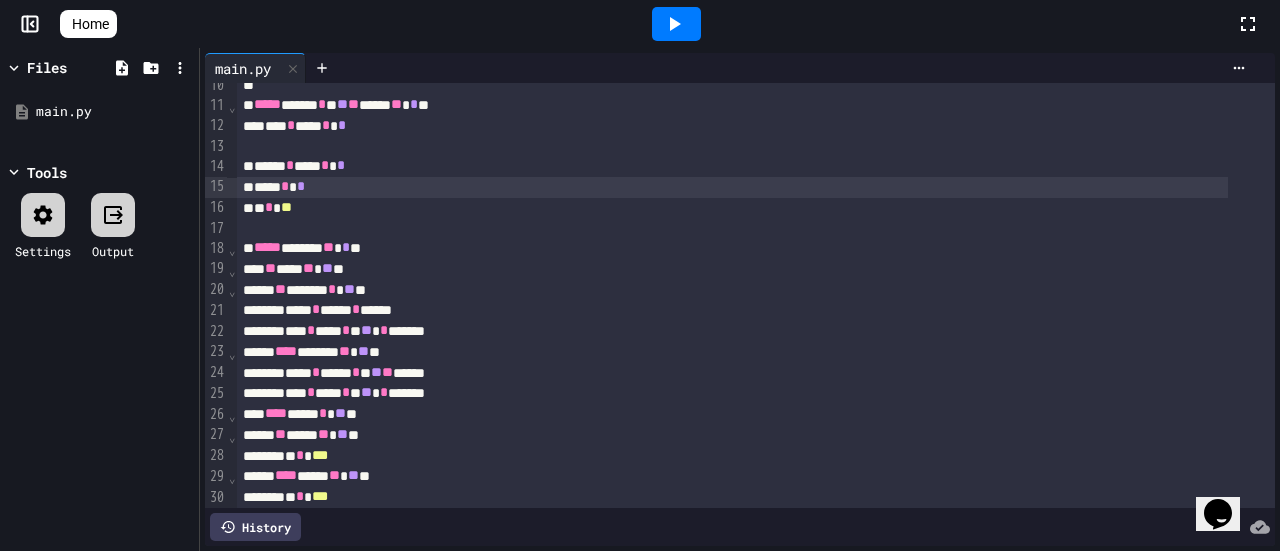 click on "***** ****** **   * **" at bounding box center (732, 248) 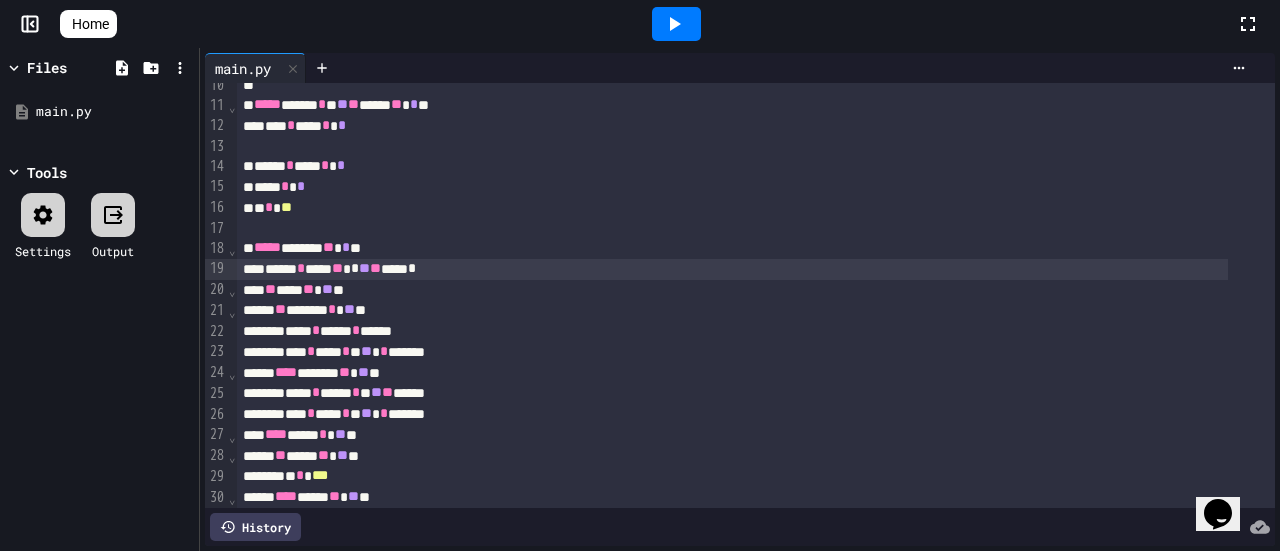 click at bounding box center [676, 24] 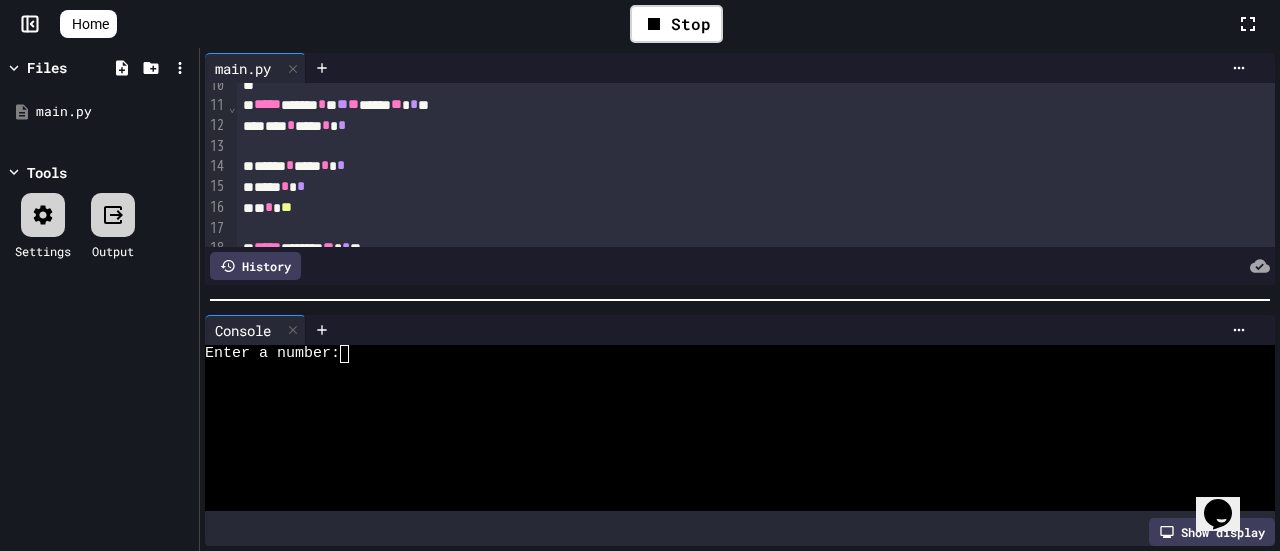 click at bounding box center (353, 354) 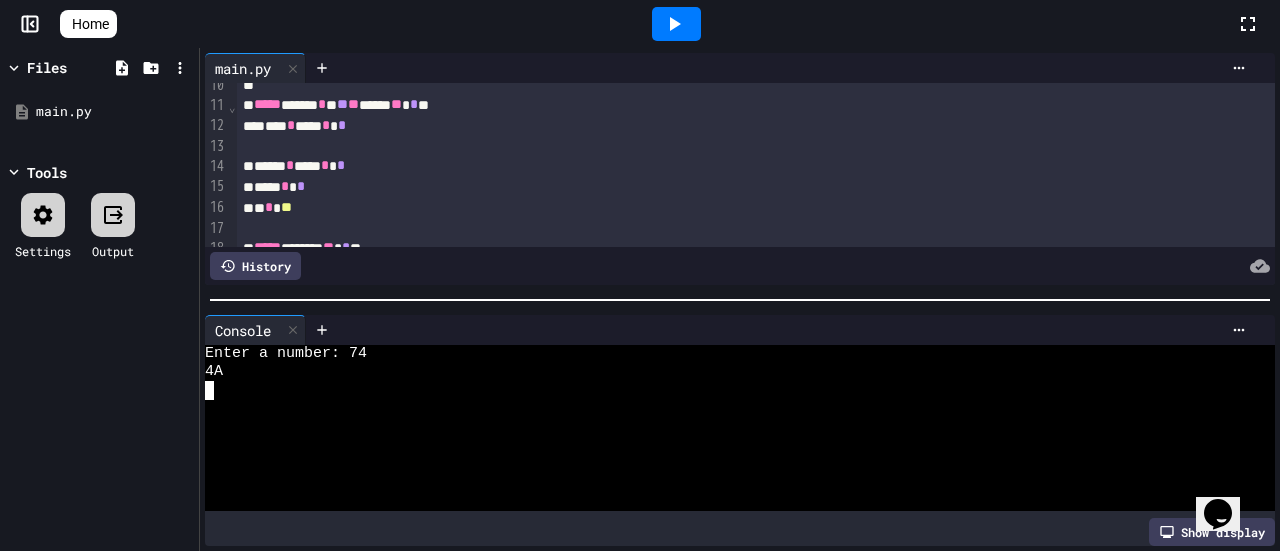 click 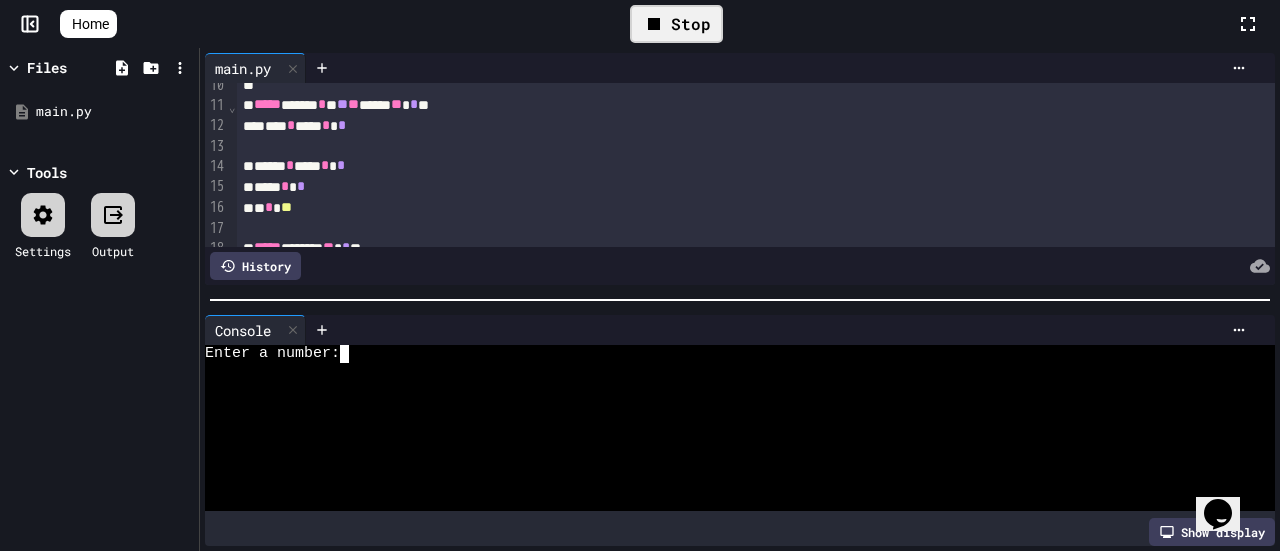 click at bounding box center [353, 354] 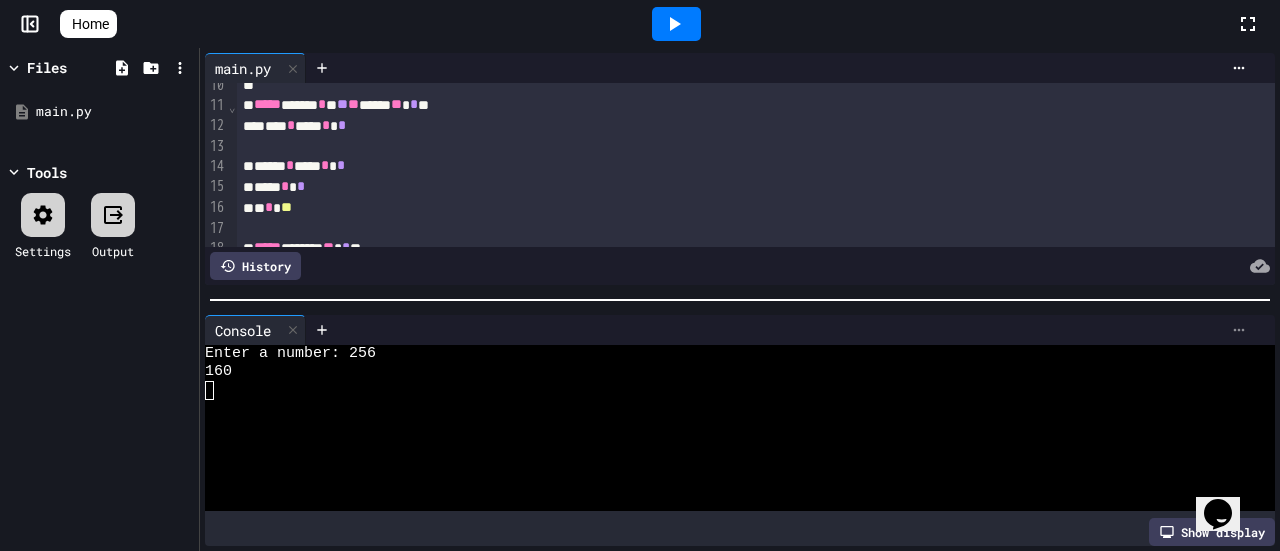 click 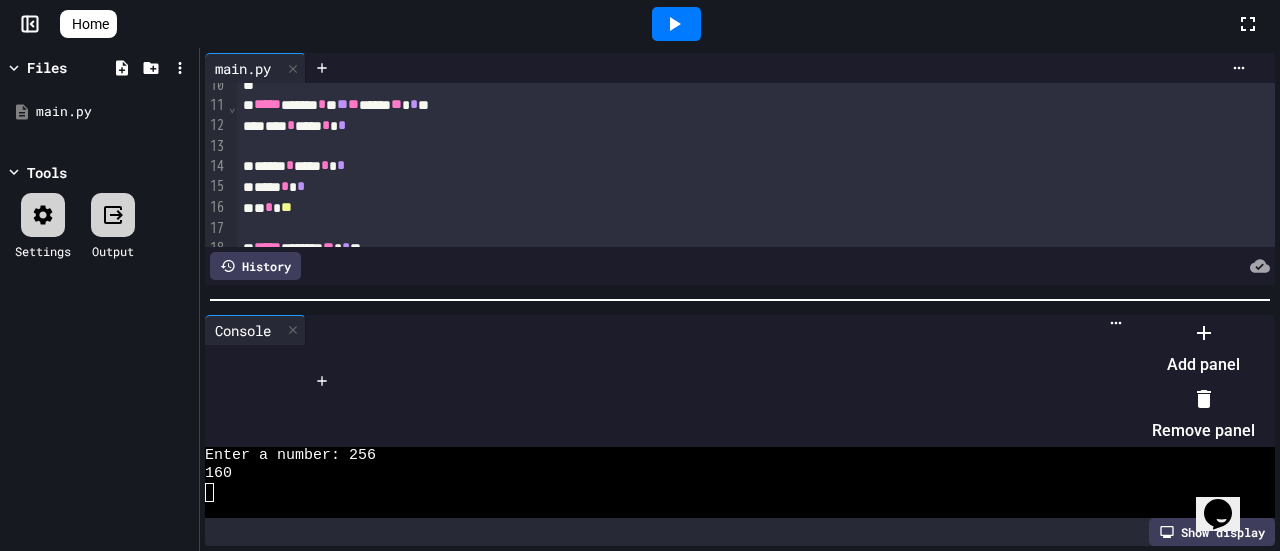 click on "Remove panel" at bounding box center [1203, 415] 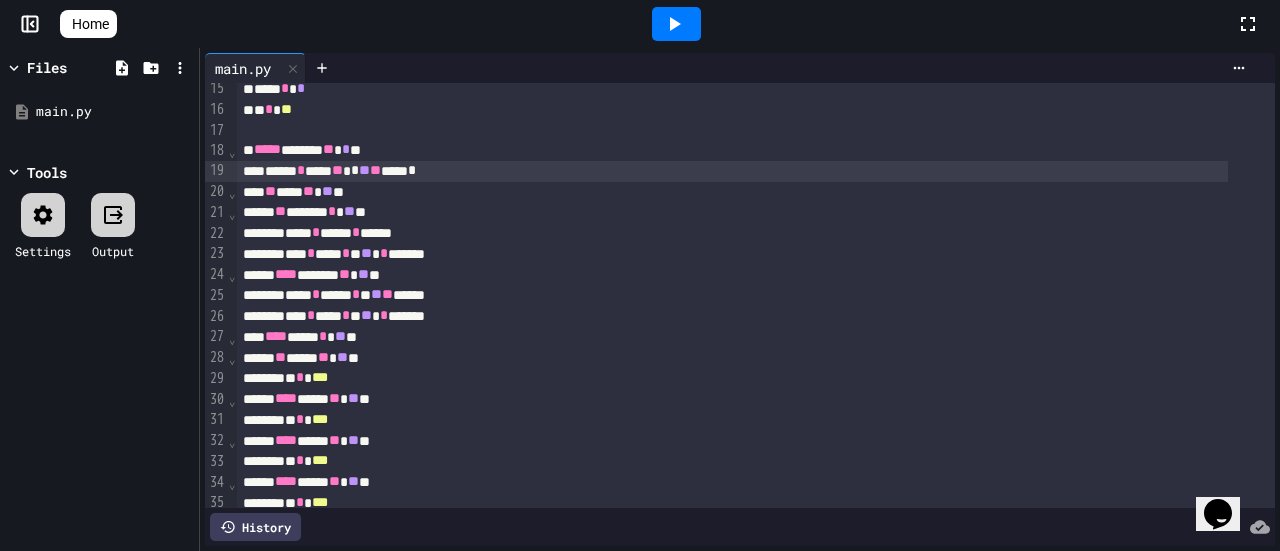 scroll, scrollTop: 292, scrollLeft: 0, axis: vertical 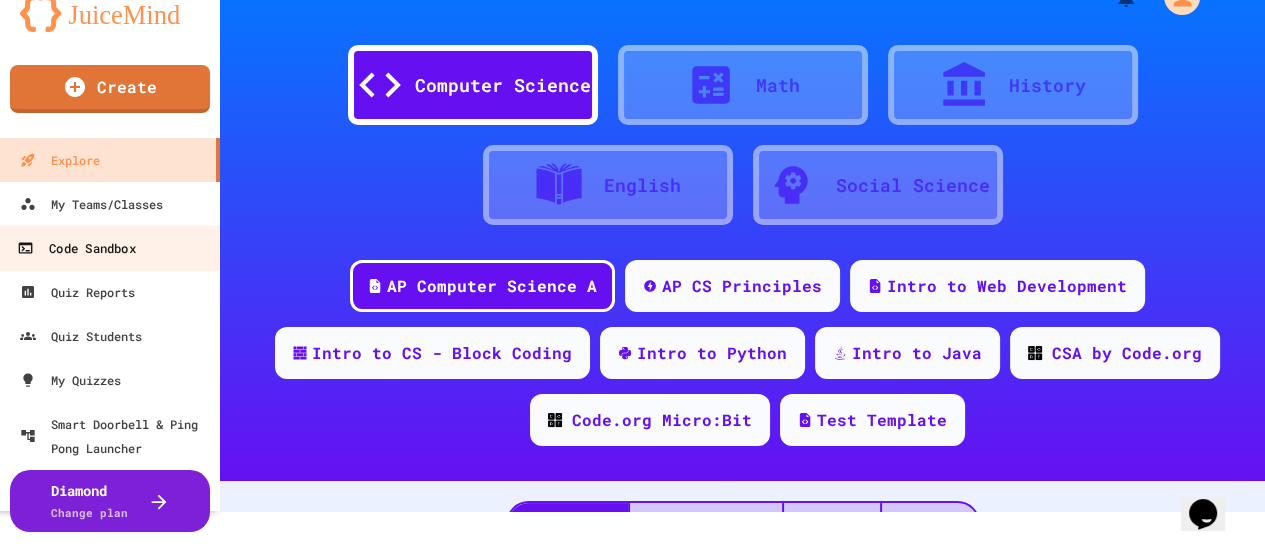 click on "Code Sandbox" at bounding box center [76, 248] 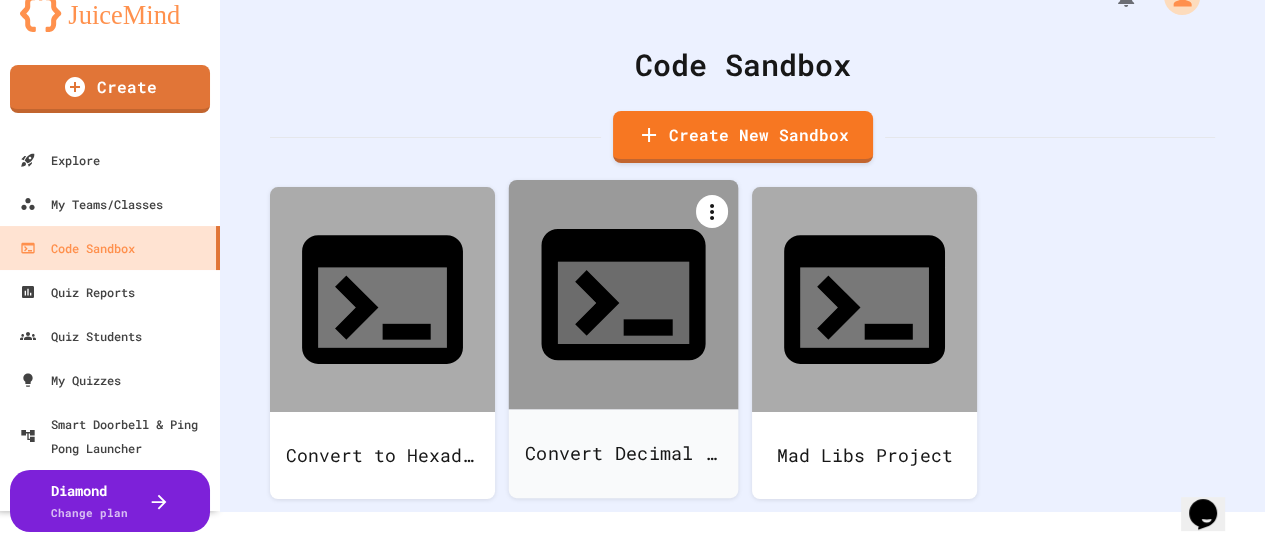 click 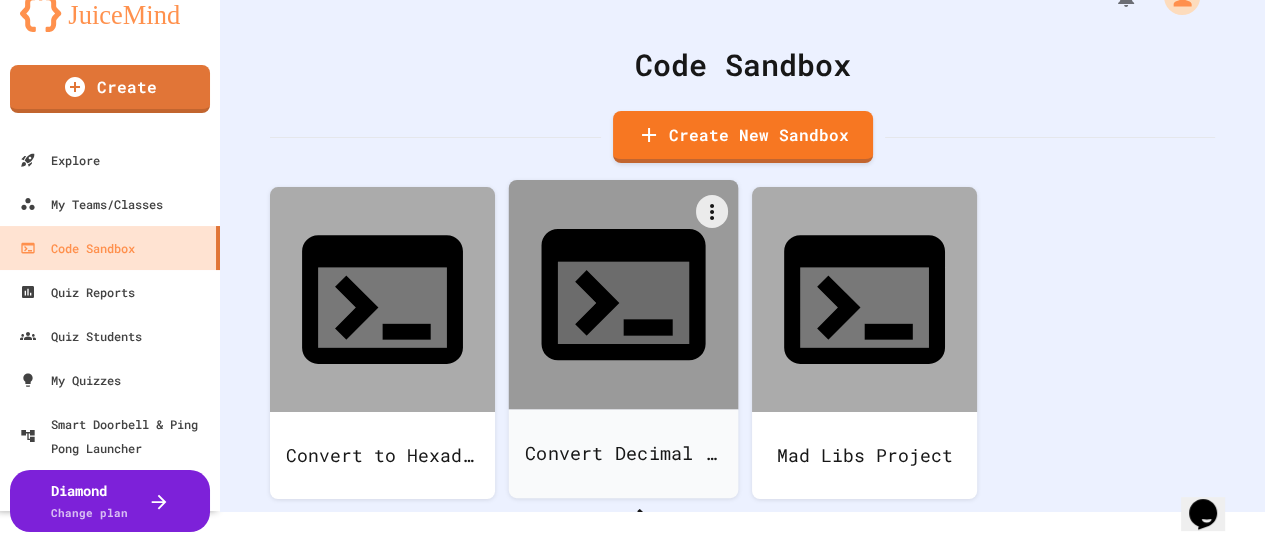 click at bounding box center [633, 517] 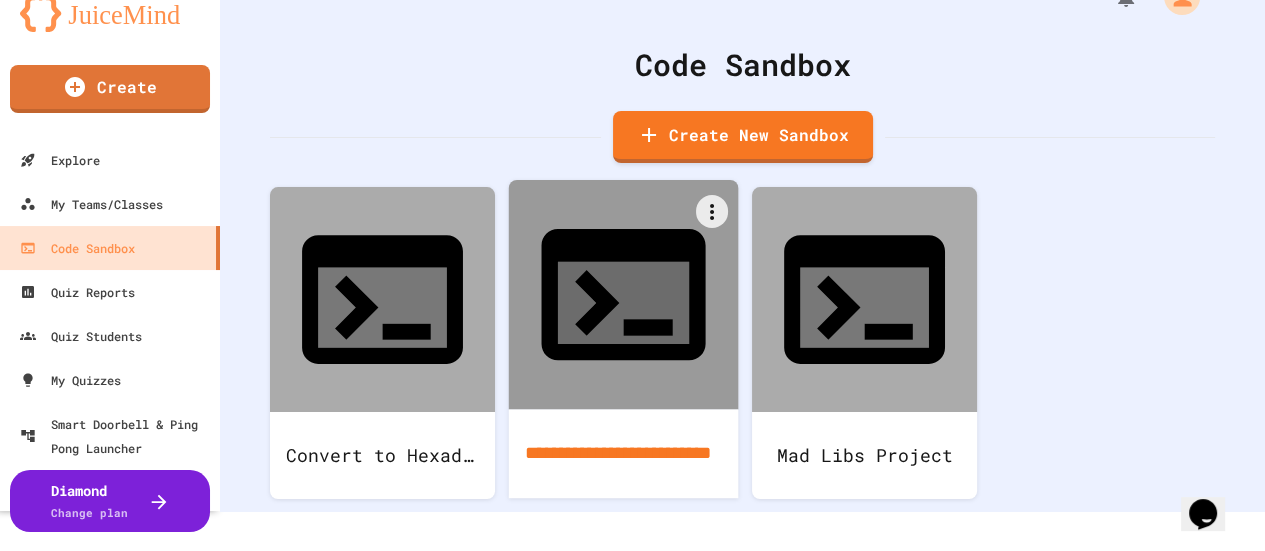 scroll, scrollTop: 0, scrollLeft: 88, axis: horizontal 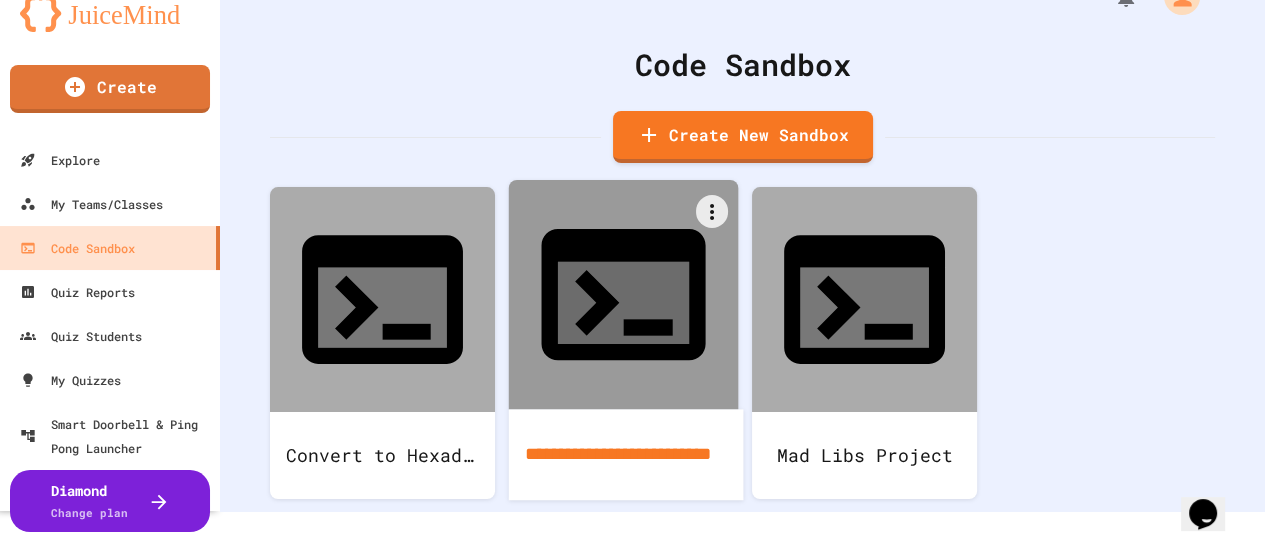 click at bounding box center (624, 295) 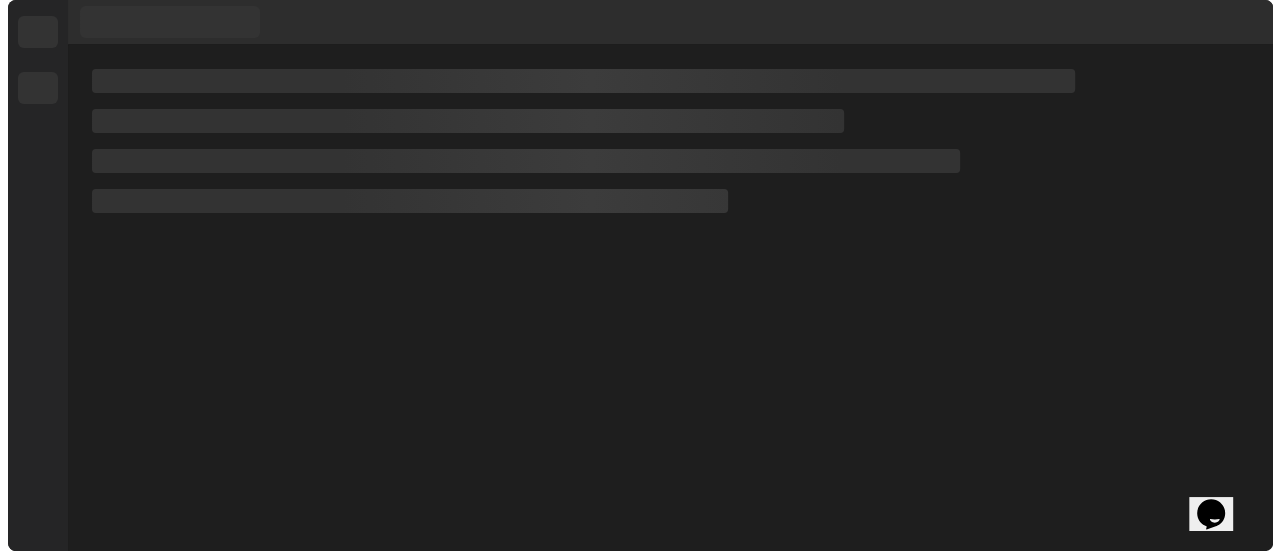 scroll, scrollTop: 0, scrollLeft: 0, axis: both 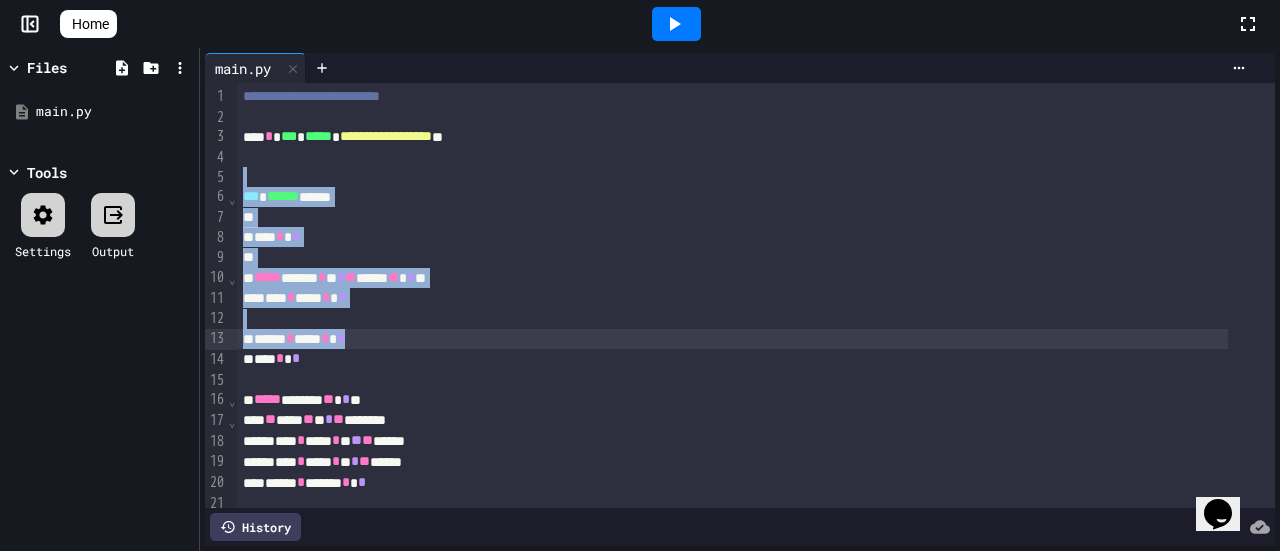 drag, startPoint x: 247, startPoint y: 169, endPoint x: 449, endPoint y: 345, distance: 267.9179 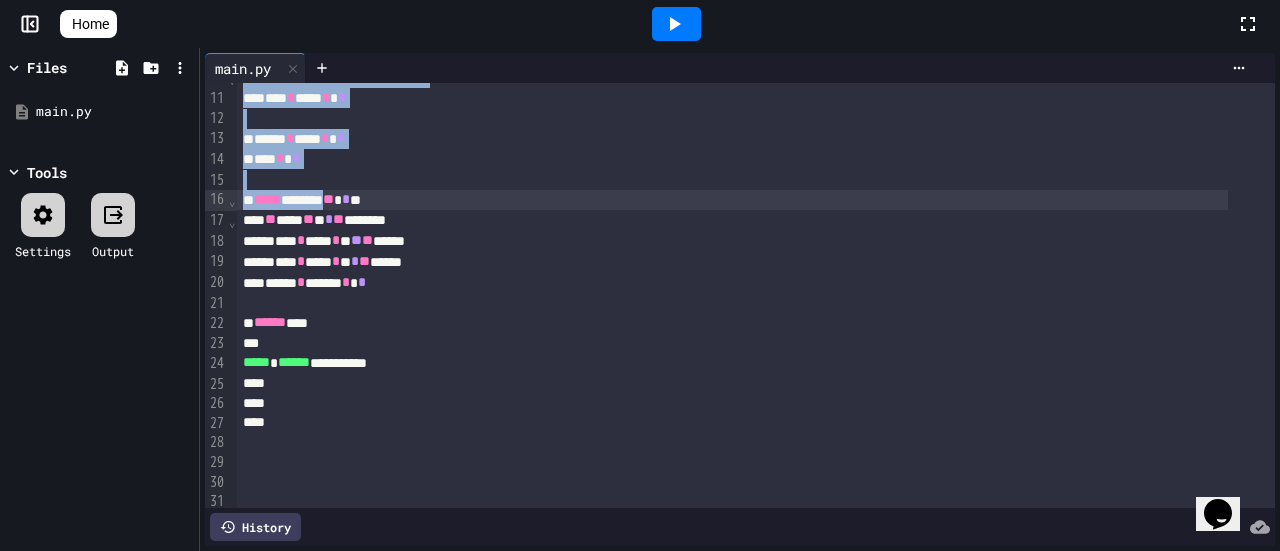 scroll, scrollTop: 300, scrollLeft: 0, axis: vertical 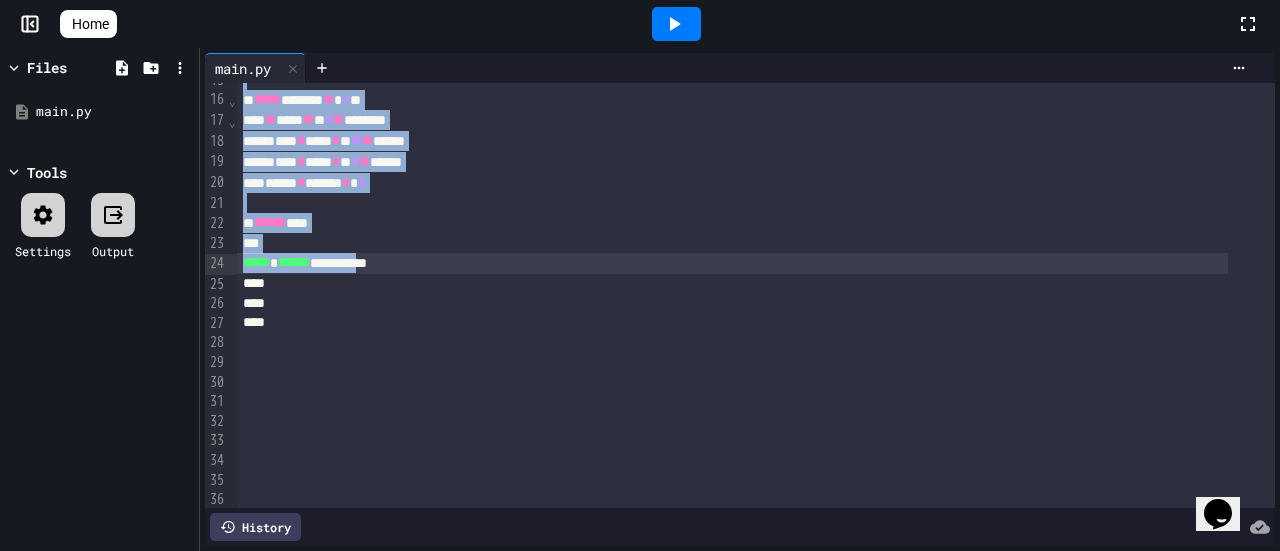 drag, startPoint x: 248, startPoint y: 118, endPoint x: 403, endPoint y: 263, distance: 212.24985 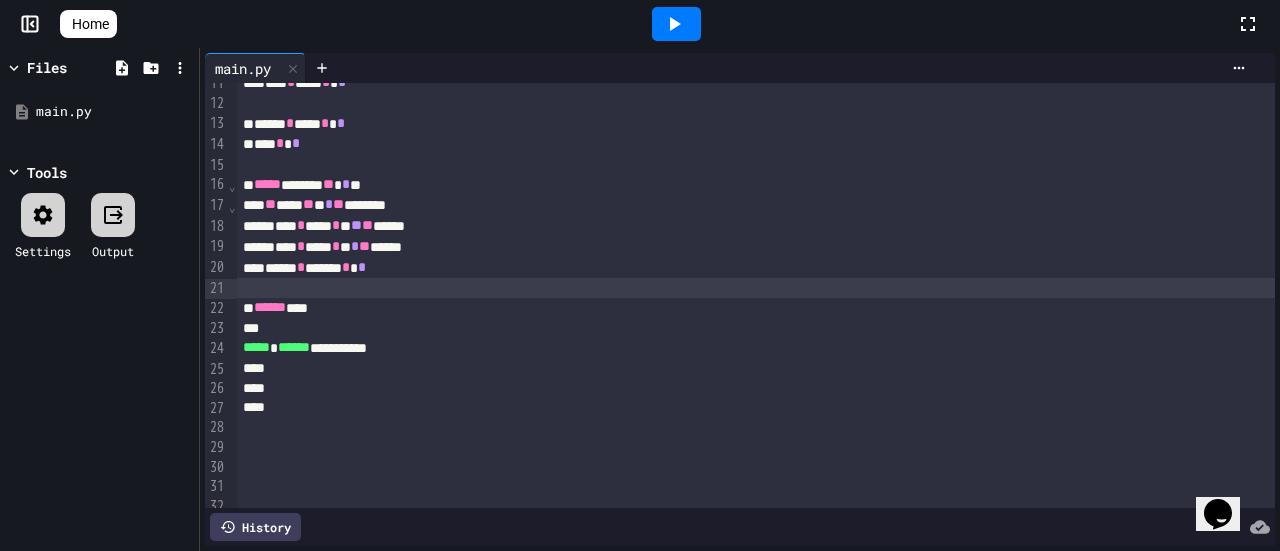 scroll, scrollTop: 0, scrollLeft: 0, axis: both 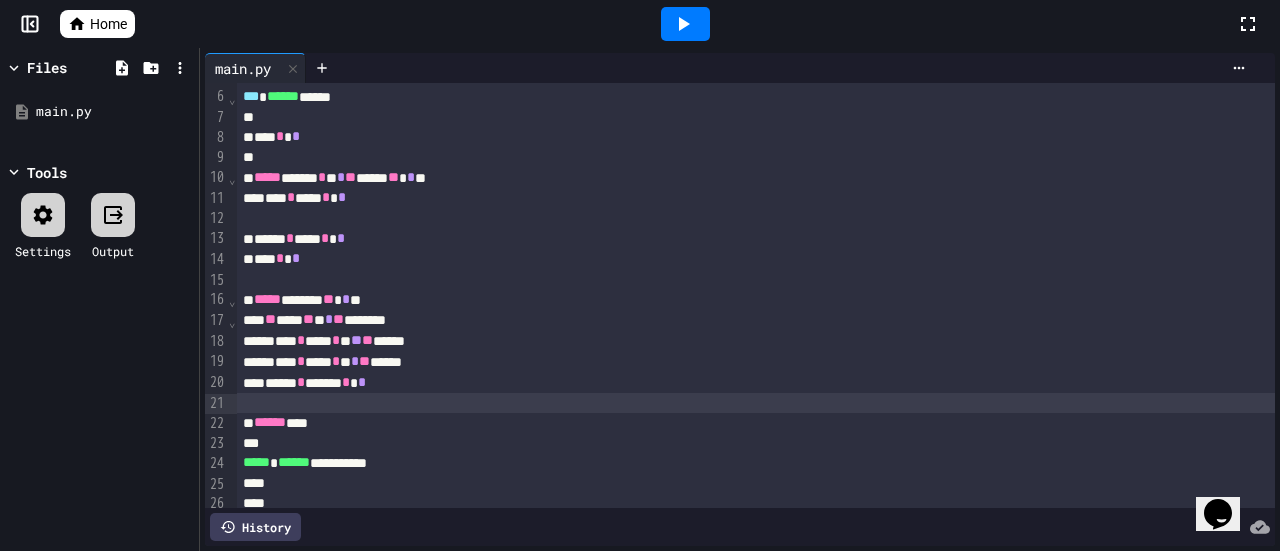 click 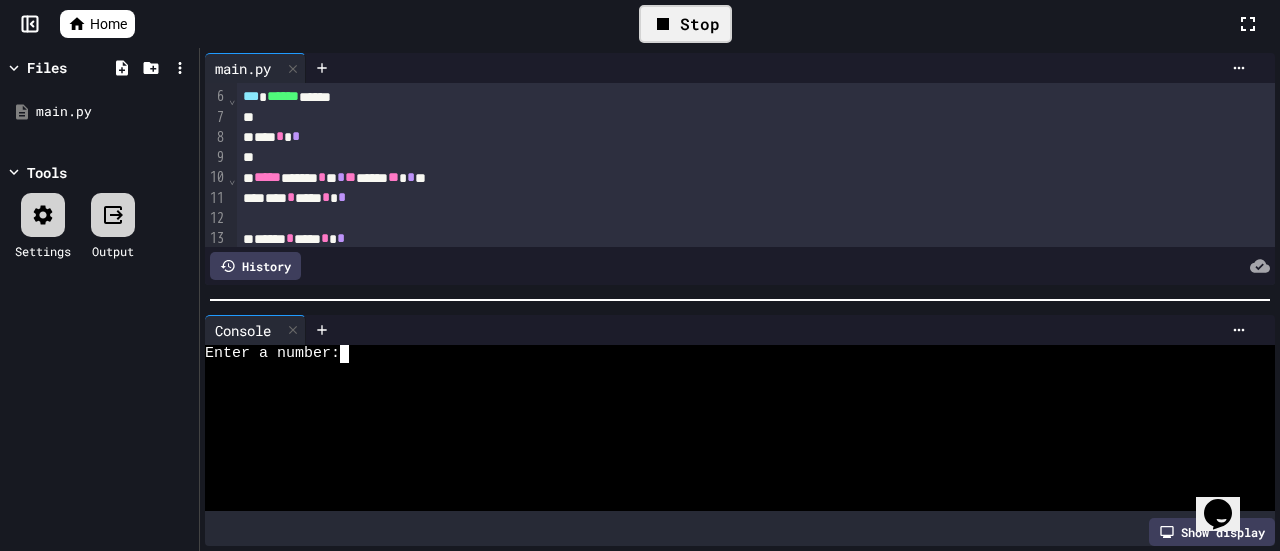 drag, startPoint x: 293, startPoint y: 363, endPoint x: 310, endPoint y: 356, distance: 18.384777 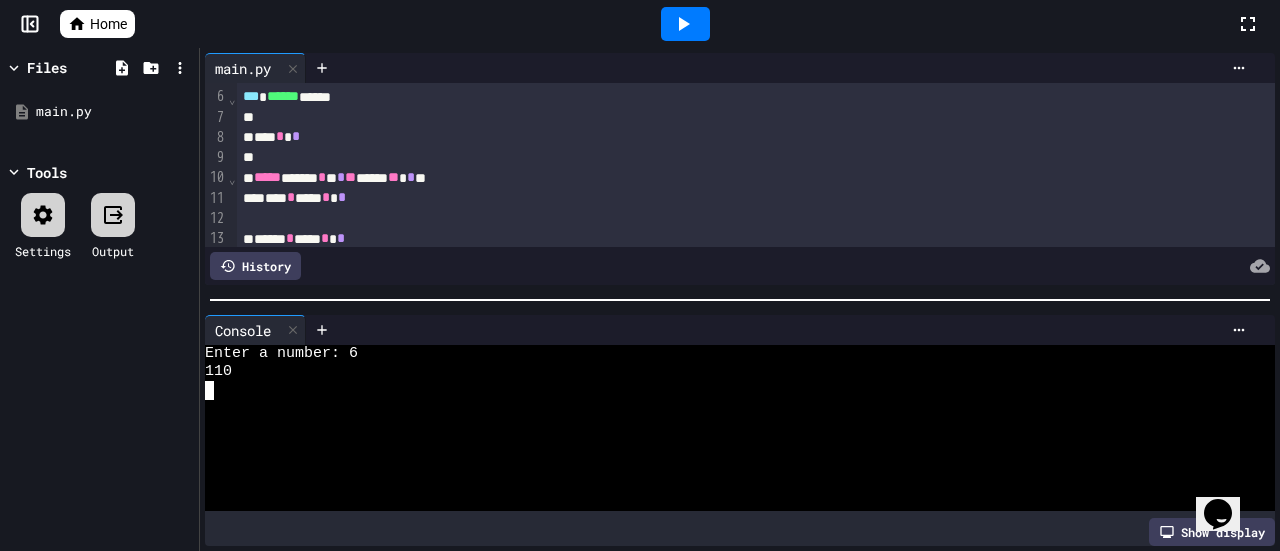 click at bounding box center [209, 390] 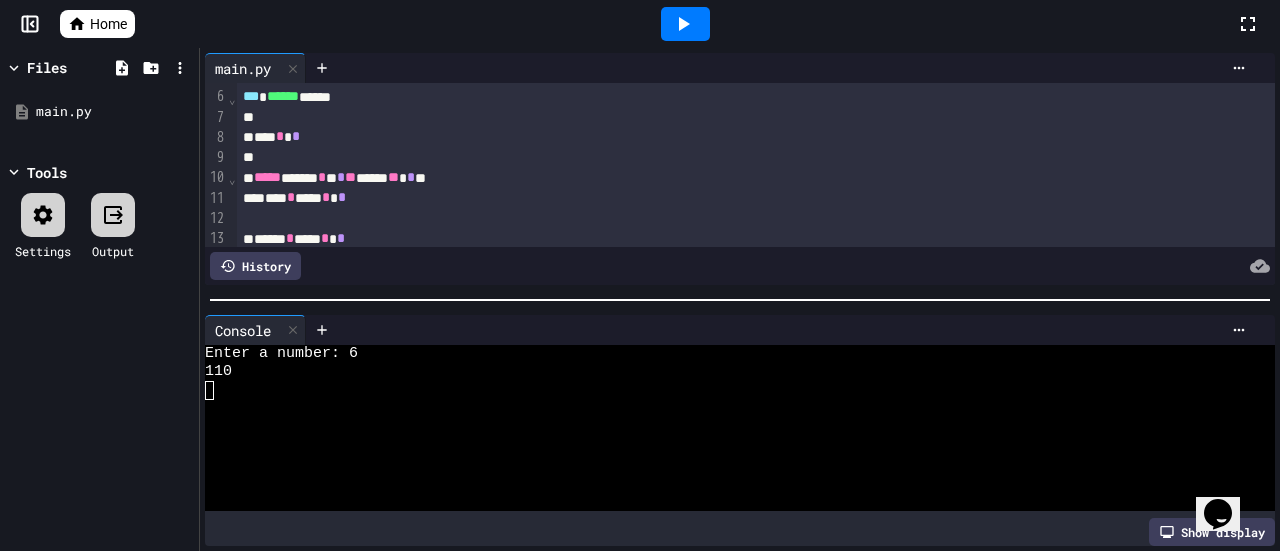 click 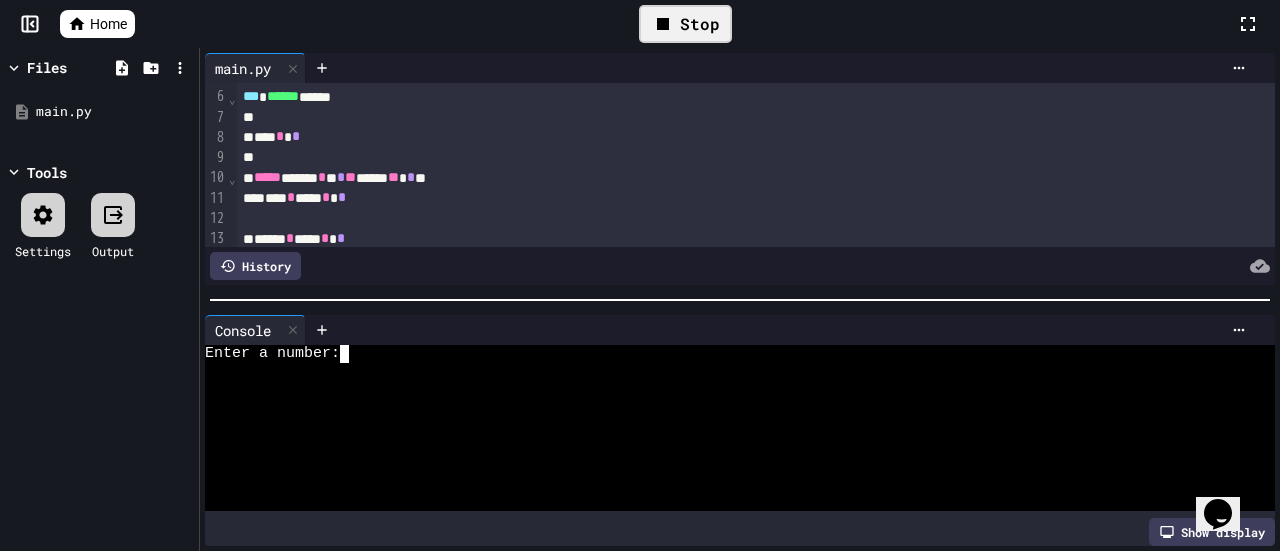 click at bounding box center [353, 354] 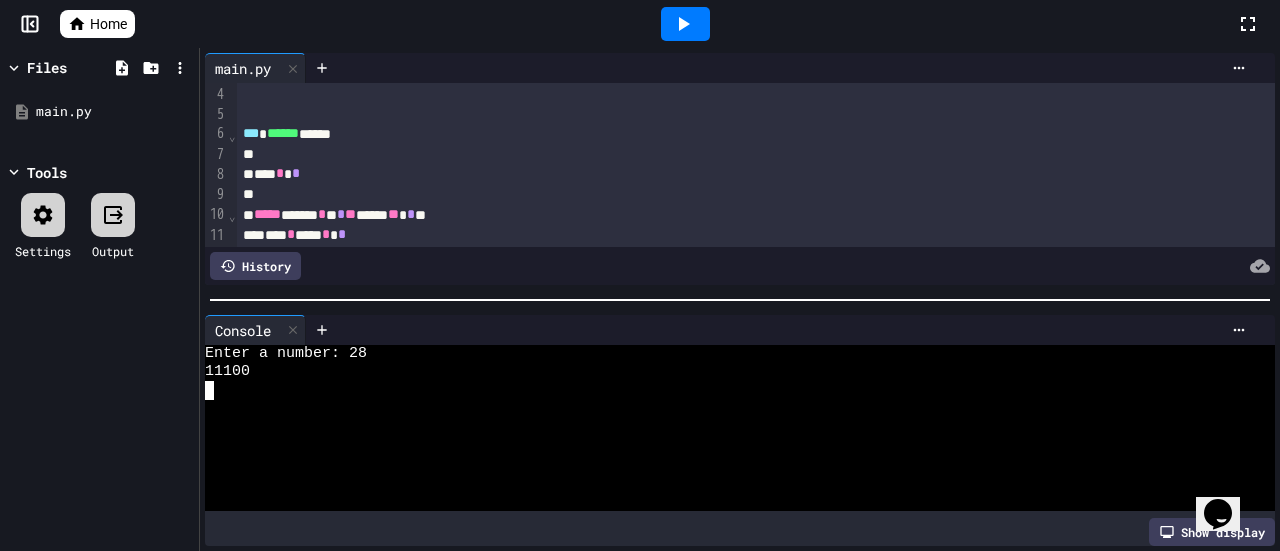 scroll, scrollTop: 0, scrollLeft: 0, axis: both 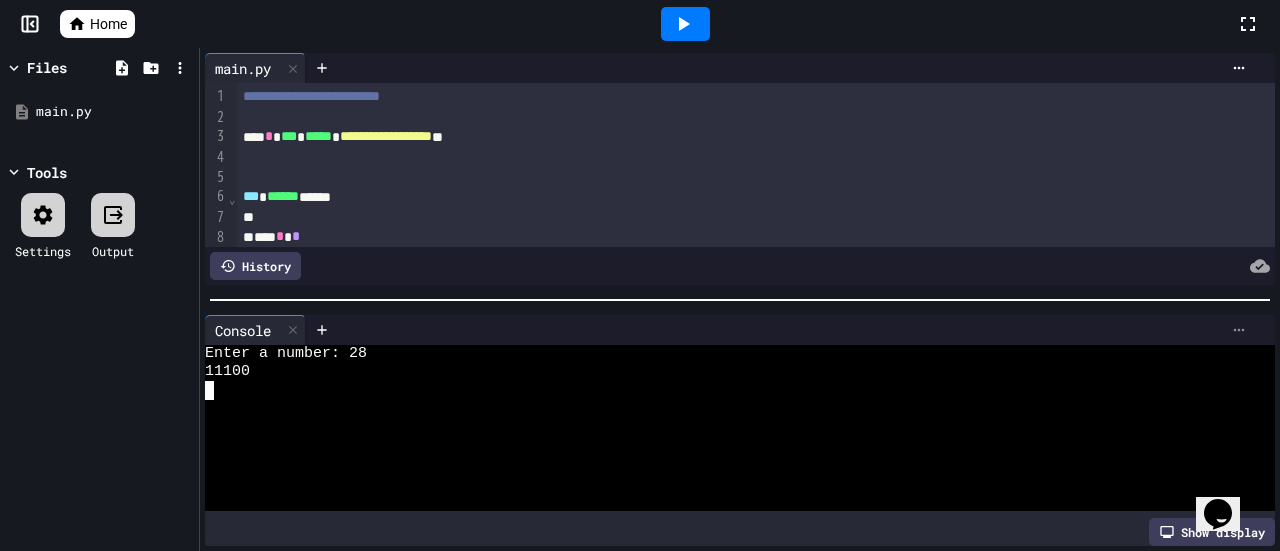 click 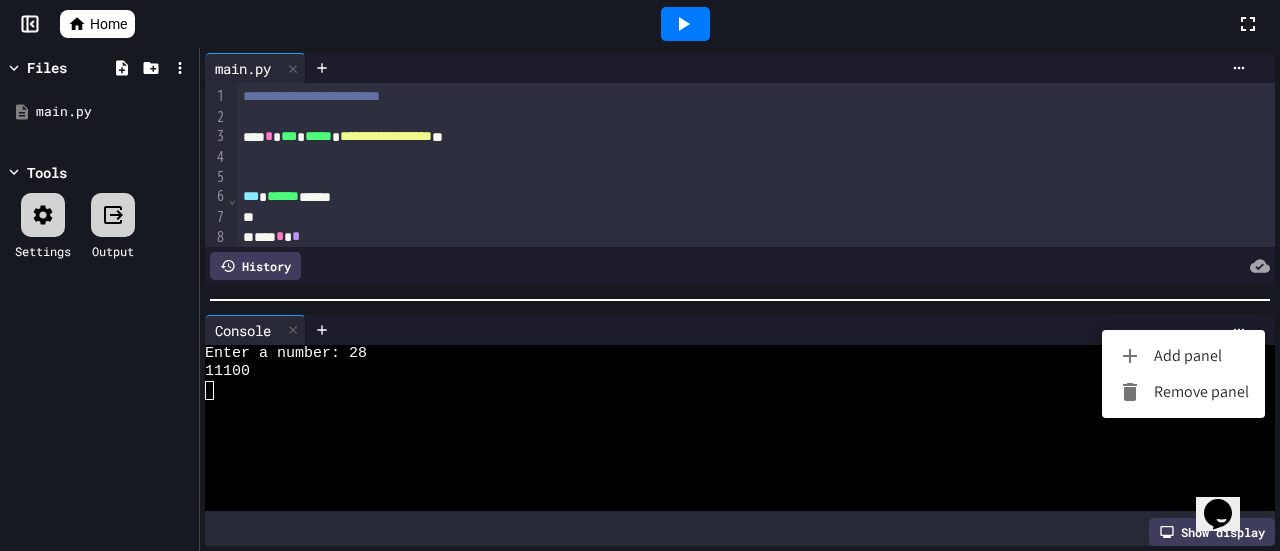 click on "Remove panel" at bounding box center [1183, 392] 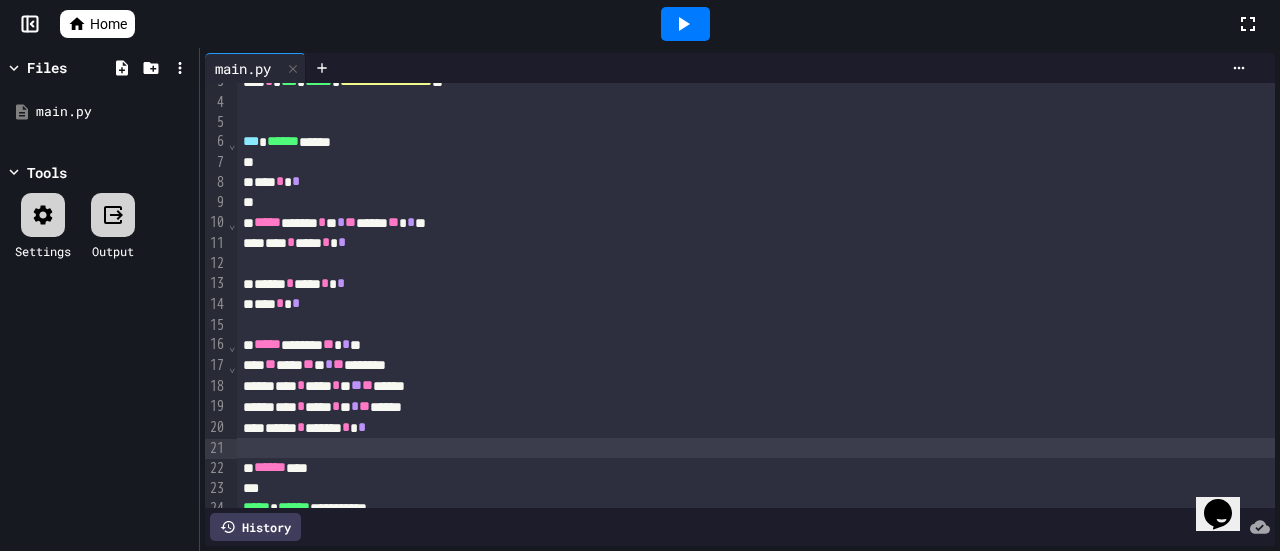 scroll, scrollTop: 100, scrollLeft: 0, axis: vertical 